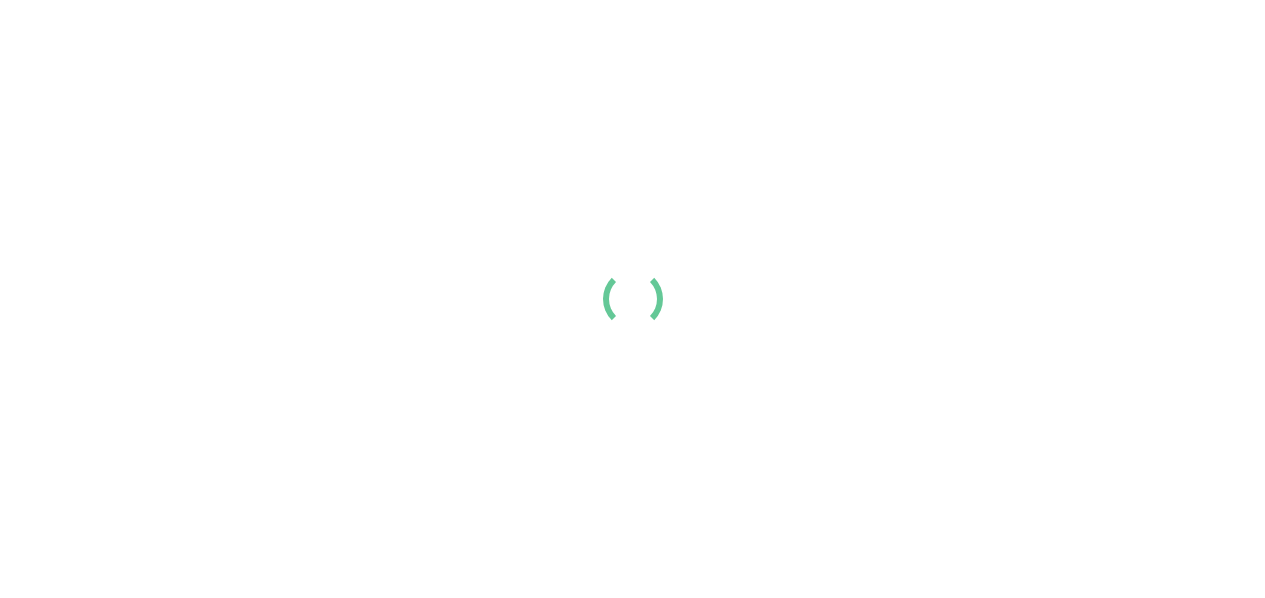 scroll, scrollTop: 0, scrollLeft: 0, axis: both 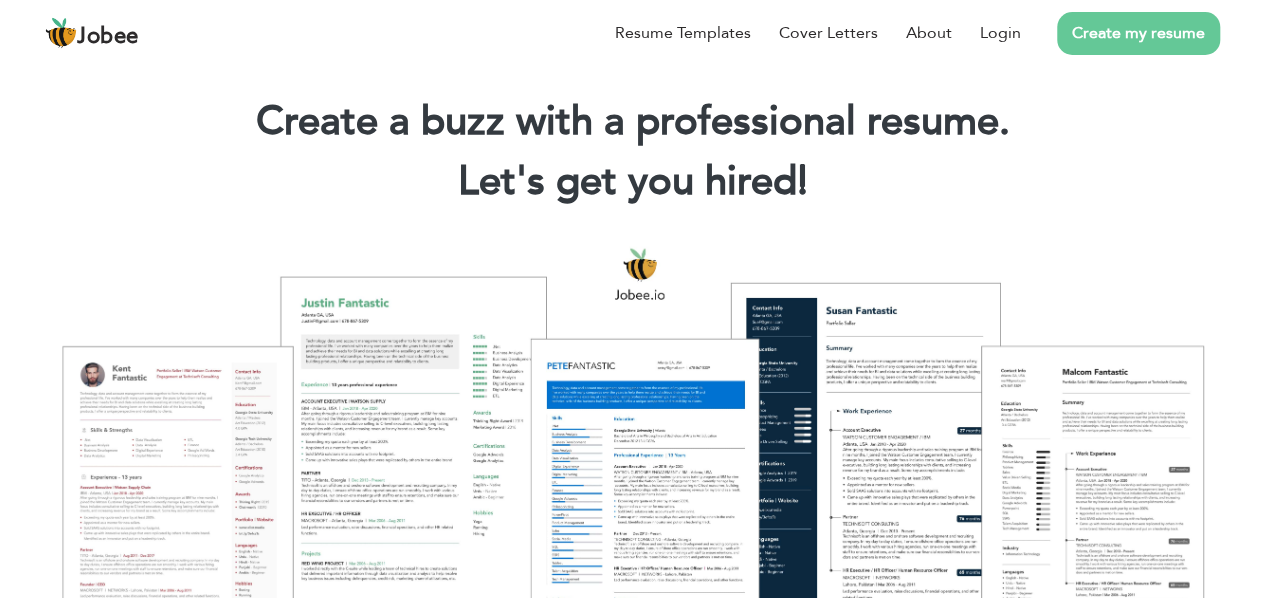 click on "Create my resume" at bounding box center [1138, 33] 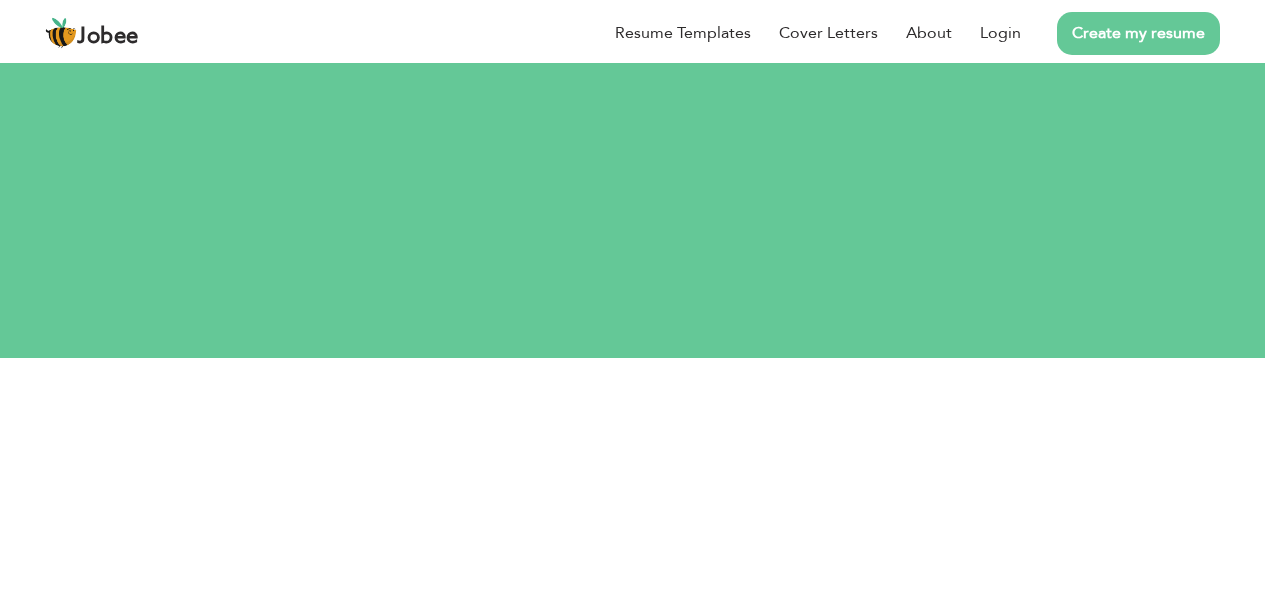 scroll, scrollTop: 0, scrollLeft: 0, axis: both 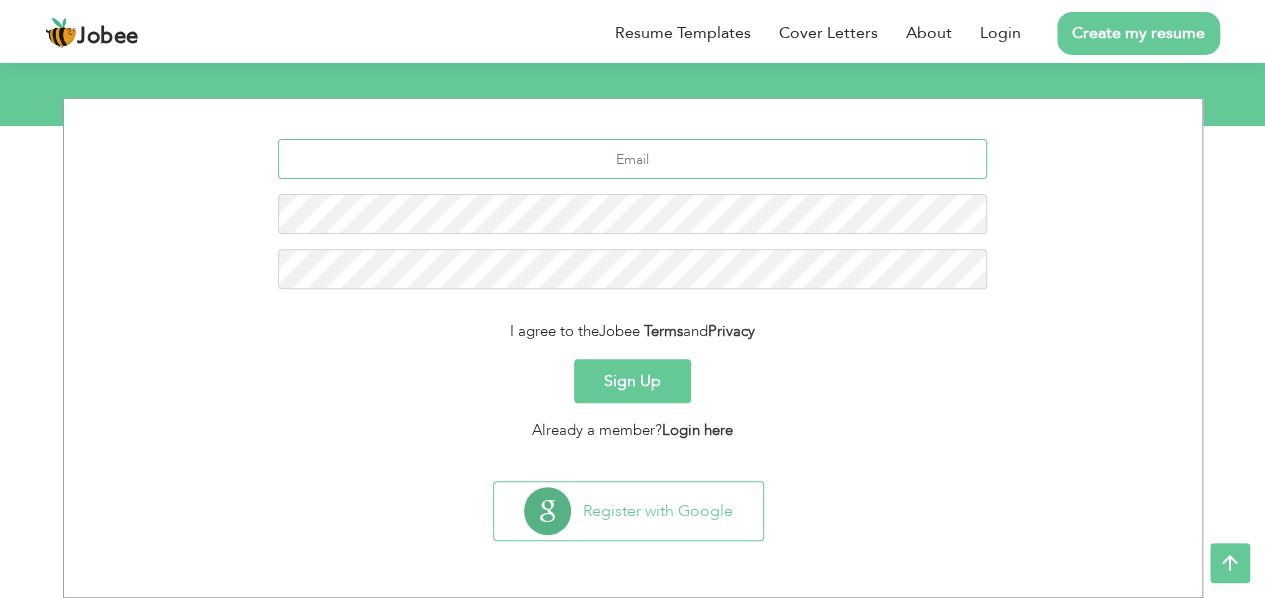 click at bounding box center (632, 159) 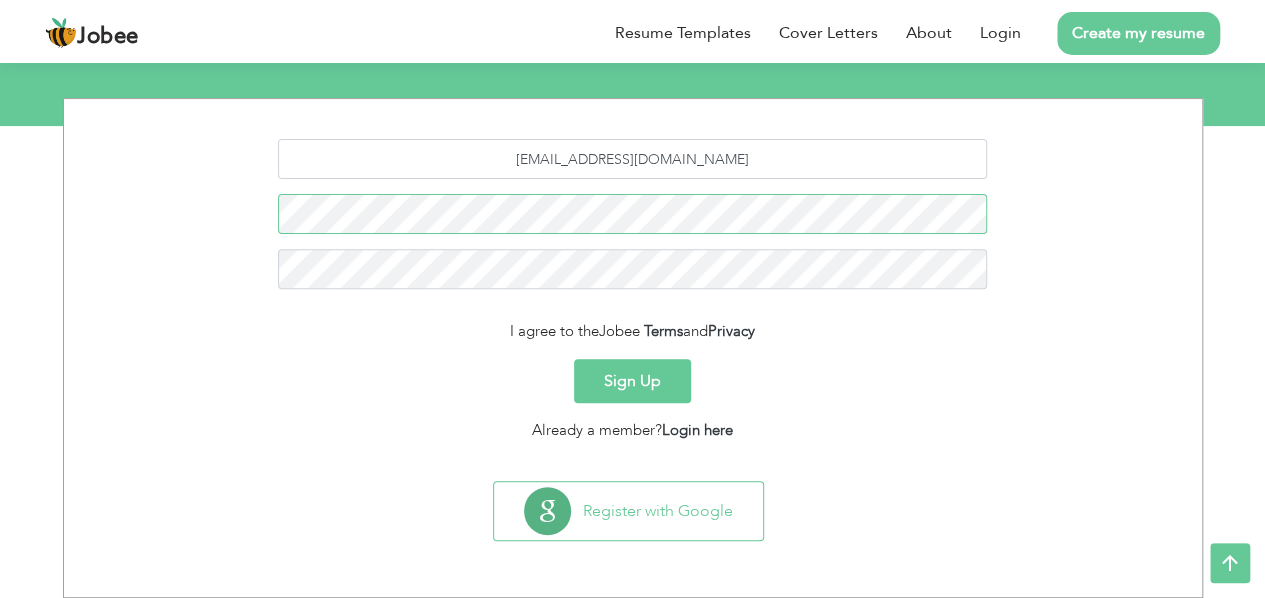 click on "abuhurerah041@gmail.com
I agree to the  Jobee   Terms  and  Privacy
Sign Up
Already a member?  Login here" at bounding box center [633, 290] 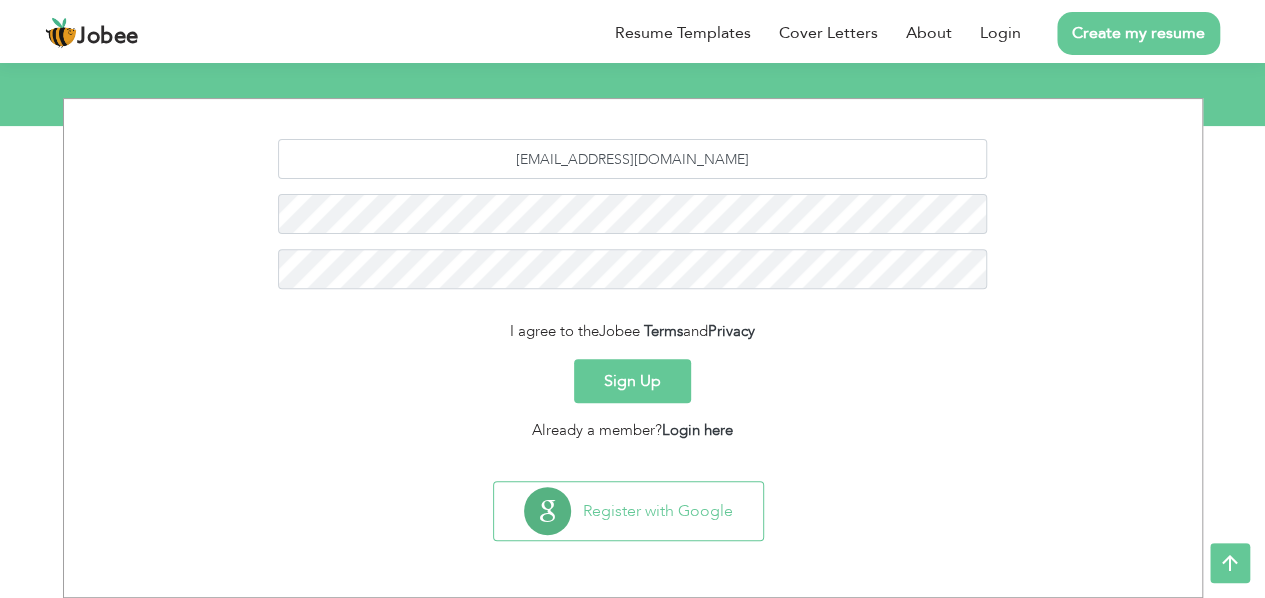 click on "Sign Up" at bounding box center [632, 381] 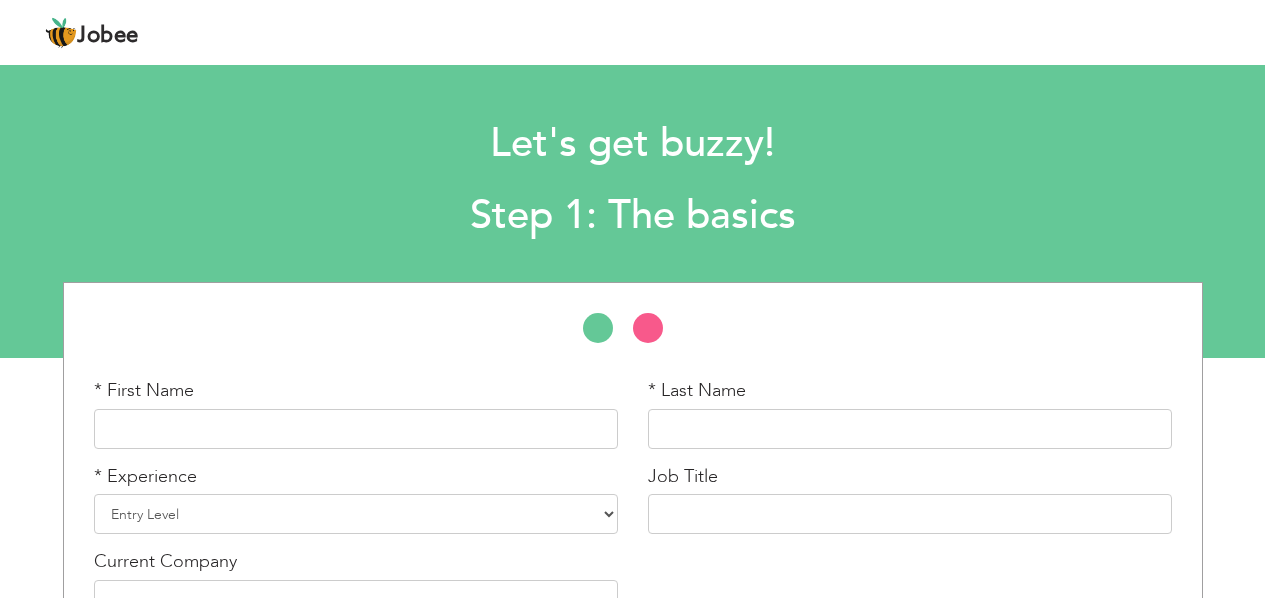 scroll, scrollTop: 0, scrollLeft: 0, axis: both 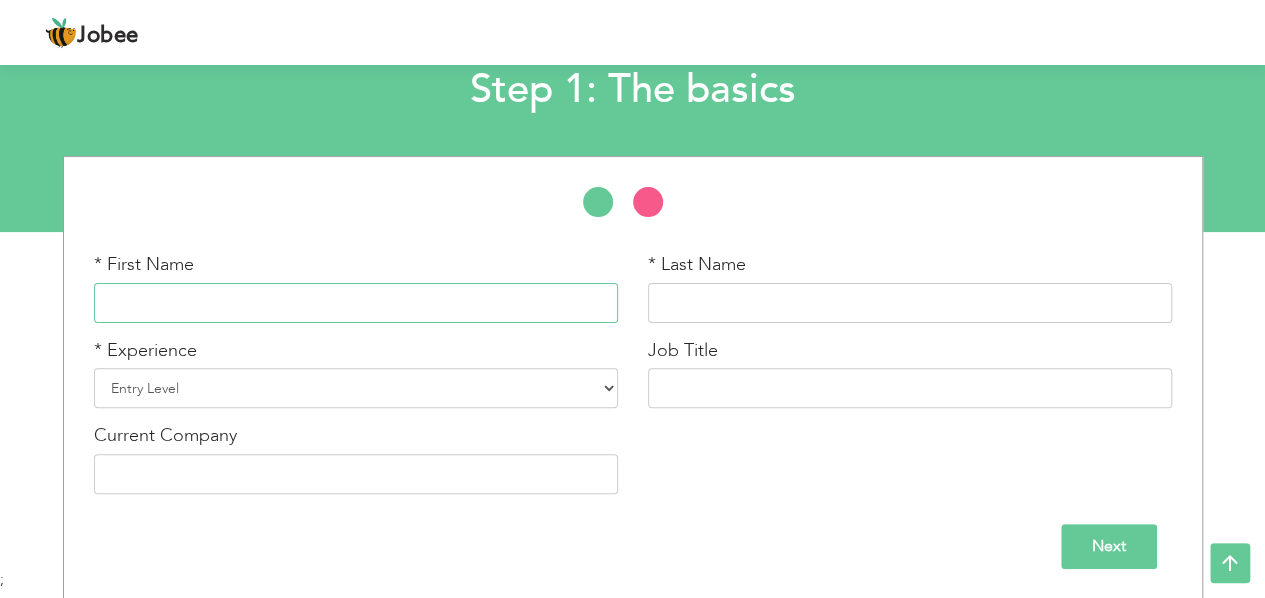 click at bounding box center (356, 303) 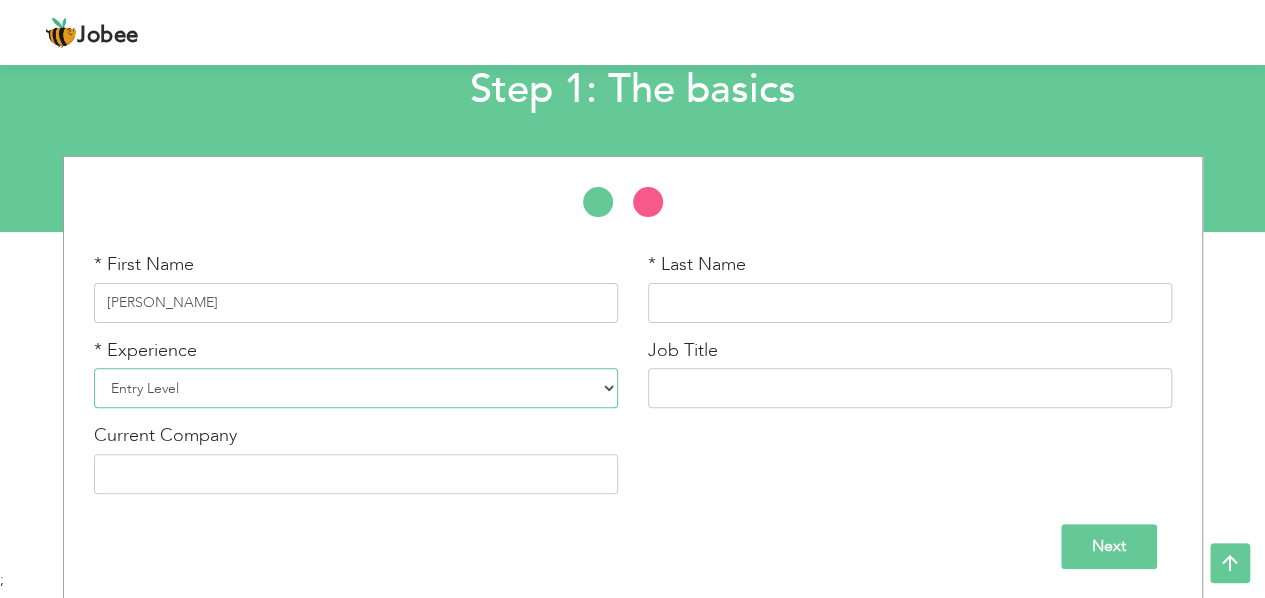 click on "Entry Level
Less than 1 Year
1 Year
2 Years
3 Years
4 Years
5 Years
6 Years
7 Years
8 Years
9 Years
10 Years
11 Years
12 Years
13 Years
14 Years
15 Years
16 Years
17 Years
18 Years
19 Years
20 Years
21 Years
22 Years
23 Years
24 Years
25 Years
26 Years
27 Years
28 Years
29 Years
30 Years
31 Years
32 Years
33 Years
34 Years
35 Years
More than 35 Years" at bounding box center (356, 388) 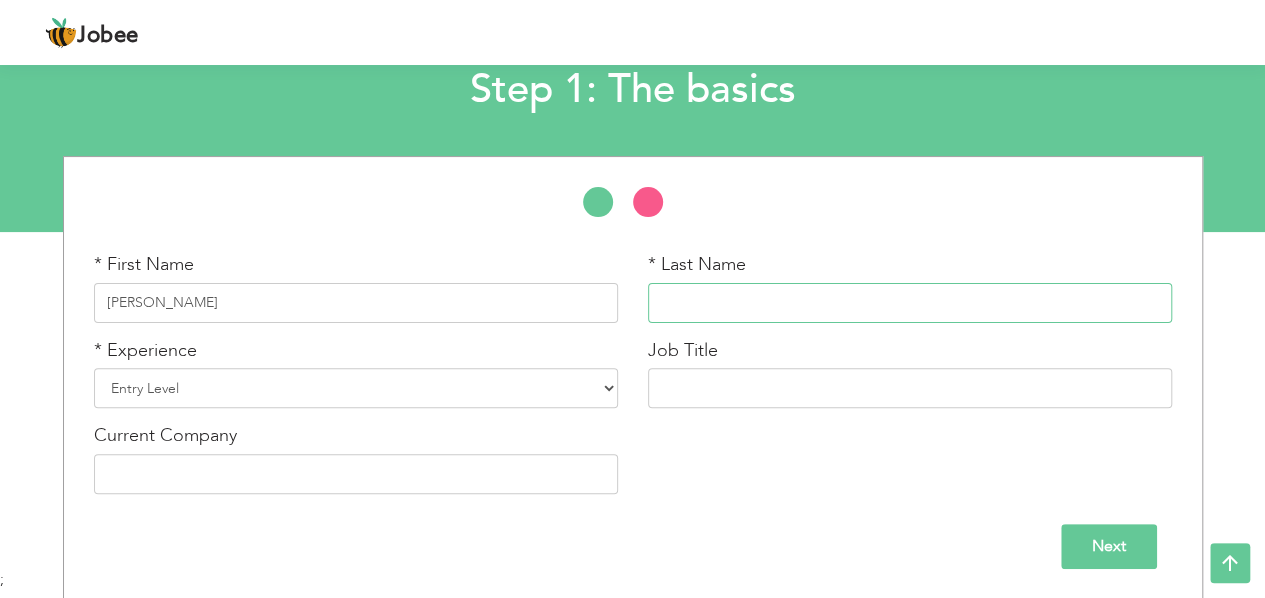 click at bounding box center (910, 303) 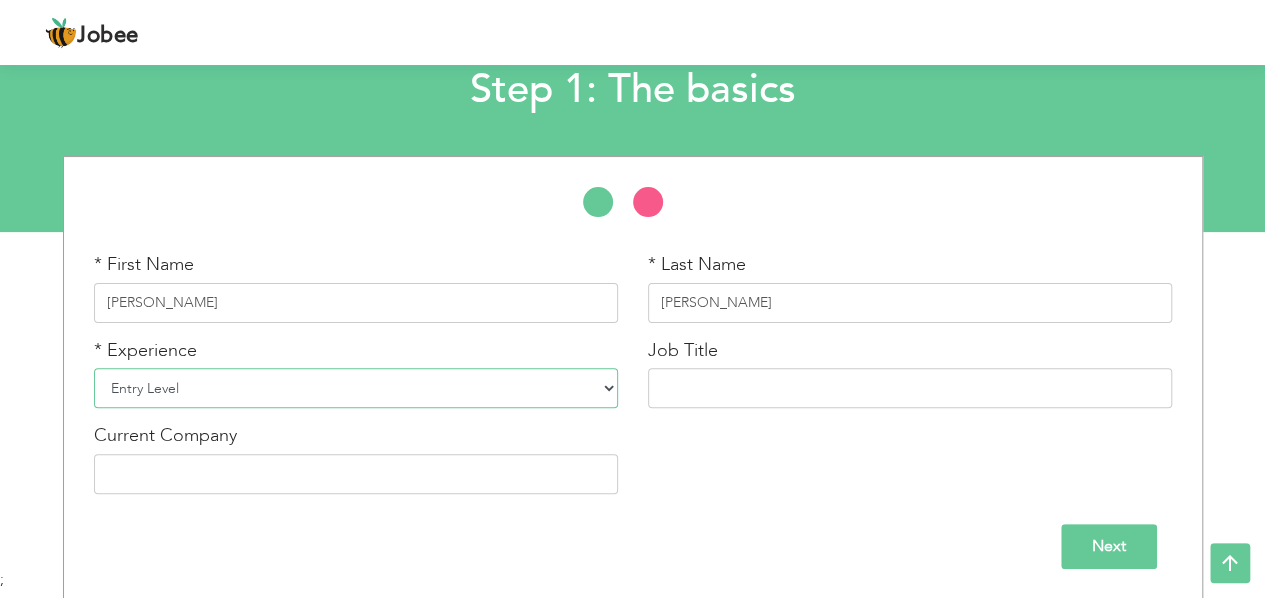 click on "Entry Level
Less than 1 Year
1 Year
2 Years
3 Years
4 Years
5 Years
6 Years
7 Years
8 Years
9 Years
10 Years
11 Years
12 Years
13 Years
14 Years
15 Years
16 Years
17 Years
18 Years
19 Years
20 Years
21 Years
22 Years
23 Years
24 Years
25 Years
26 Years
27 Years
28 Years
29 Years
30 Years
31 Years
32 Years
33 Years
34 Years
35 Years
More than 35 Years" at bounding box center (356, 388) 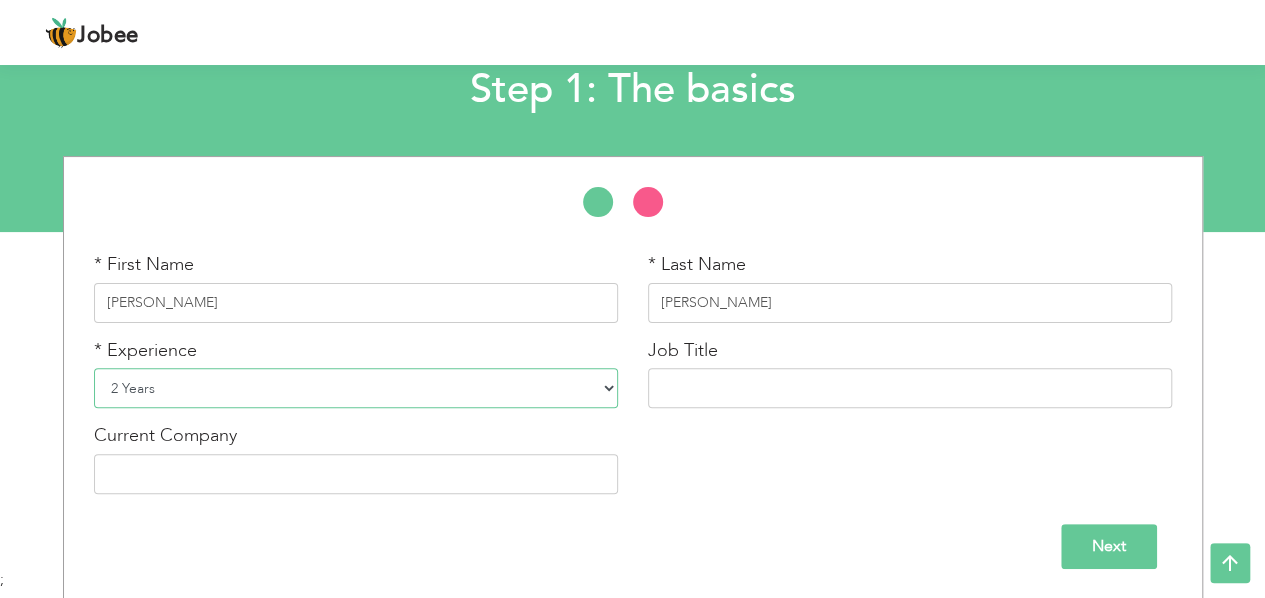 click on "Entry Level
Less than 1 Year
1 Year
2 Years
3 Years
4 Years
5 Years
6 Years
7 Years
8 Years
9 Years
10 Years
11 Years
12 Years
13 Years
14 Years
15 Years
16 Years
17 Years
18 Years
19 Years
20 Years
21 Years
22 Years
23 Years
24 Years
25 Years
26 Years
27 Years
28 Years
29 Years
30 Years
31 Years
32 Years
33 Years
34 Years
35 Years
More than 35 Years" at bounding box center (356, 388) 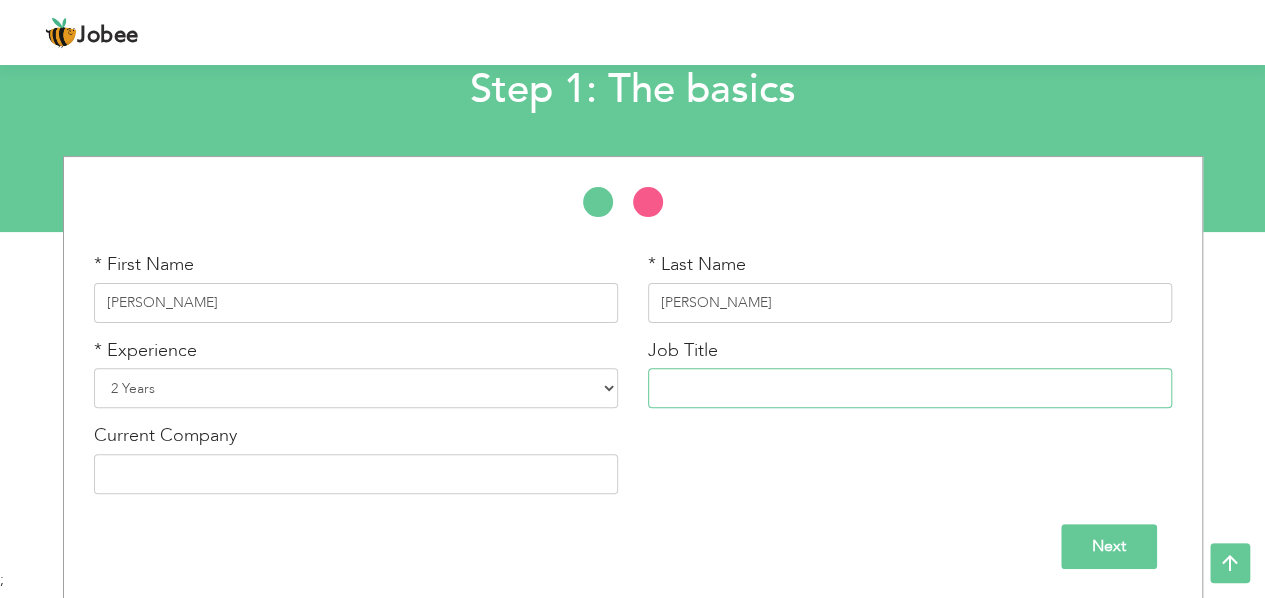 click at bounding box center (910, 388) 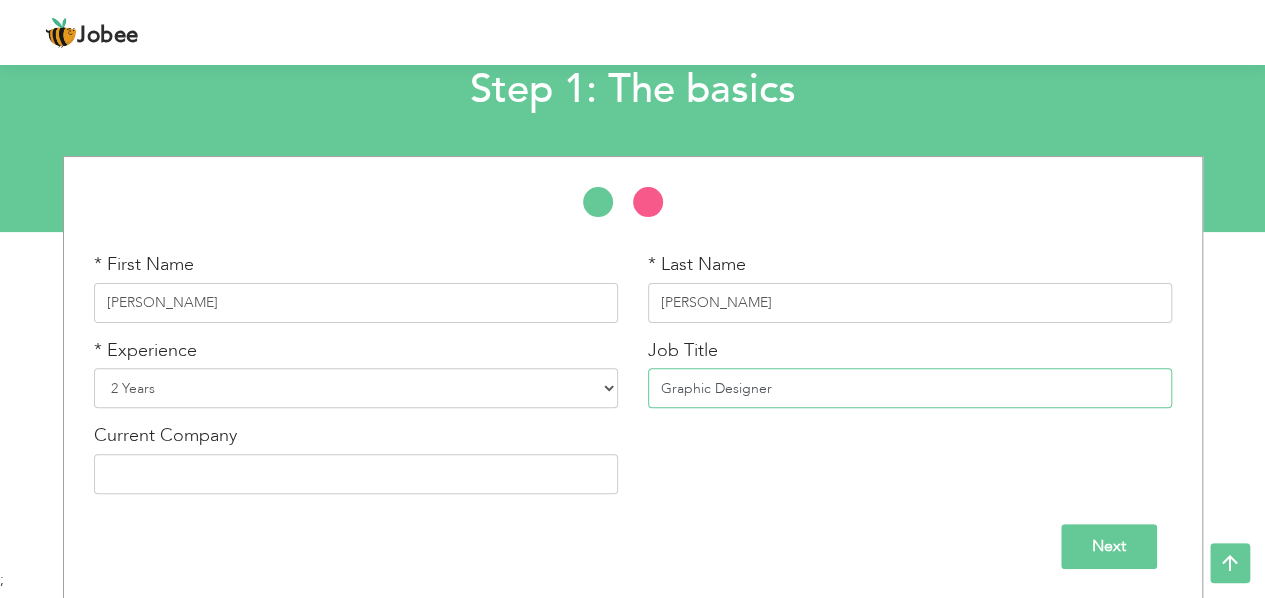 type on "Graphic Designer" 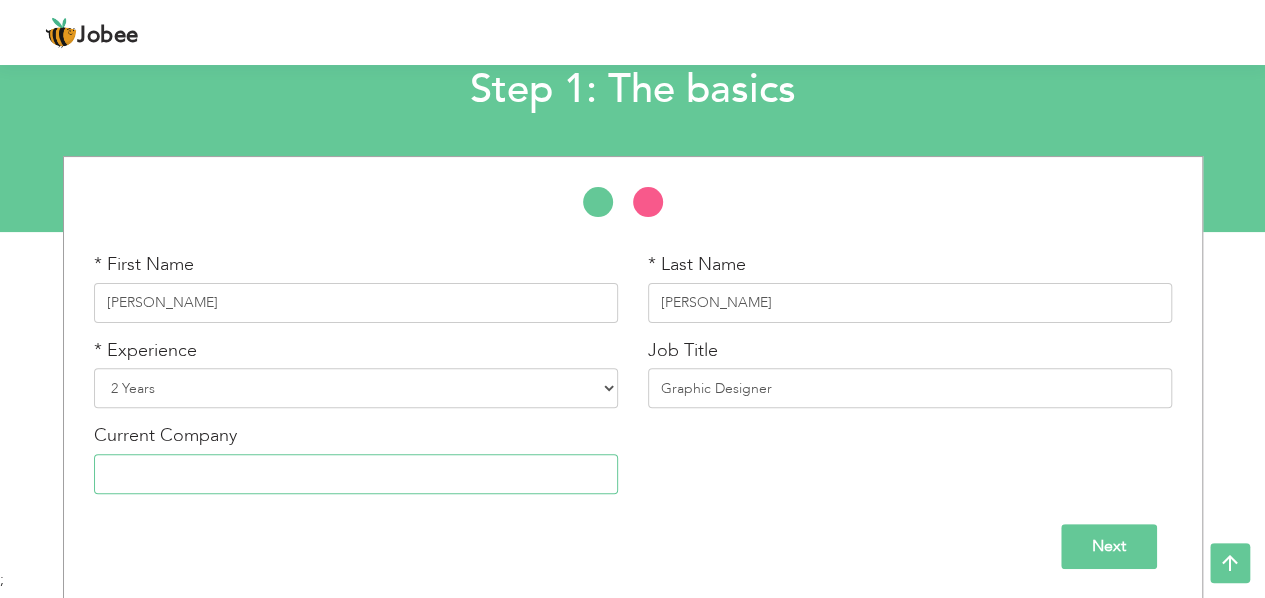 click at bounding box center (356, 474) 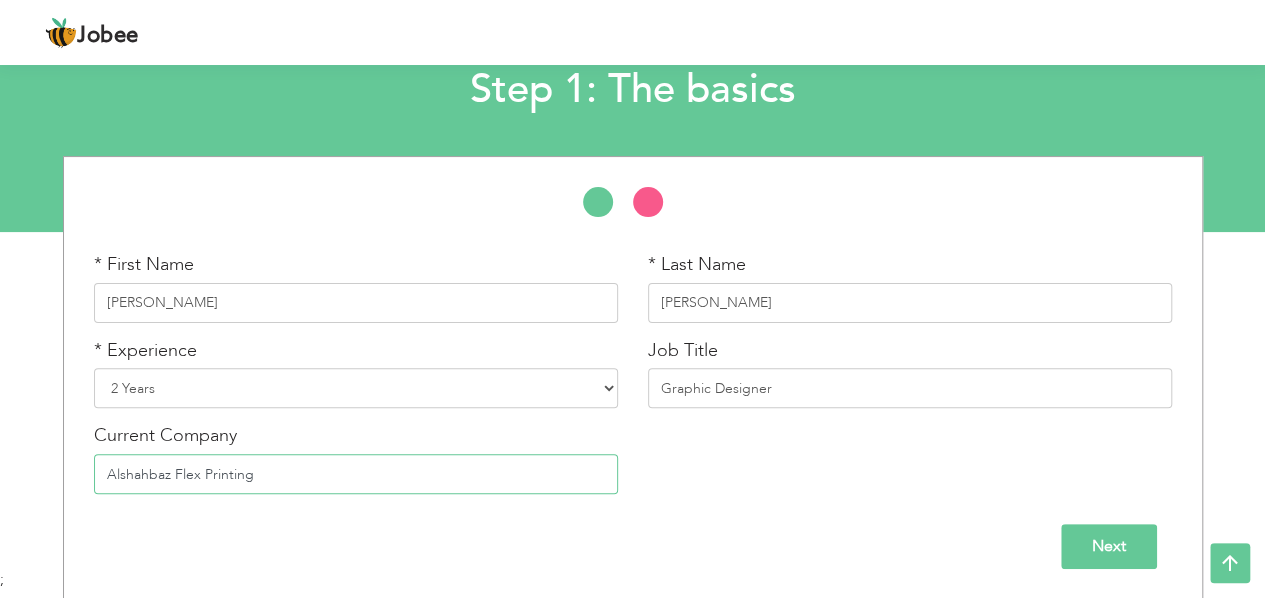 type on "Alshahbaz Flex Printing" 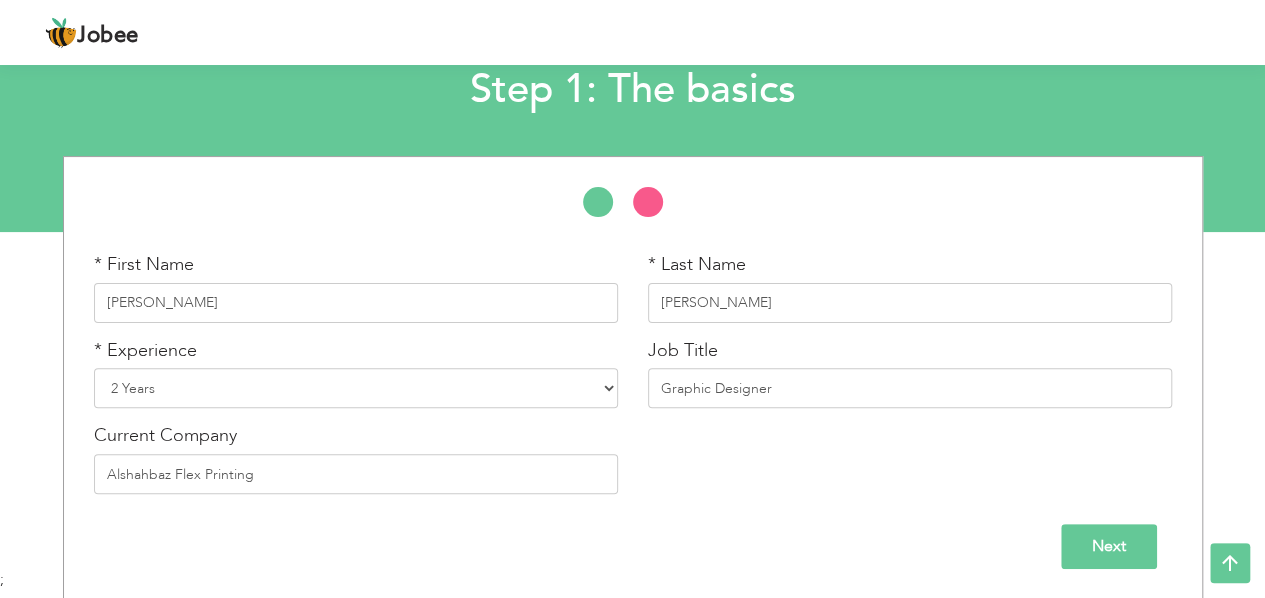 click on "Next" at bounding box center (1109, 546) 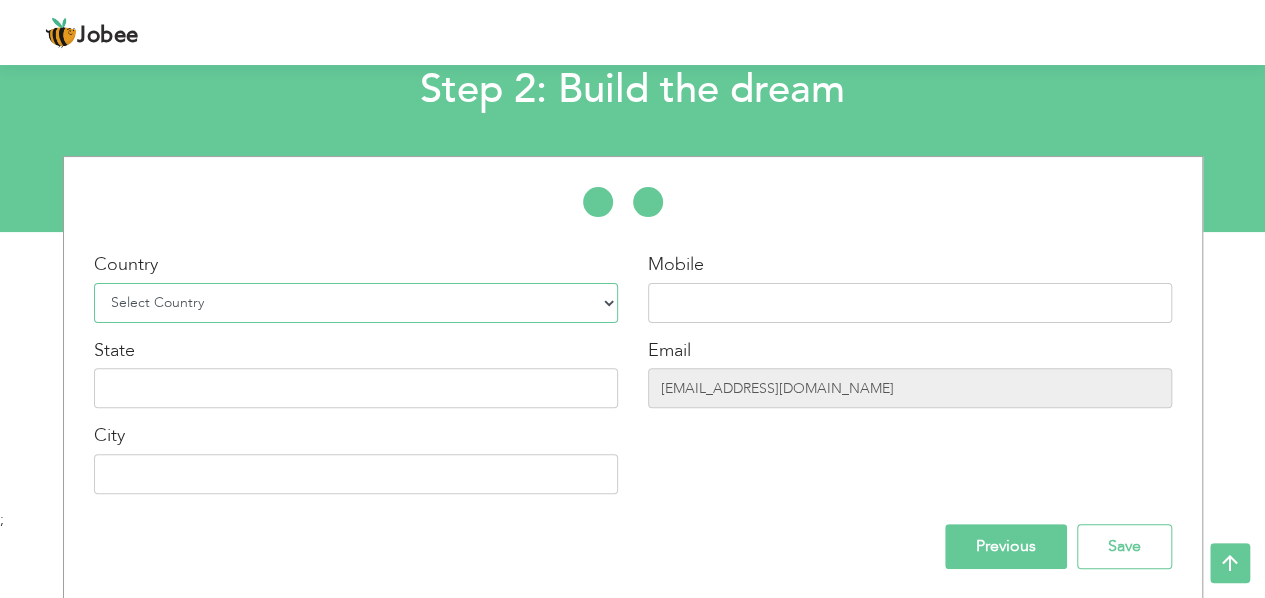 click on "Select Country
Afghanistan
Albania
Algeria
American Samoa
Andorra
Angola
Anguilla
Antarctica
Antigua and Barbuda
Argentina
Armenia
Aruba
Australia
Austria
Azerbaijan
Bahamas
Bahrain
Bangladesh
Barbados
Belarus
Belgium
Belize
Benin
Bermuda
Bhutan
Bolivia
Bosnia-Herzegovina
Botswana
Bouvet Island
Brazil
British Indian Ocean Territory
Brunei Darussalam
Bulgaria
Burkina Faso
Burundi
Cambodia
Cameroon
Canada
Cape Verde
Cayman Islands
Central African Republic
Chad
Chile
China
Christmas Island
Cocos (Keeling) Islands
Colombia
Comoros
Congo
Congo, Dem. Republic
Cook Islands
Costa Rica
Croatia
Cuba
Cyprus
Czech Rep
Denmark
Djibouti
Dominica
Dominican Republic
Ecuador
Egypt
El Salvador
Equatorial Guinea
Eritrea
Estonia
Ethiopia
European Union
Falkland Islands (Malvinas)
Faroe Islands
Fiji
Finland
France
French Guiana
French Southern Territories
Gabon
Gambia
Georgia" at bounding box center (356, 303) 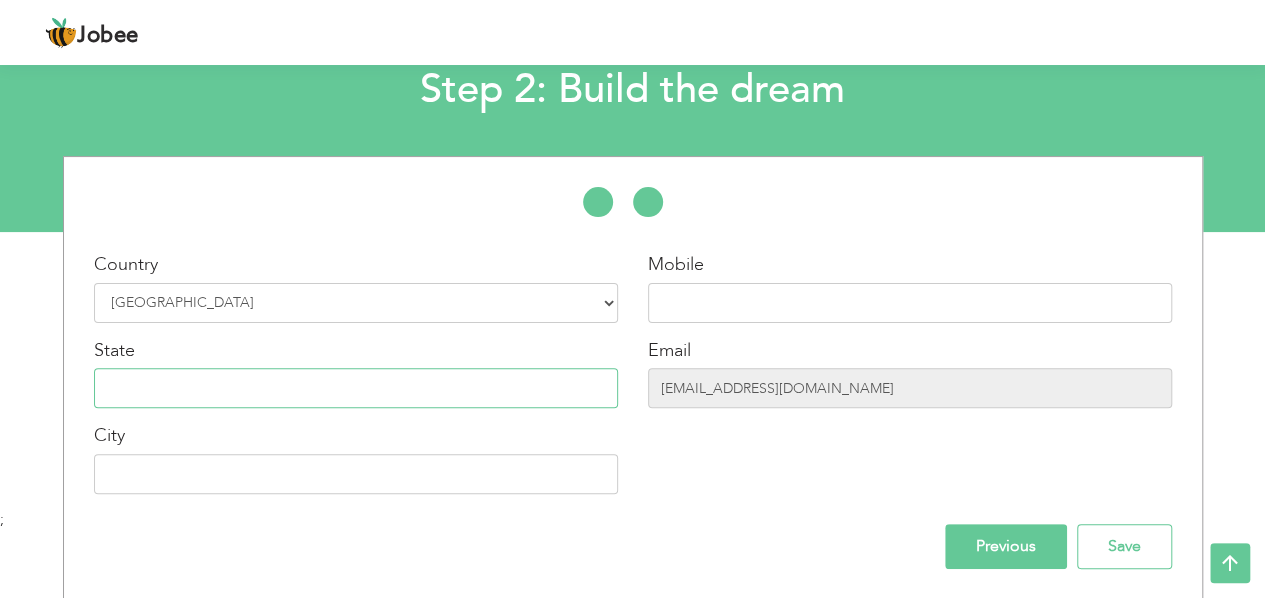 click at bounding box center (356, 388) 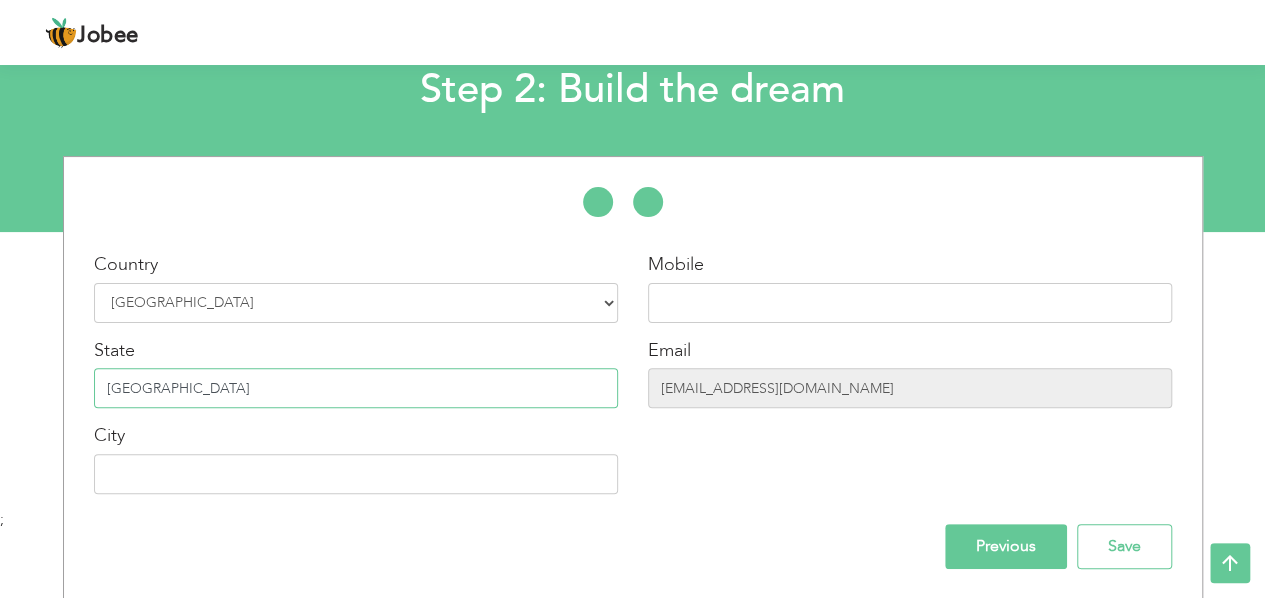 type on "[GEOGRAPHIC_DATA]" 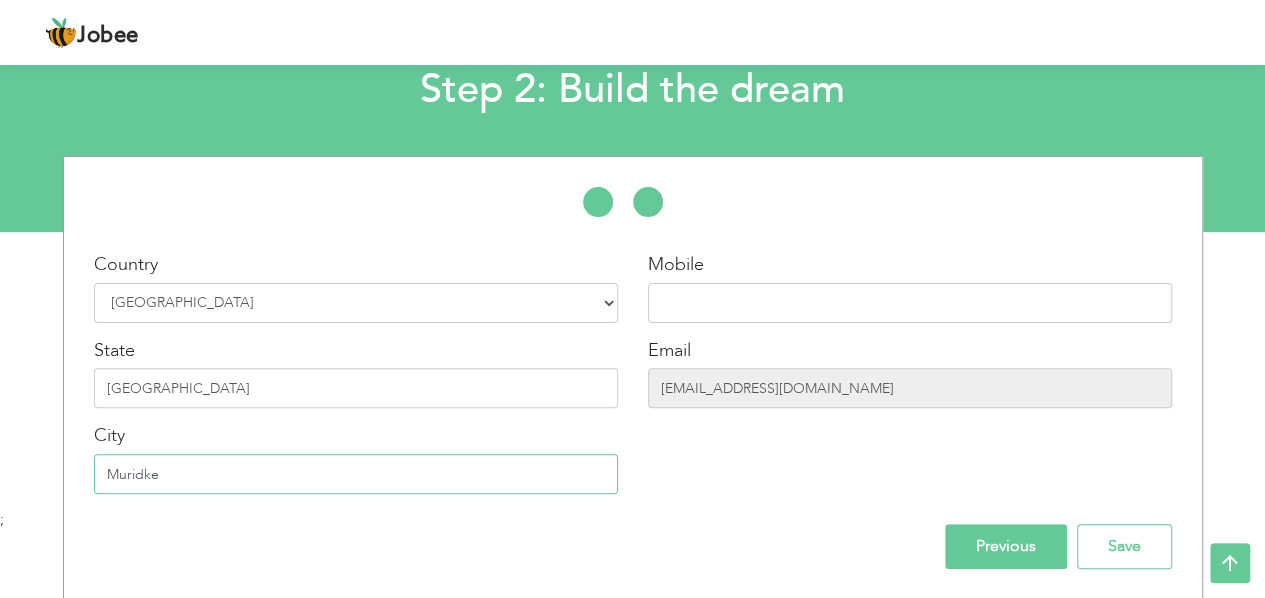 type on "Muridke" 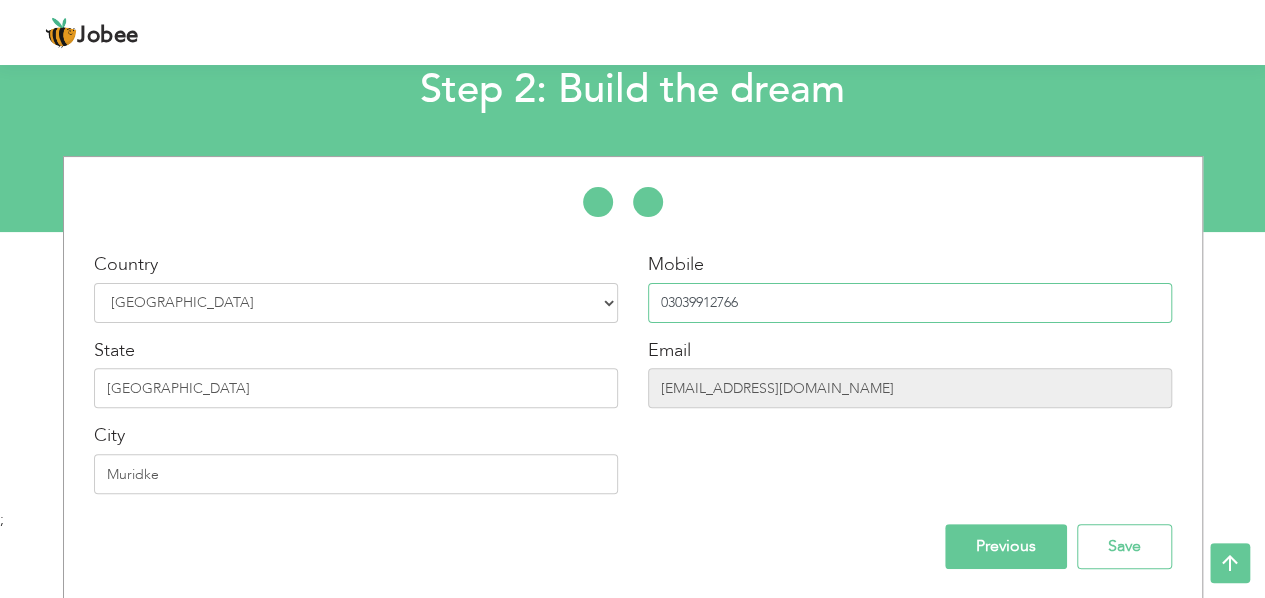 type on "03039912766" 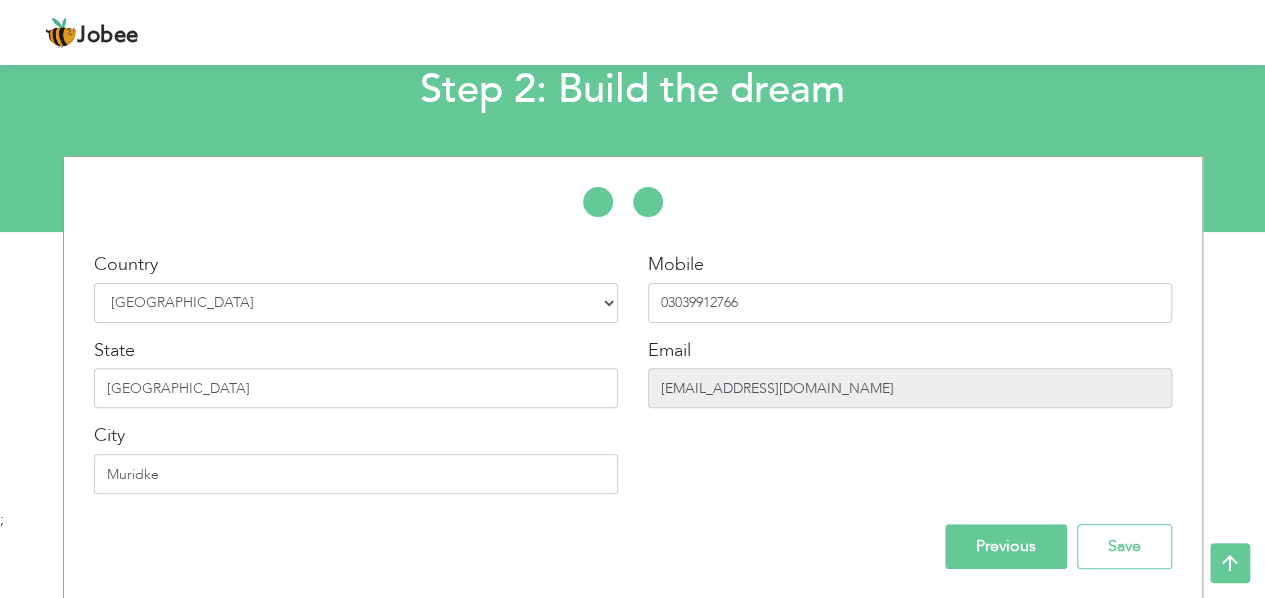 click on "abuhurerah041@gmail.com" at bounding box center [910, 388] 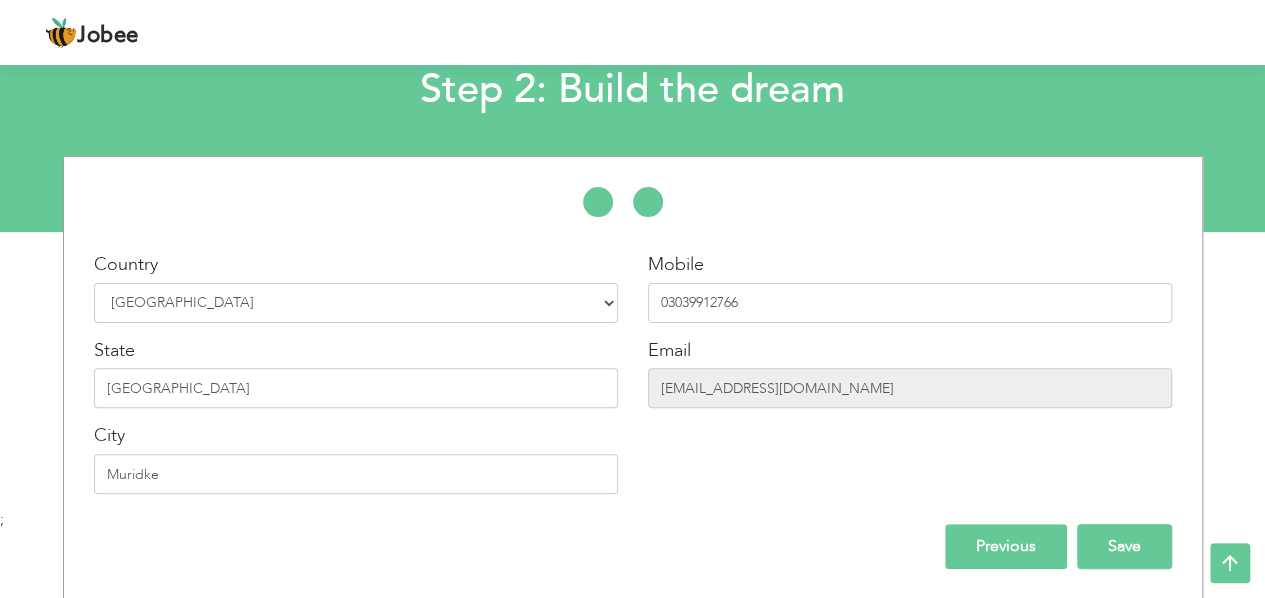 click on "Save" at bounding box center [1124, 546] 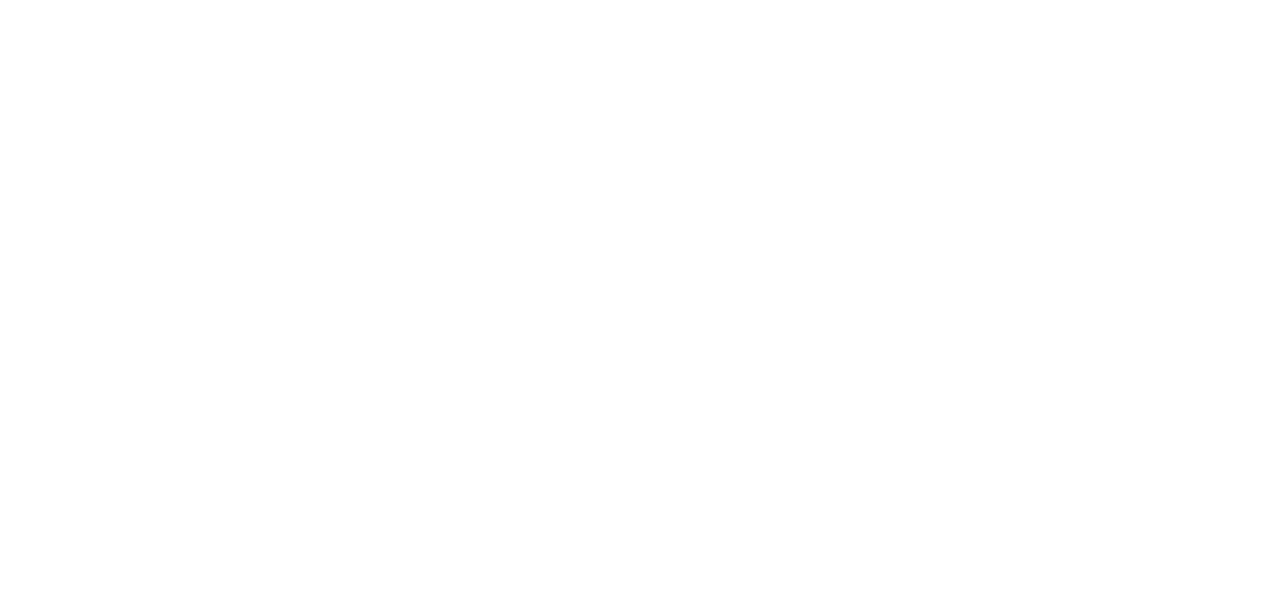scroll, scrollTop: 0, scrollLeft: 0, axis: both 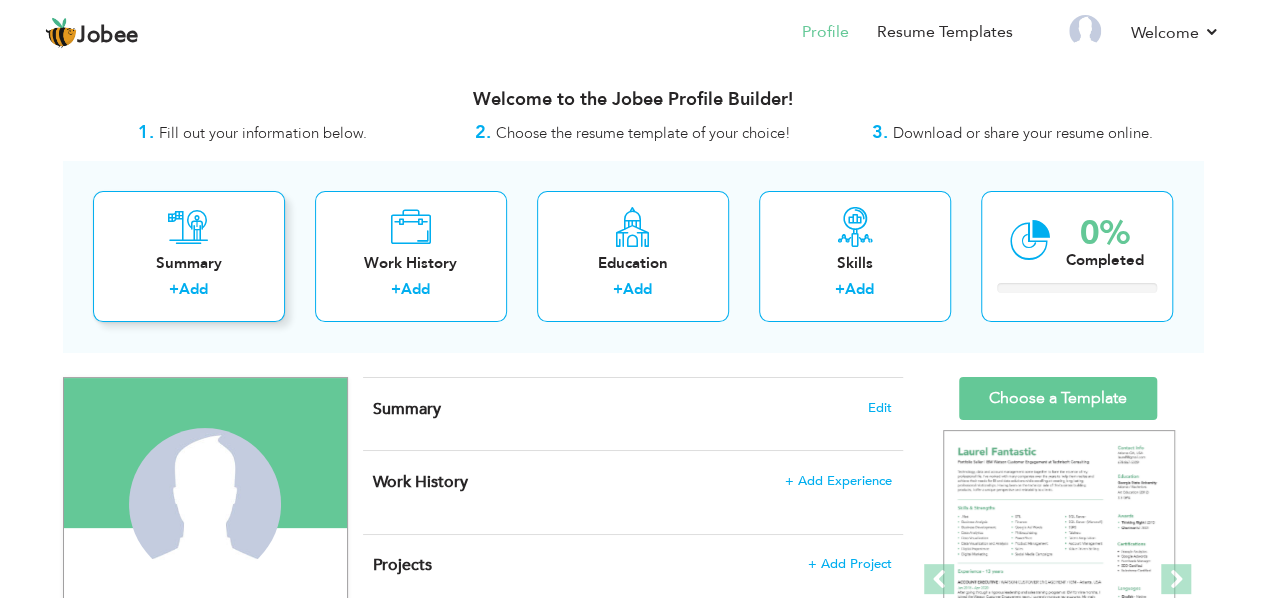 click on "Summary" at bounding box center [189, 263] 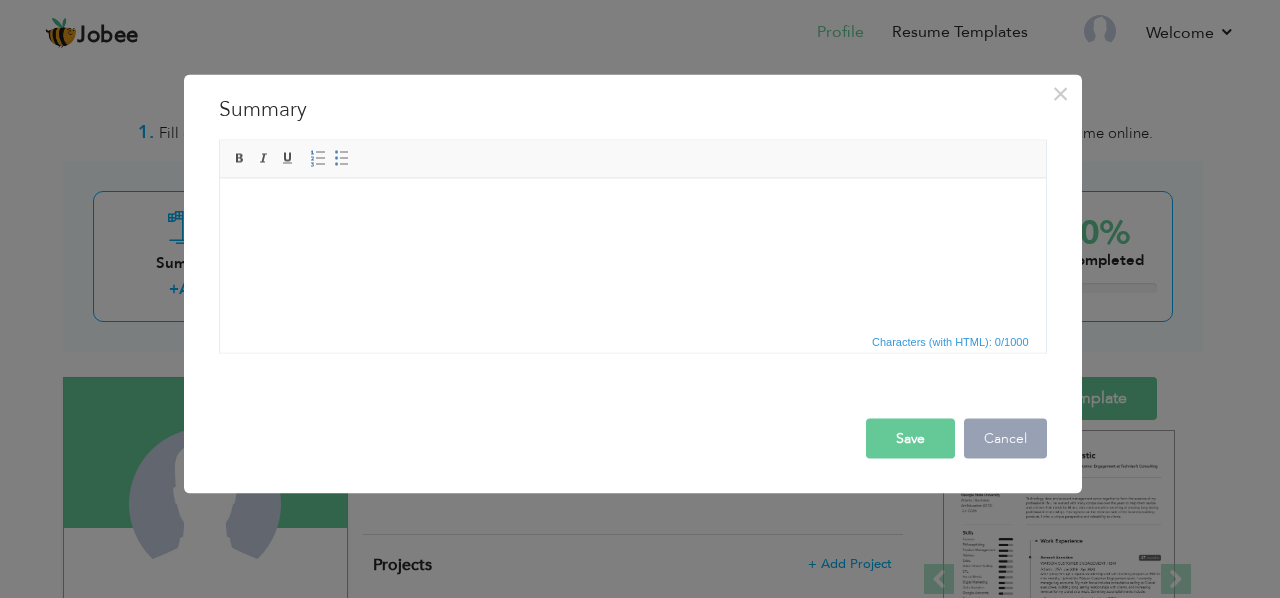 click on "Cancel" at bounding box center (1005, 439) 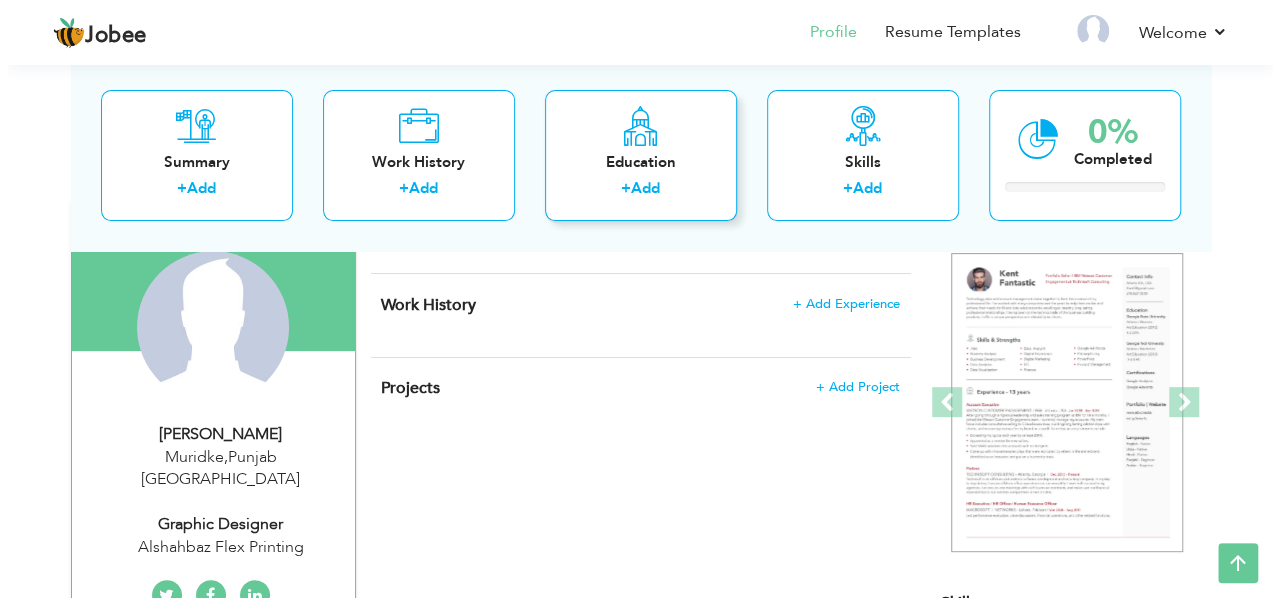 scroll, scrollTop: 175, scrollLeft: 0, axis: vertical 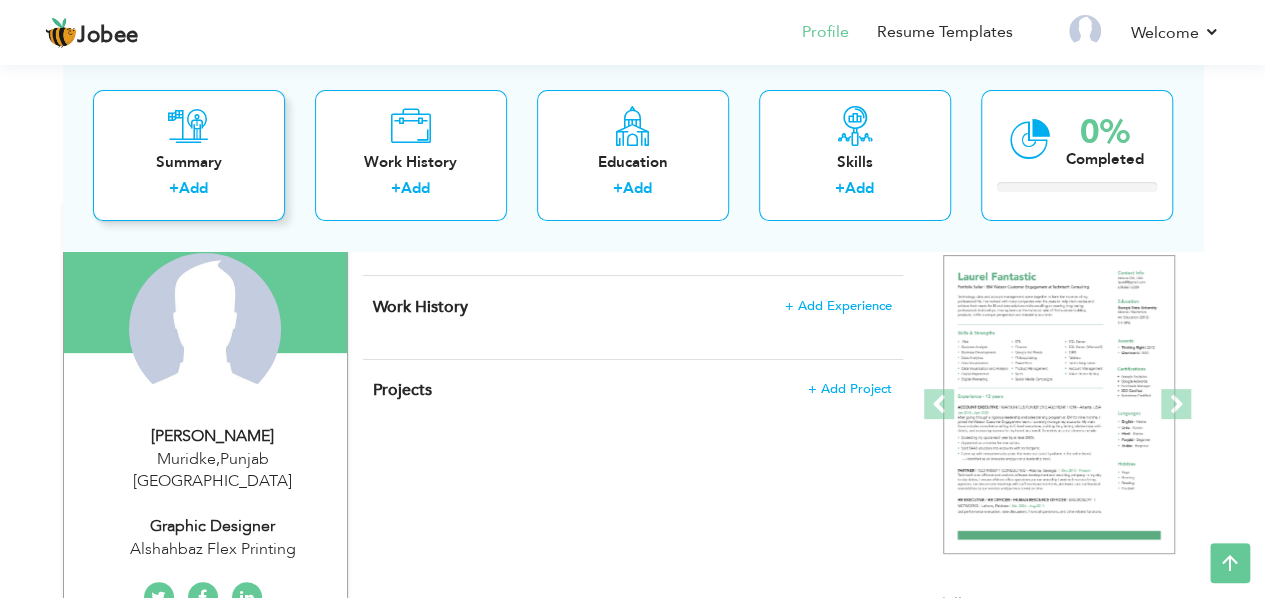 click on "Summary" at bounding box center (189, 162) 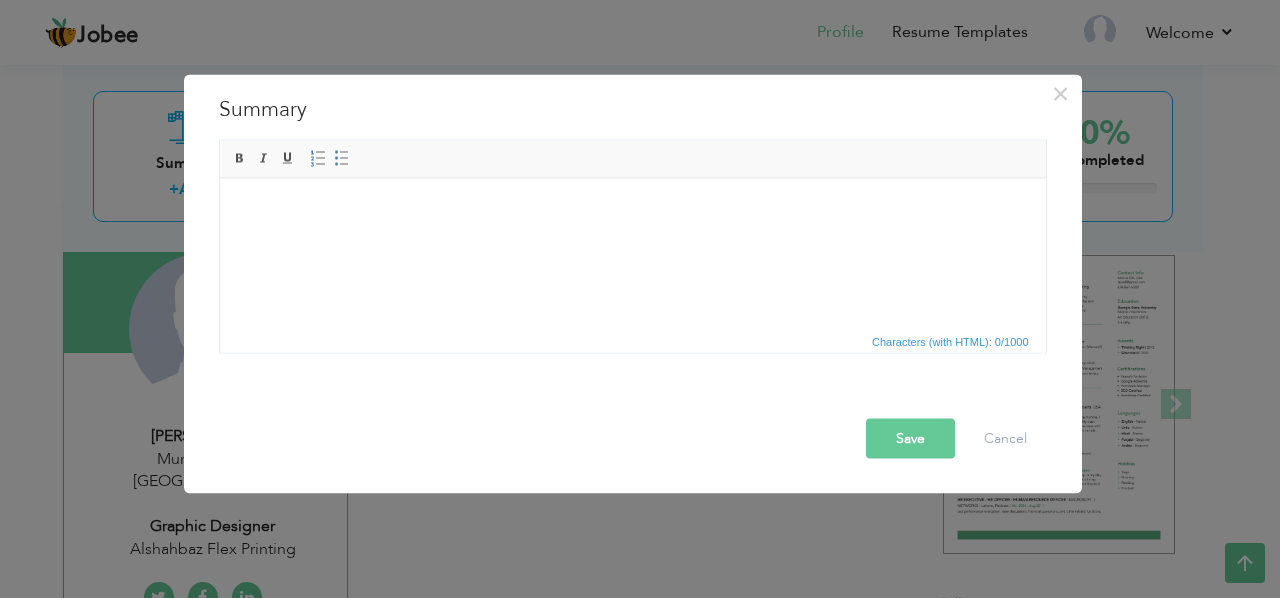 click at bounding box center [632, 208] 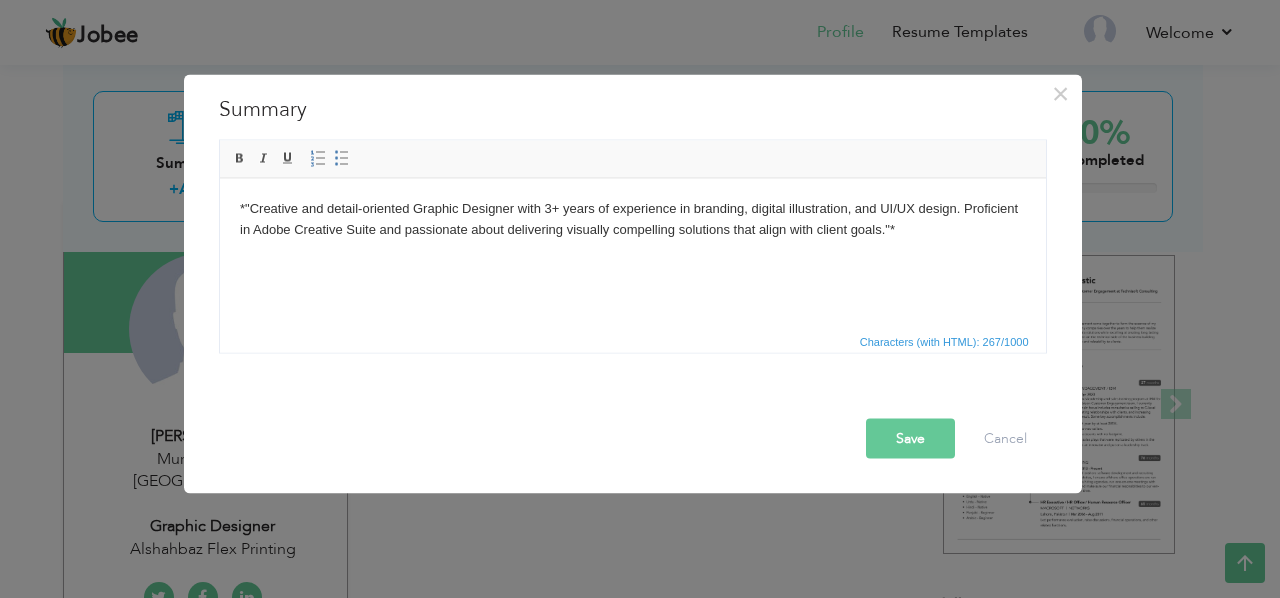 click on "*"Creative and detail-oriented Graphic Designer with 3+ years of experience in branding, digital illustration, and UI/UX design. Proficient in Adobe Creative Suite and passionate about delivering visually compelling solutions that align with client goals."*" at bounding box center (632, 219) 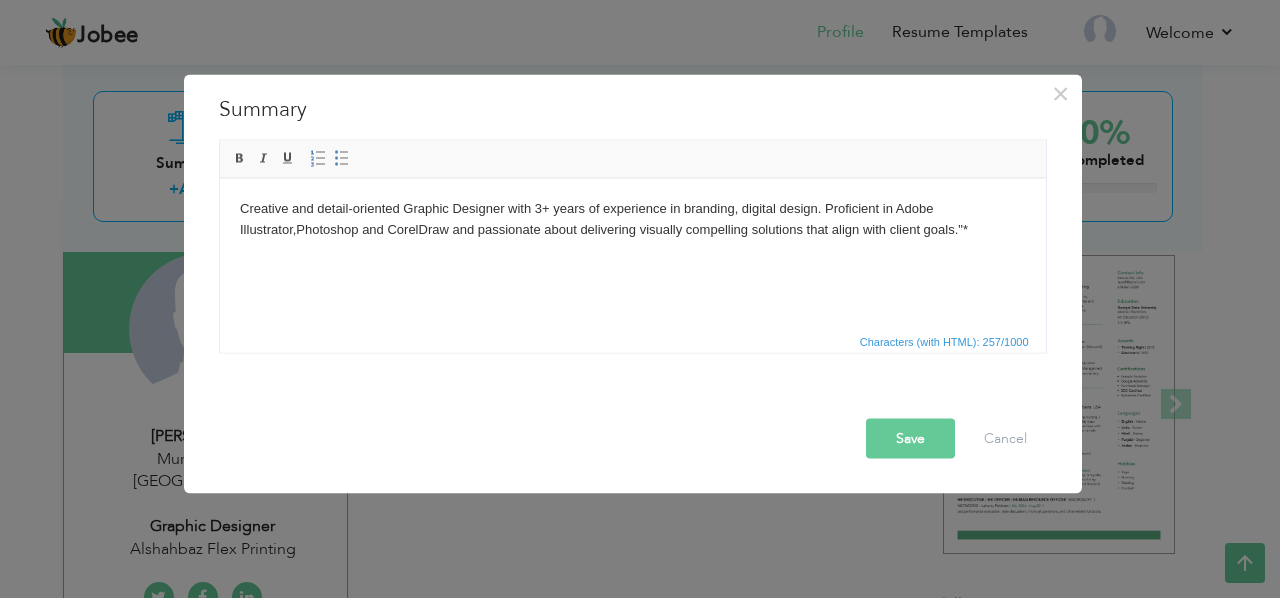 click on "Creative and detail-oriented Graphic Designer with 3+ years of experience in branding, digital design. Proficient in Adobe Illustrator,Photoshop and CorelDraw and passionate about delivering visually compelling solutions that align with client goals."*" at bounding box center (632, 219) 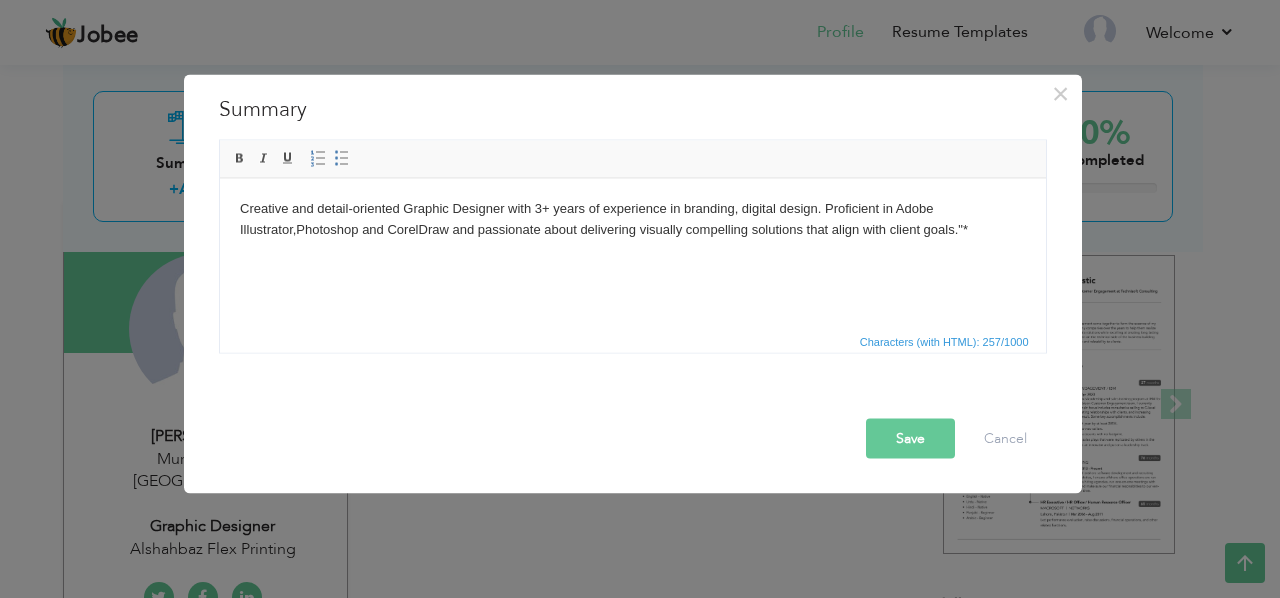 click on "Creative and detail-oriented Graphic Designer with 3+ years of experience in branding, digital design. Proficient in Adobe Illustrator,Photoshop and CorelDraw and passionate about delivering visually compelling solutions that align with client goals."*" at bounding box center [632, 219] 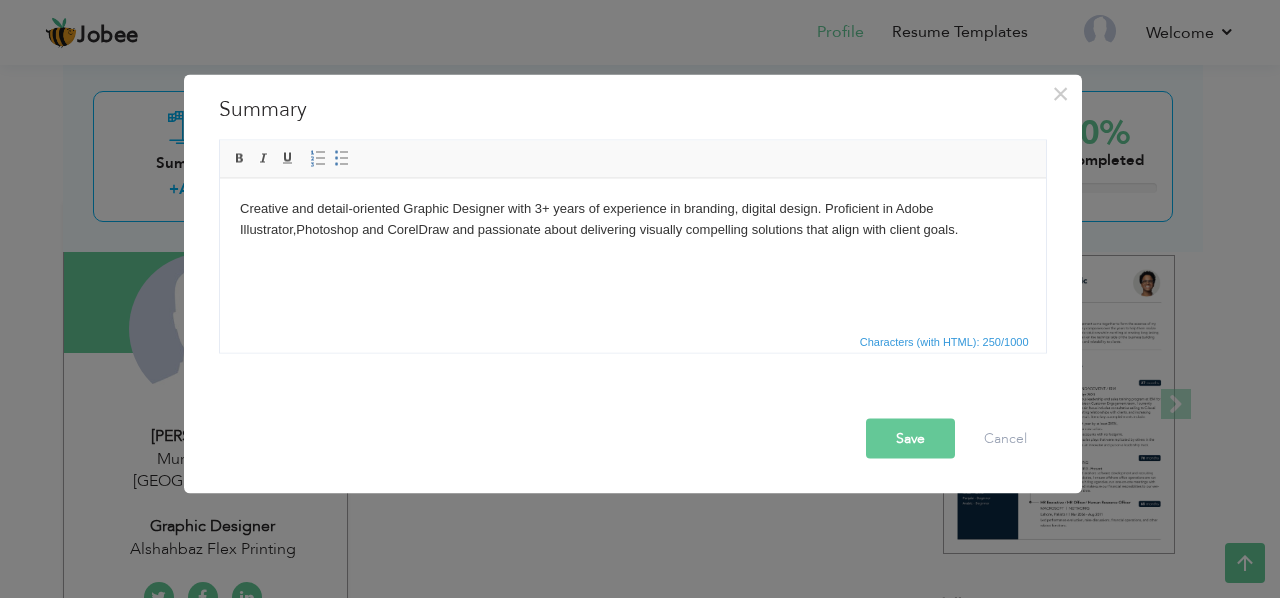 click on "Creative and detail-oriented Graphic Designer with 3+ years of experience in branding, digital design. Proficient in Adobe Illustrator,Photoshop and CorelDraw and passionate about delivering visually compelling solutions that align with client goals." at bounding box center [632, 219] 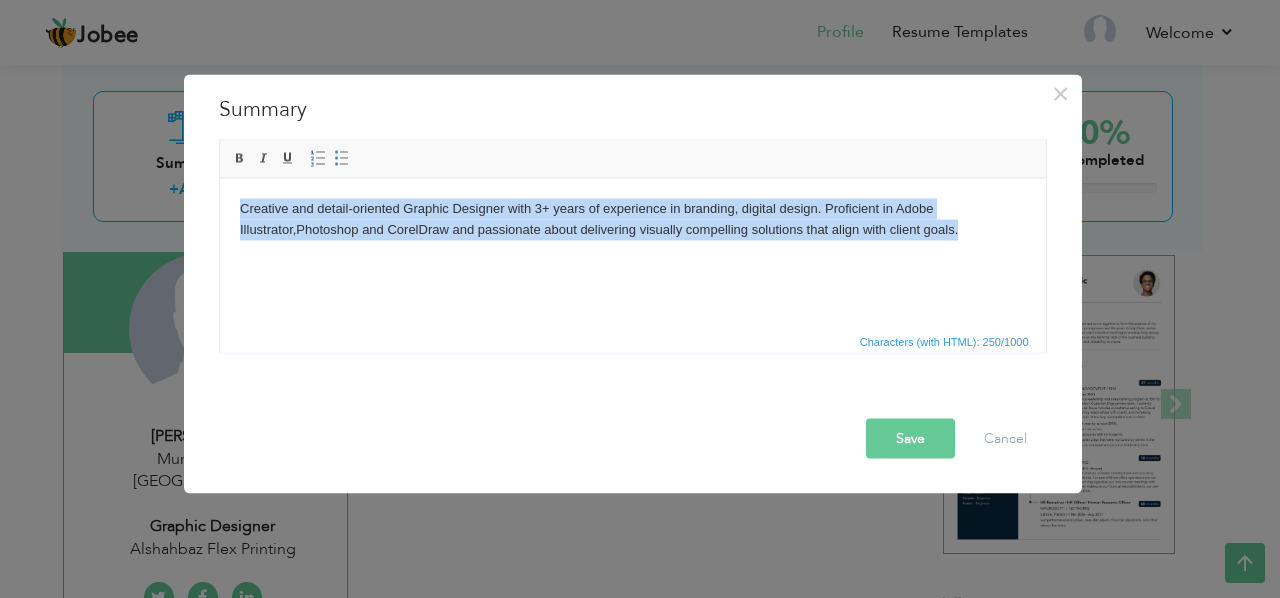 copy on "Creative and detail-oriented Graphic Designer with 3+ years of experience in branding, digital design. Proficient in Adobe Illustrator,Photoshop and CorelDraw and passionate about delivering visually compelling solutions that align with client goals." 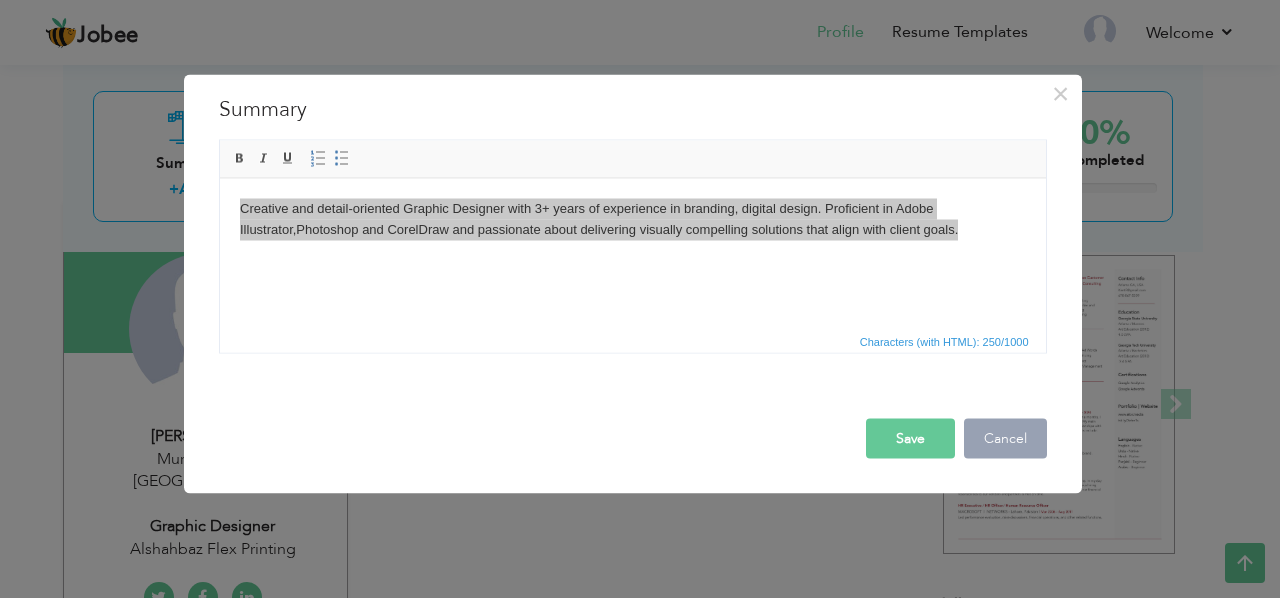 click on "Cancel" at bounding box center [1005, 439] 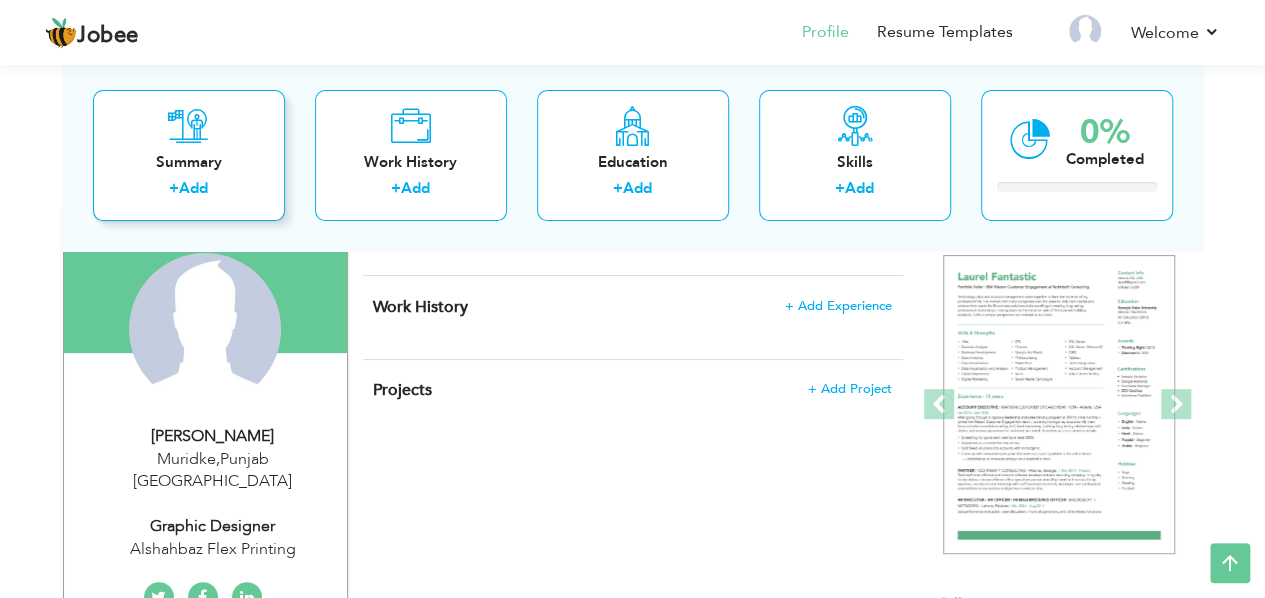 click on "Summary
+  Add" at bounding box center [189, 155] 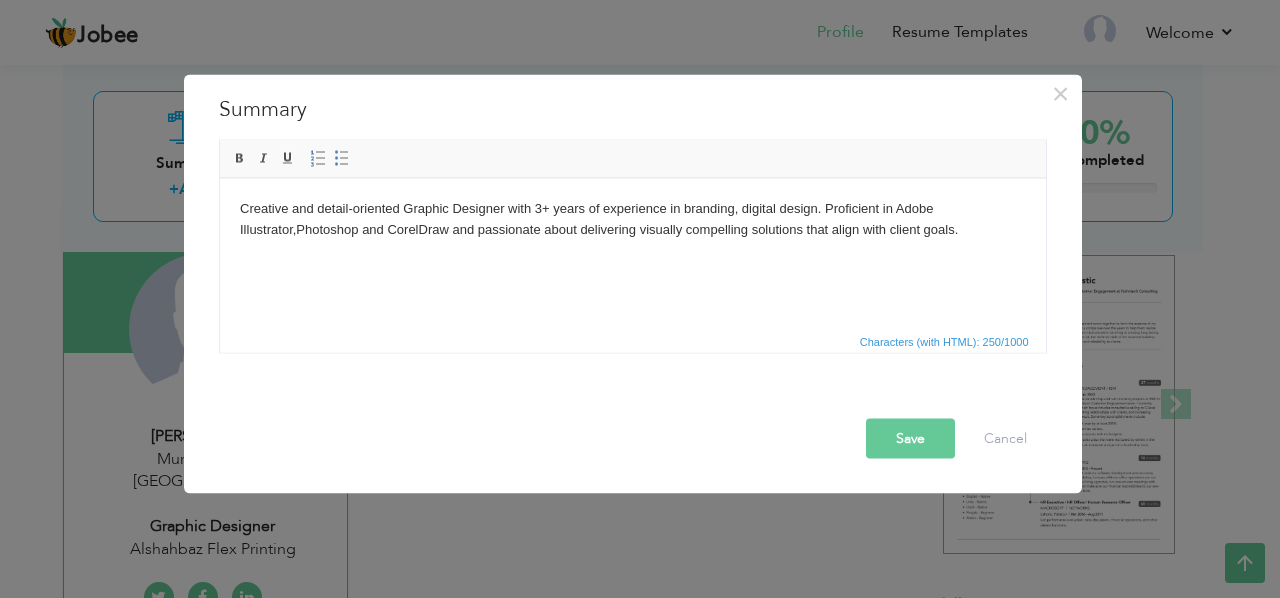 click on "Save" at bounding box center (910, 439) 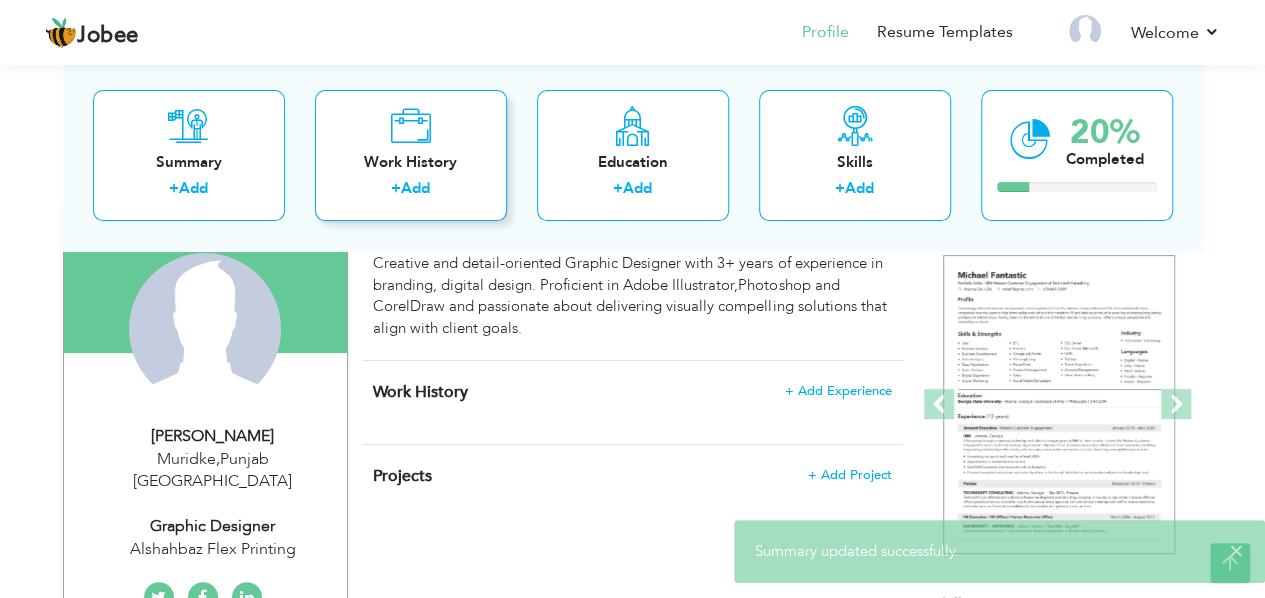 click on "Add" at bounding box center (415, 189) 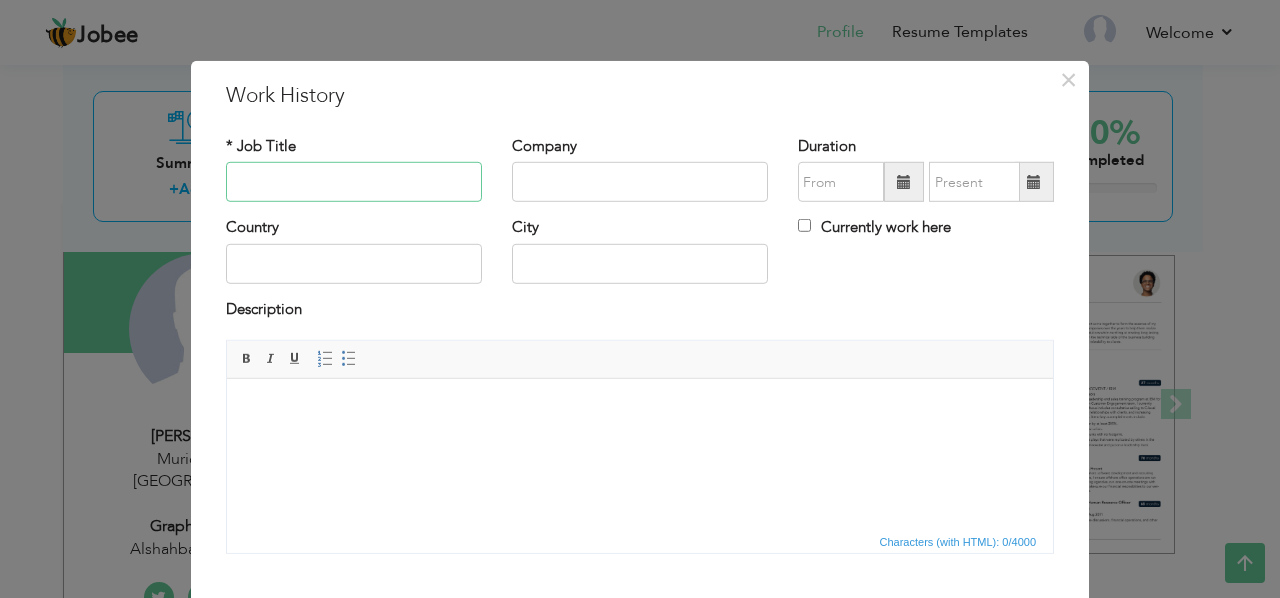 click at bounding box center [354, 182] 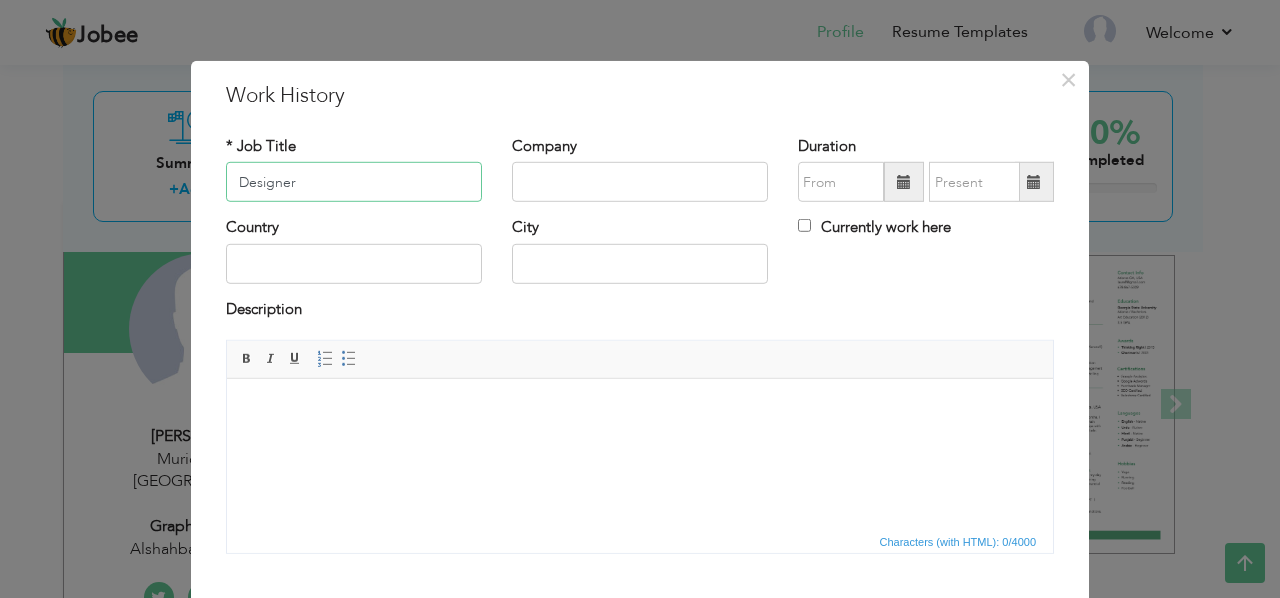type on "Designer" 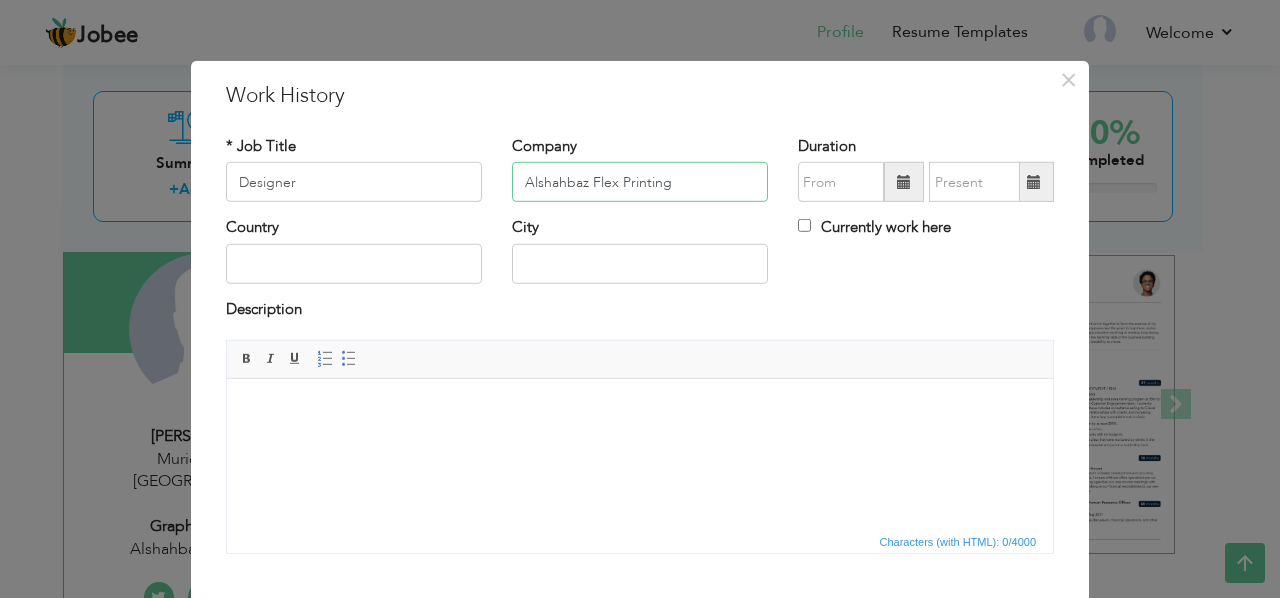 type on "Alshahbaz Flex Printing" 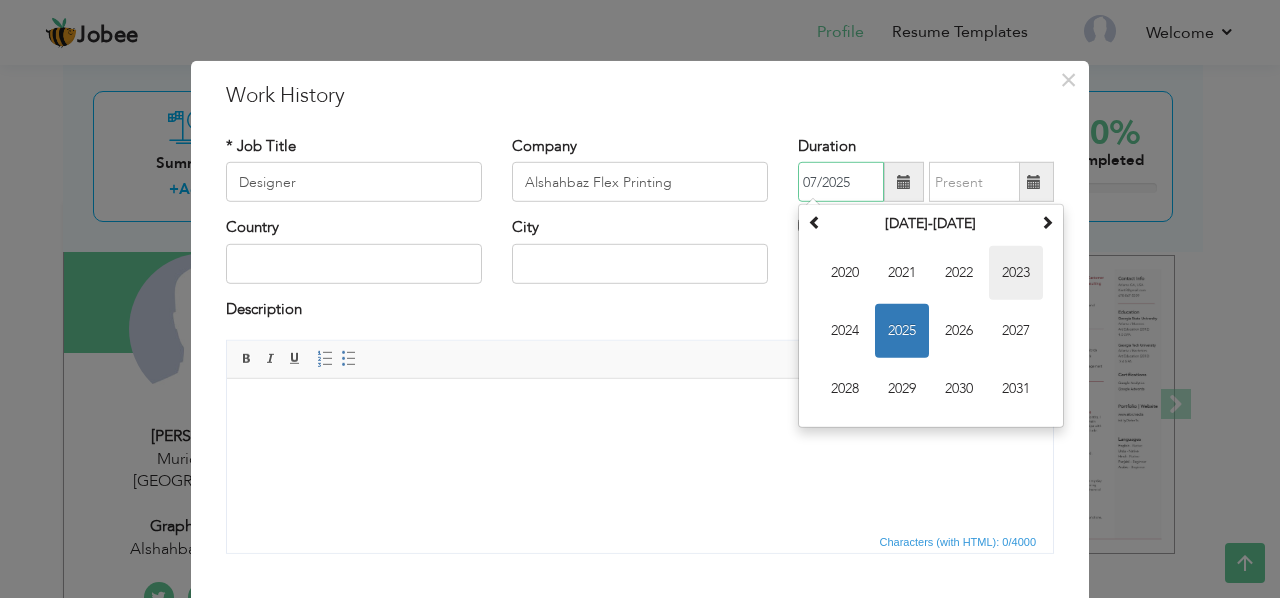 click on "2023" at bounding box center [1016, 273] 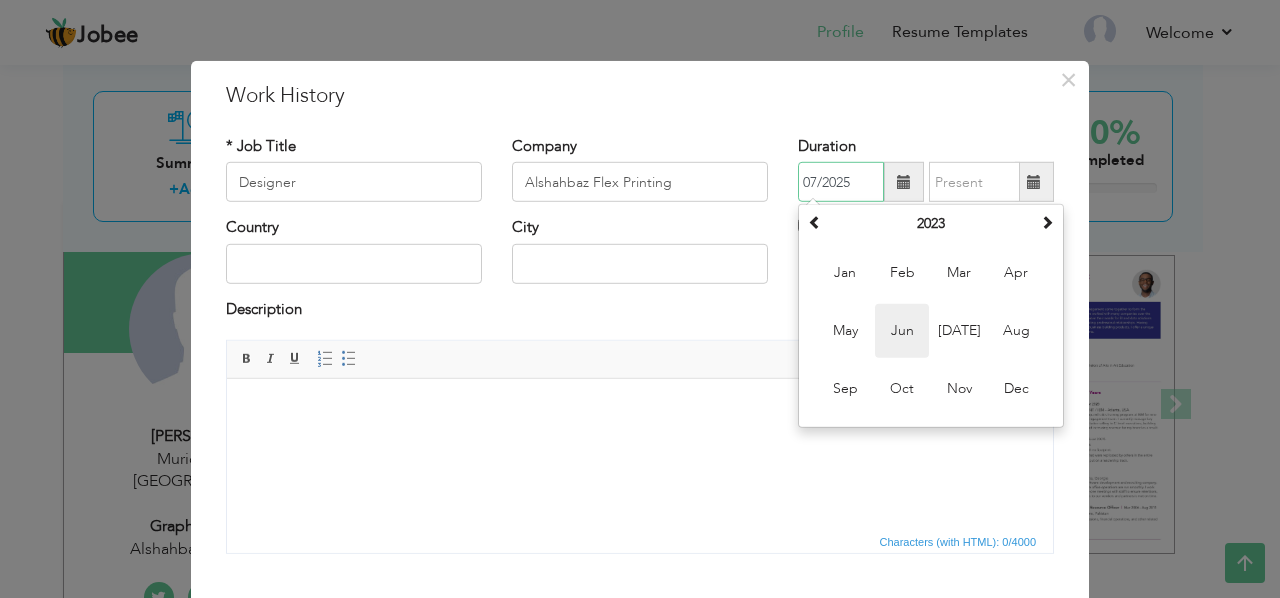 click on "Jun" at bounding box center [902, 331] 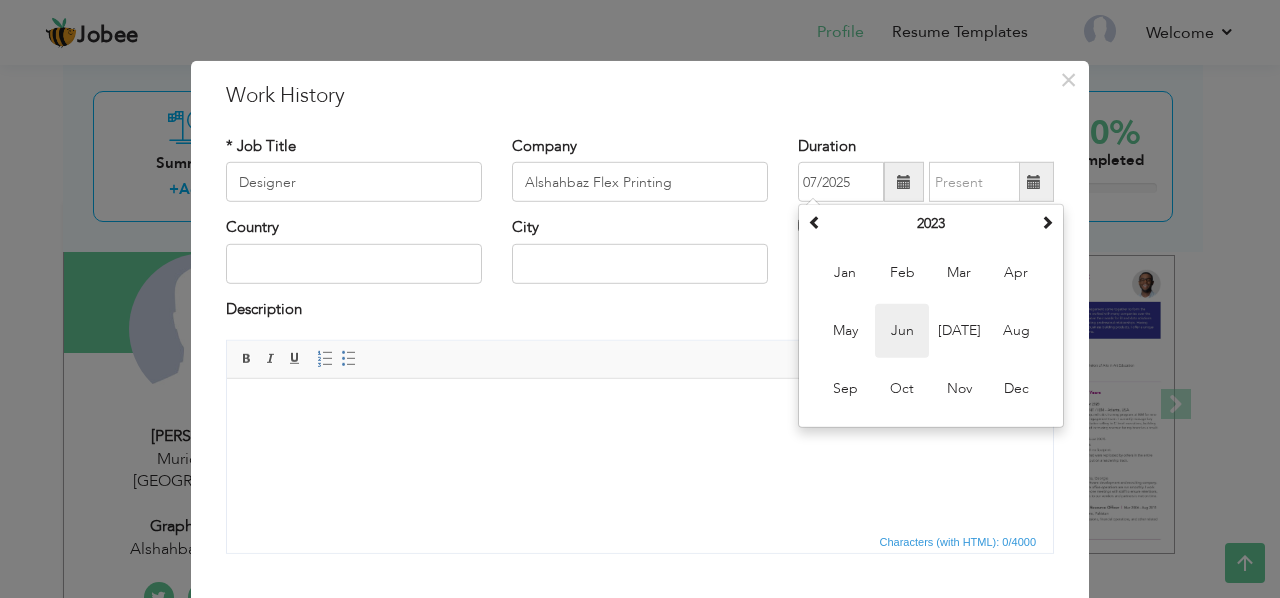 type on "06/2023" 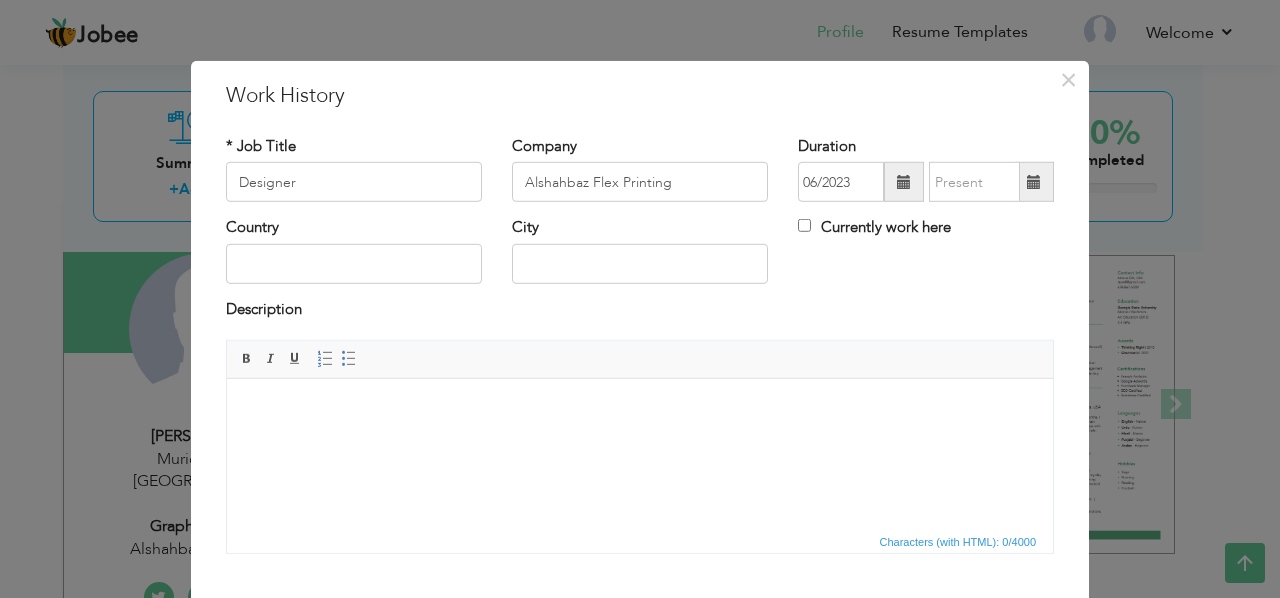 click on "Currently work here" at bounding box center [874, 227] 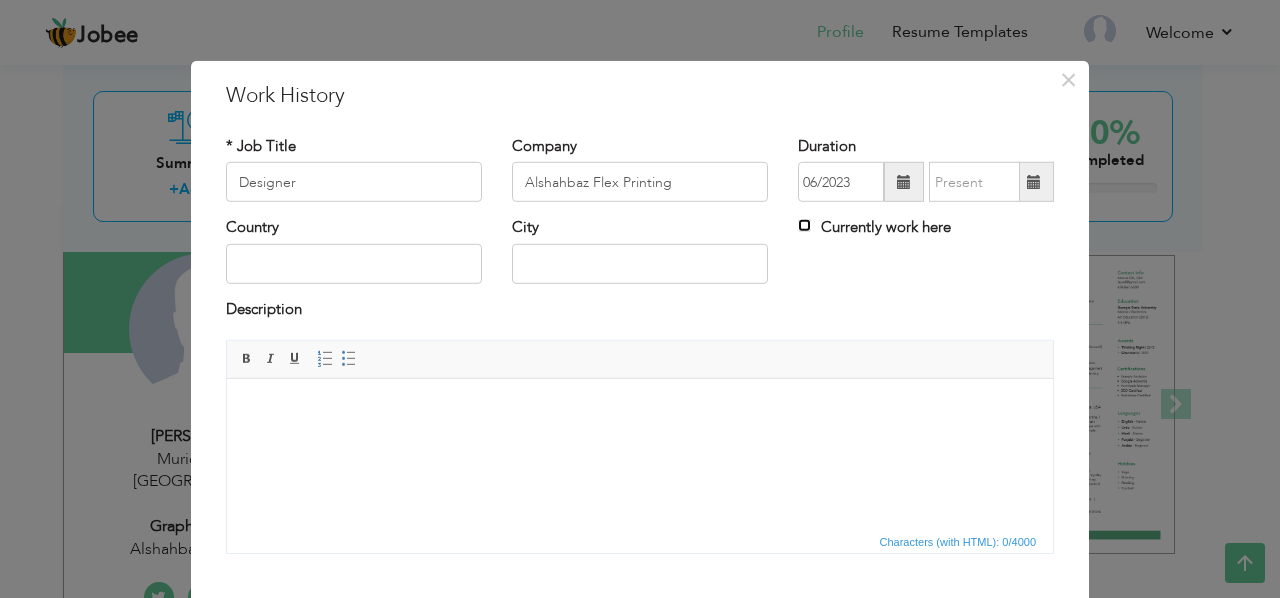 click on "Currently work here" at bounding box center [804, 225] 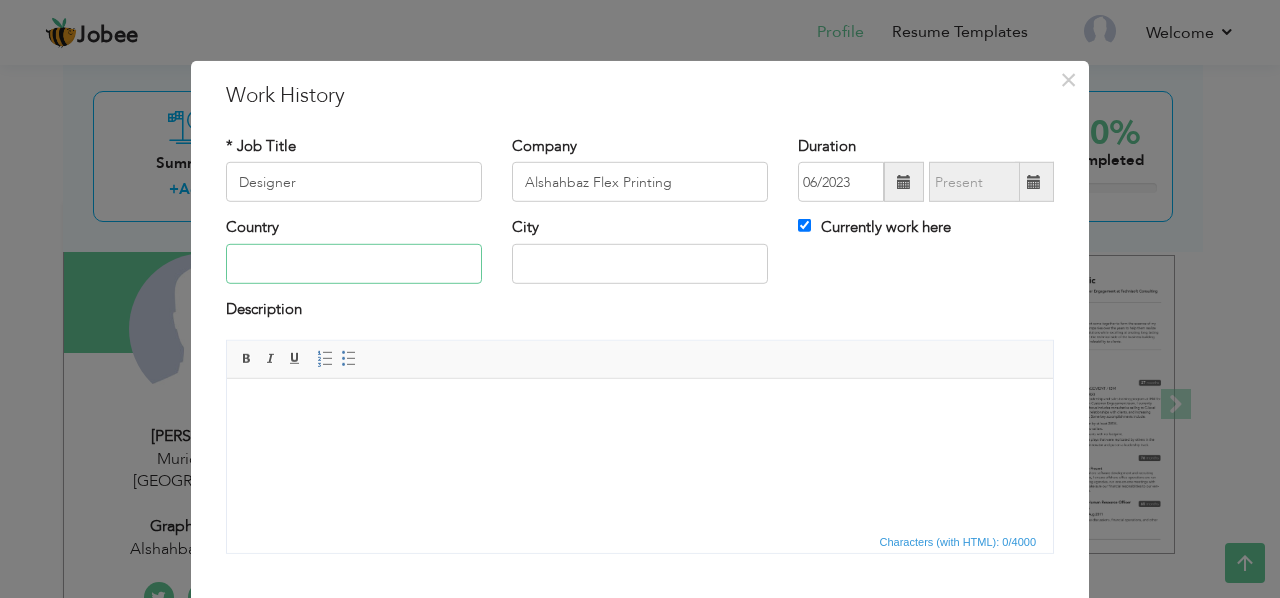 click at bounding box center (354, 264) 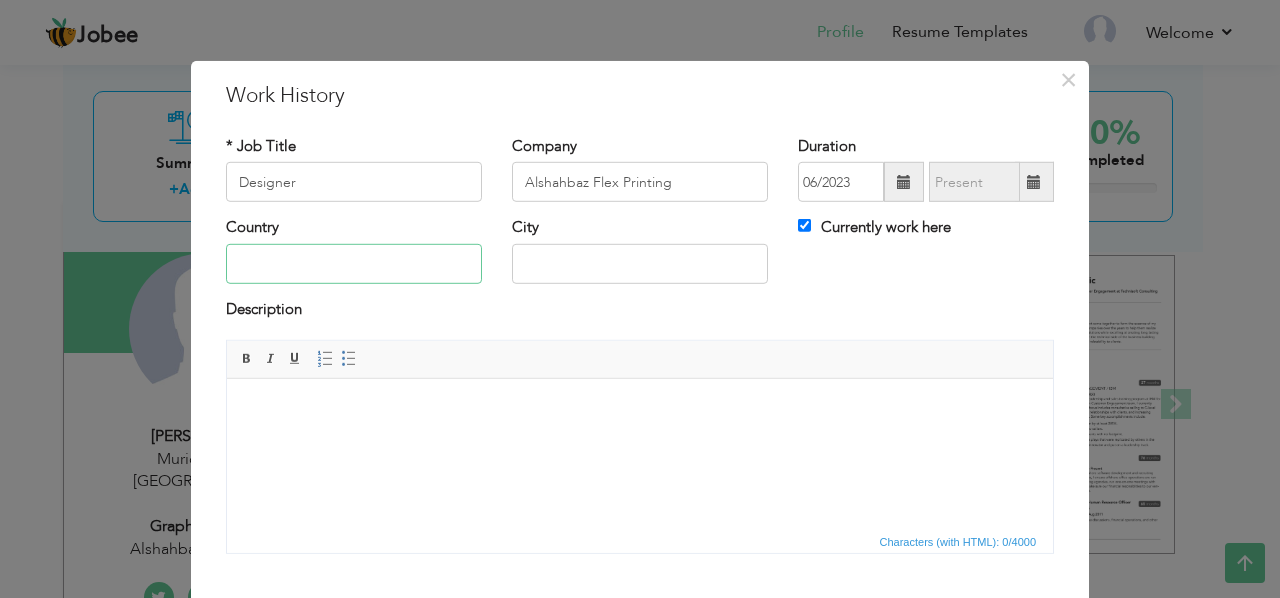 type on "[GEOGRAPHIC_DATA]" 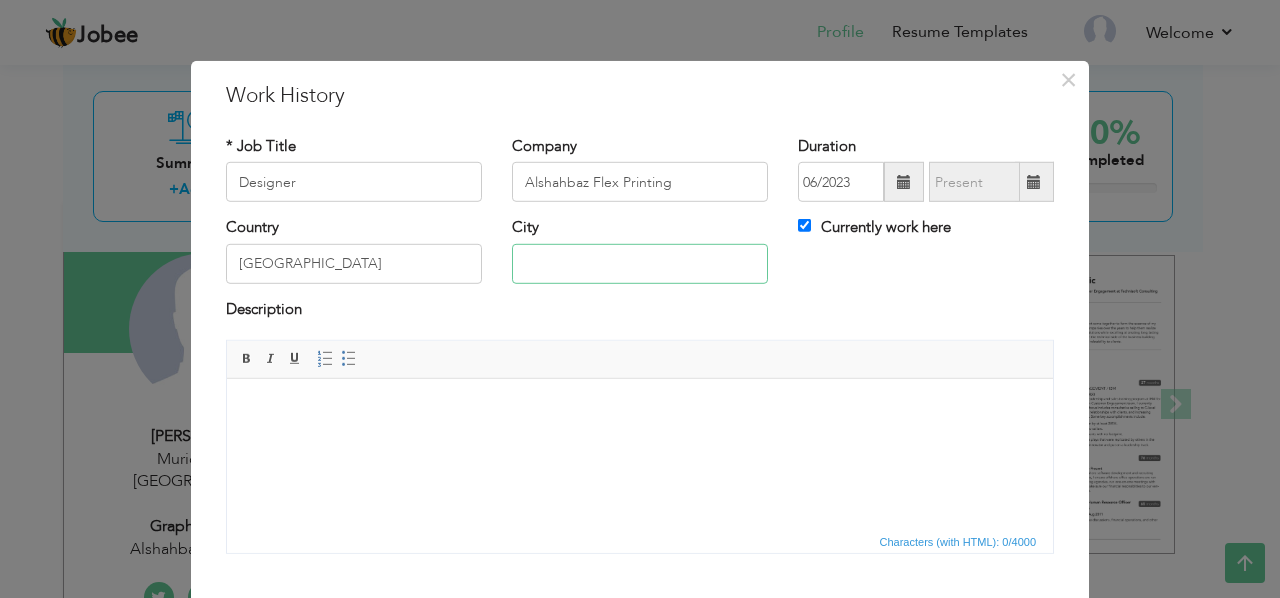 type on "Muridke" 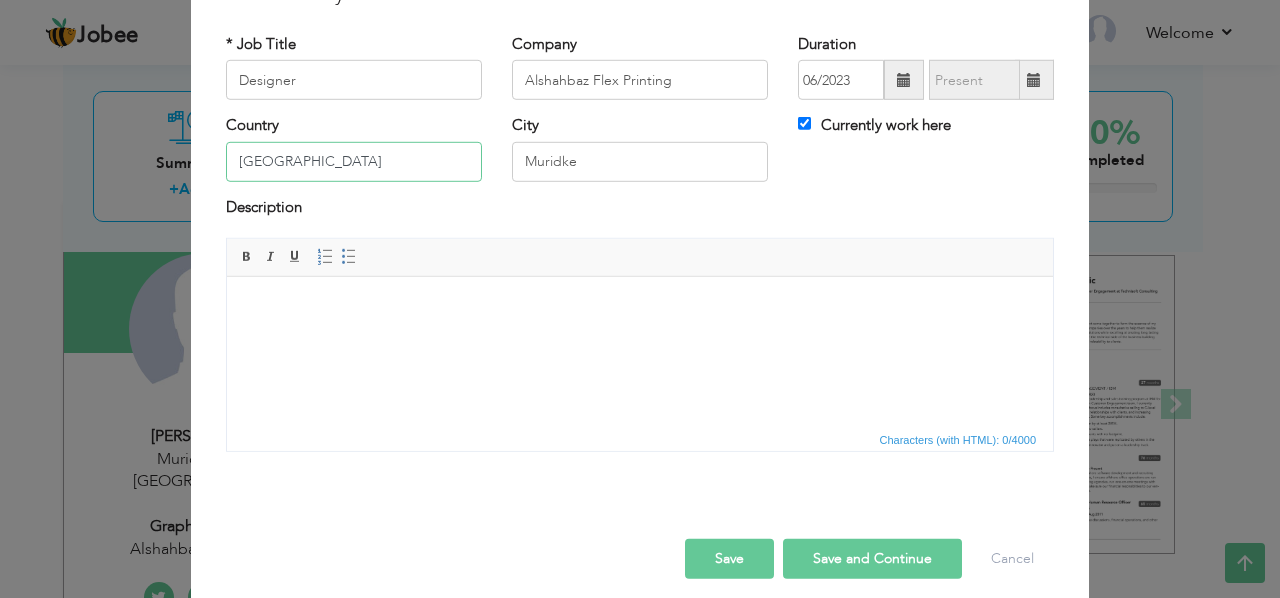 scroll, scrollTop: 116, scrollLeft: 0, axis: vertical 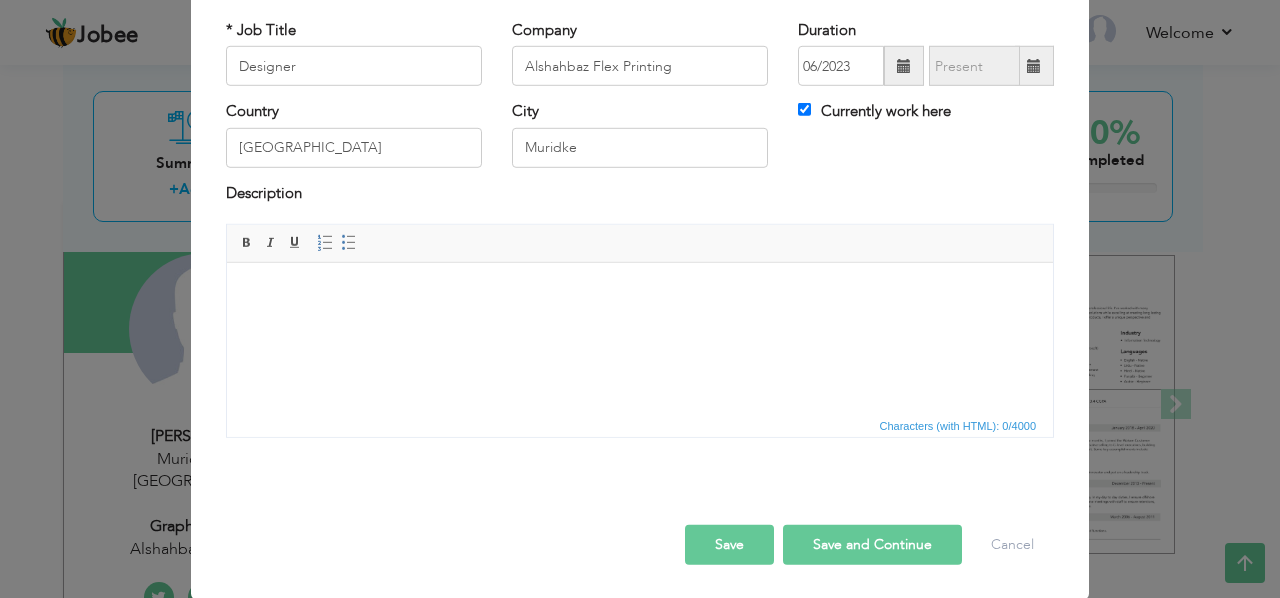 click at bounding box center [640, 293] 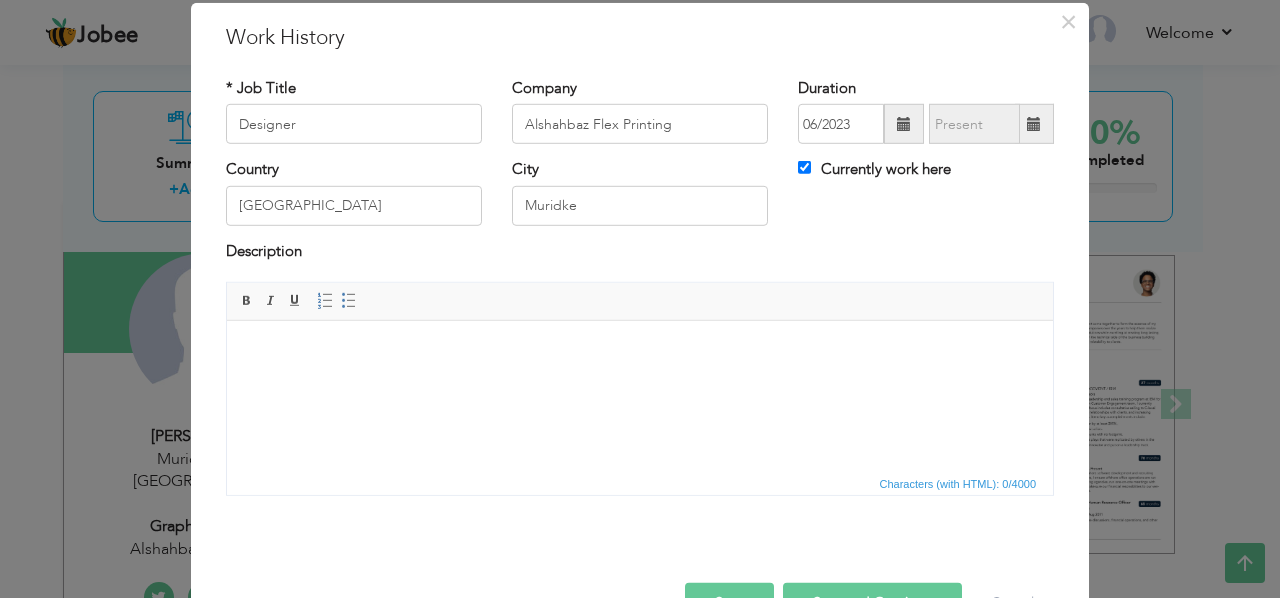 scroll, scrollTop: 70, scrollLeft: 0, axis: vertical 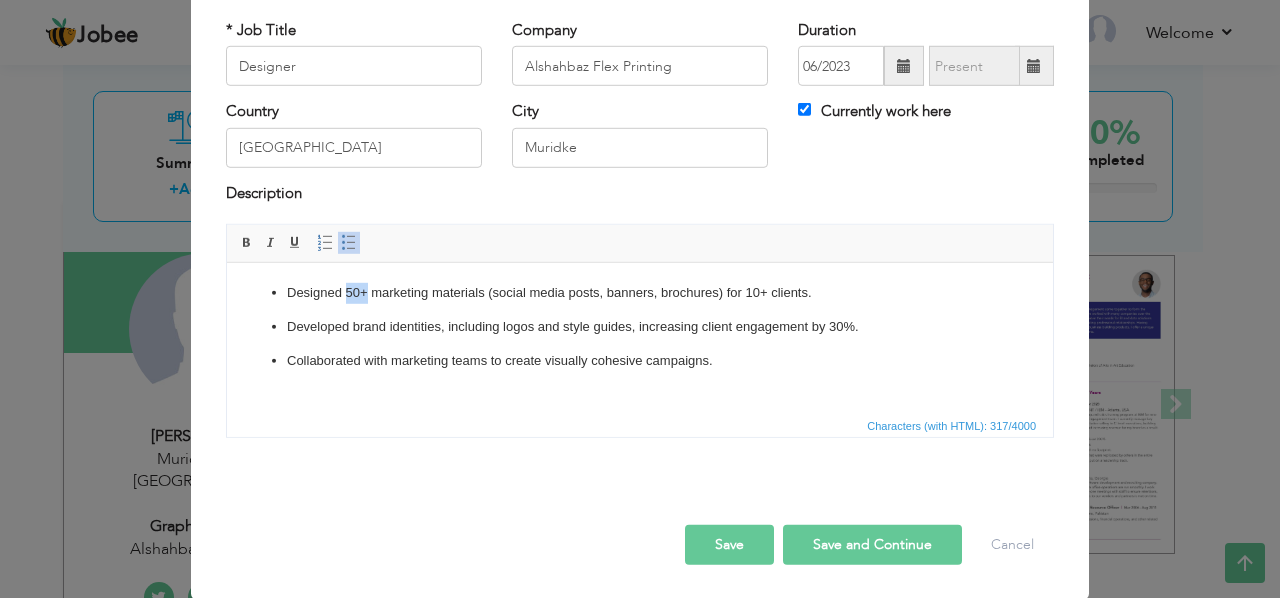 drag, startPoint x: 368, startPoint y: 293, endPoint x: 348, endPoint y: 293, distance: 20 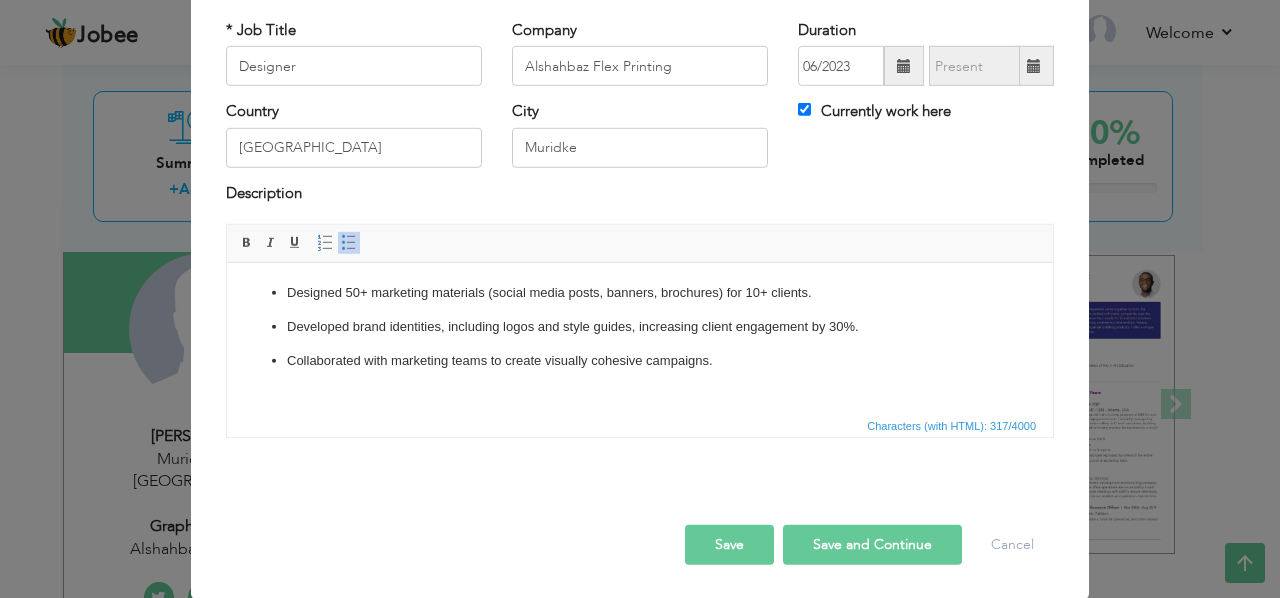 click on "Designed 50+ marketing materials (social media posts, banners, brochures) for 10+ clients. Developed brand identities, including logos and style guides, increasing client engagement by 30%. Collaborated with marketing teams to create visually cohesive campaigns." at bounding box center [640, 327] 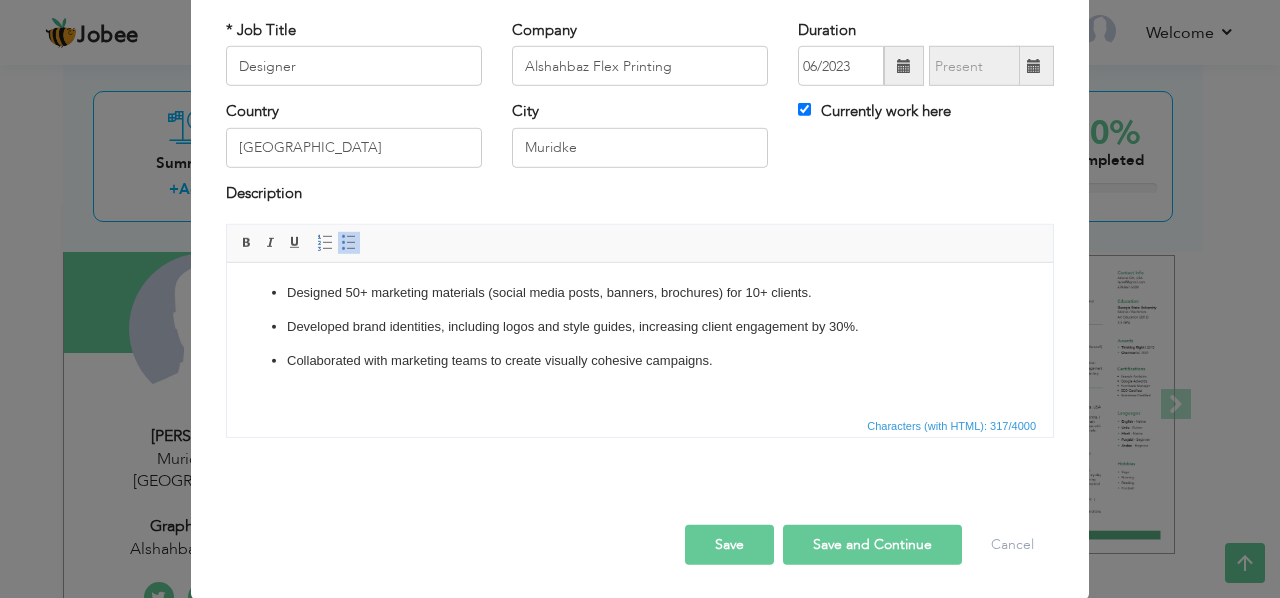 click on "Designed 50+ marketing materials (social media posts, banners, brochures) for 10+ clients." at bounding box center [640, 293] 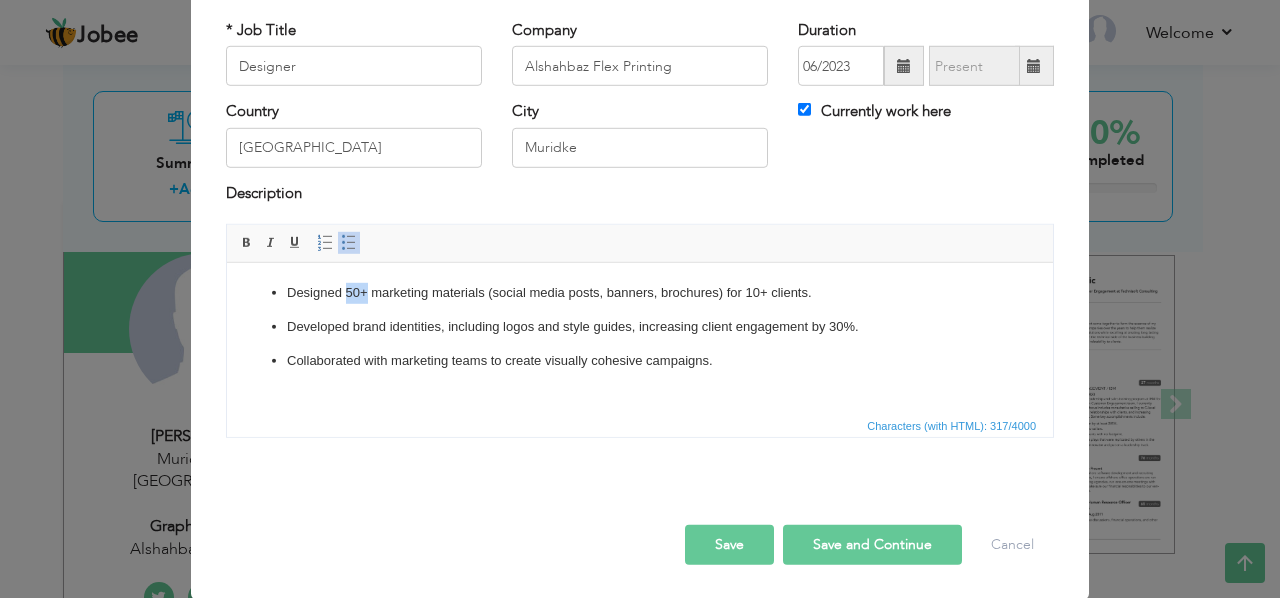 drag, startPoint x: 365, startPoint y: 294, endPoint x: 347, endPoint y: 295, distance: 18.027756 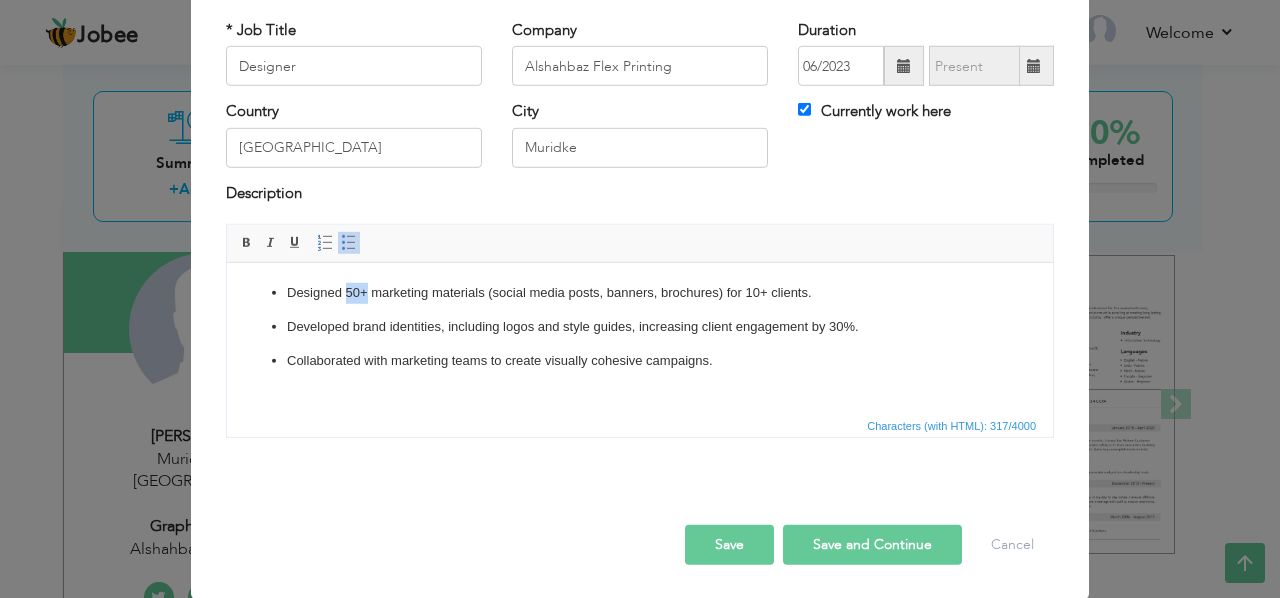 type 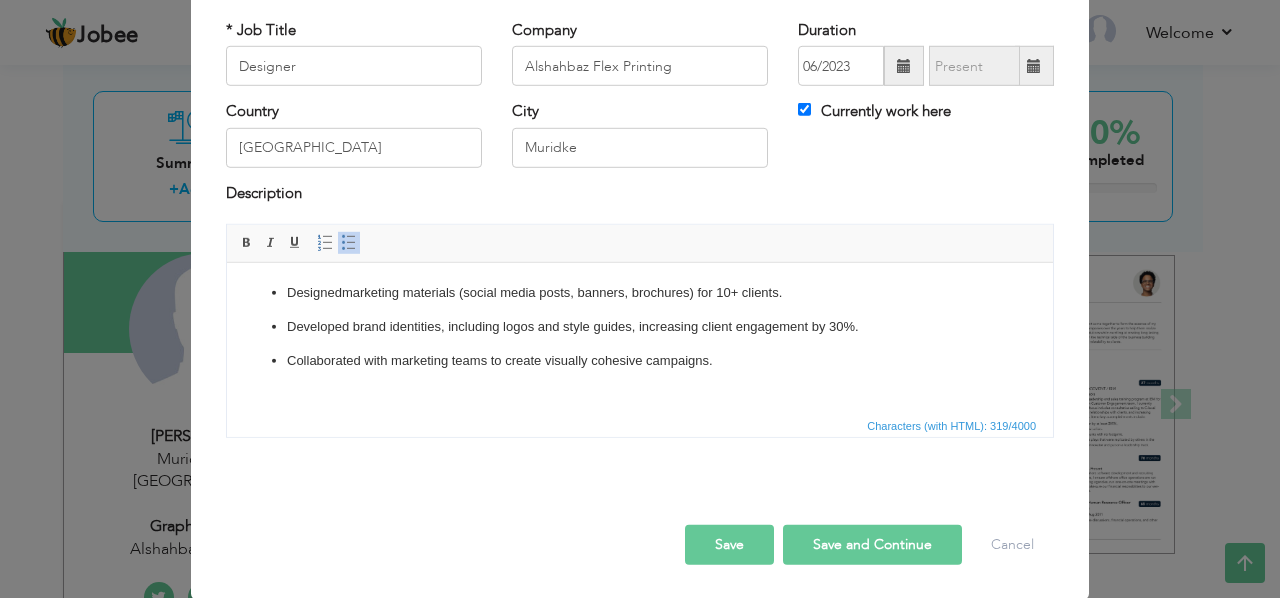 click on "Designed   marketing materials (social media posts, banners, brochures) for 10+ clients. Developed brand identities, including logos and style guides, increasing client engagement by 30%. Collaborated with marketing teams to create visually cohesive campaigns." at bounding box center [640, 327] 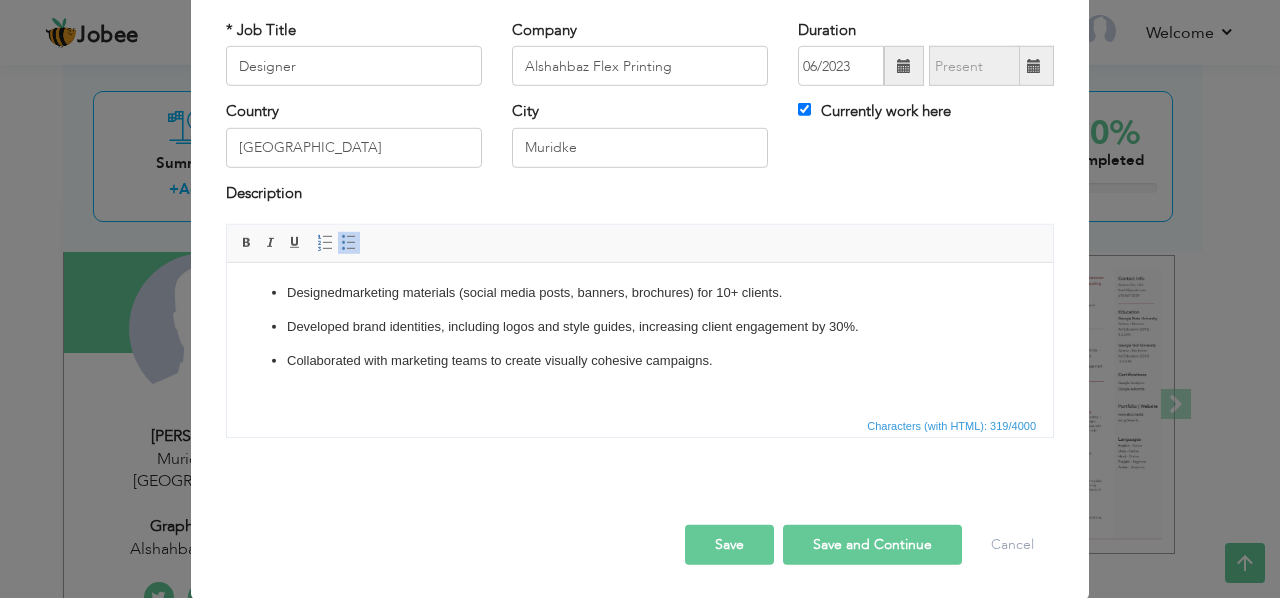 click on "Designed   marketing materials (social media posts, banners, brochures) for 10+ clients." at bounding box center [640, 293] 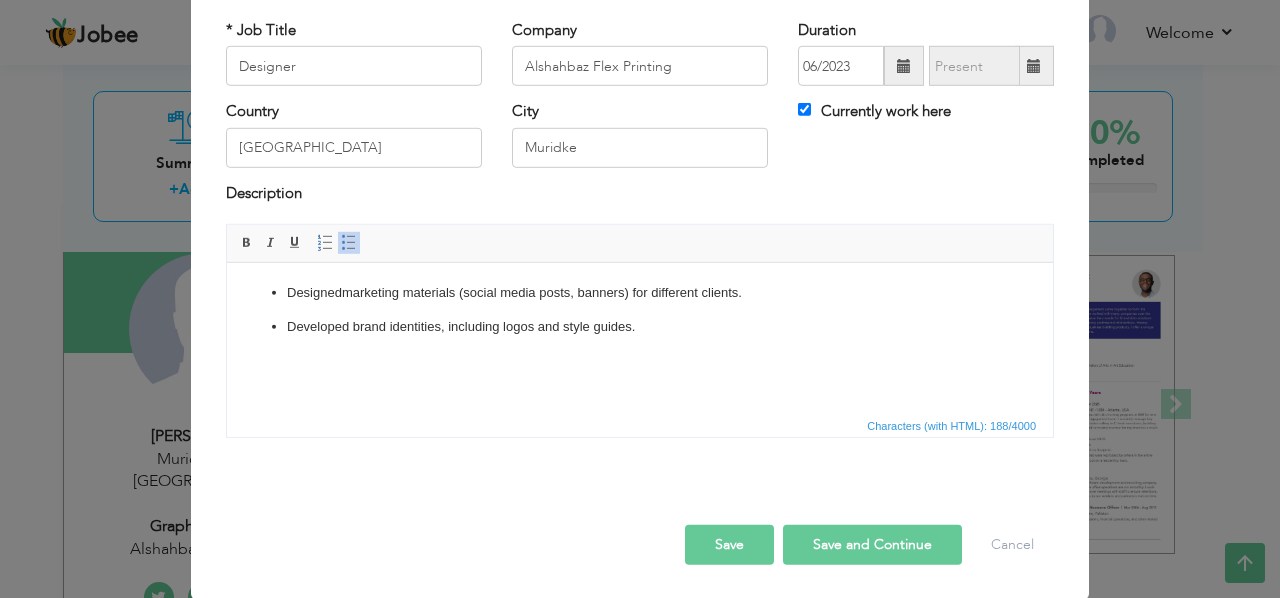 click on "Save and Continue" at bounding box center (872, 545) 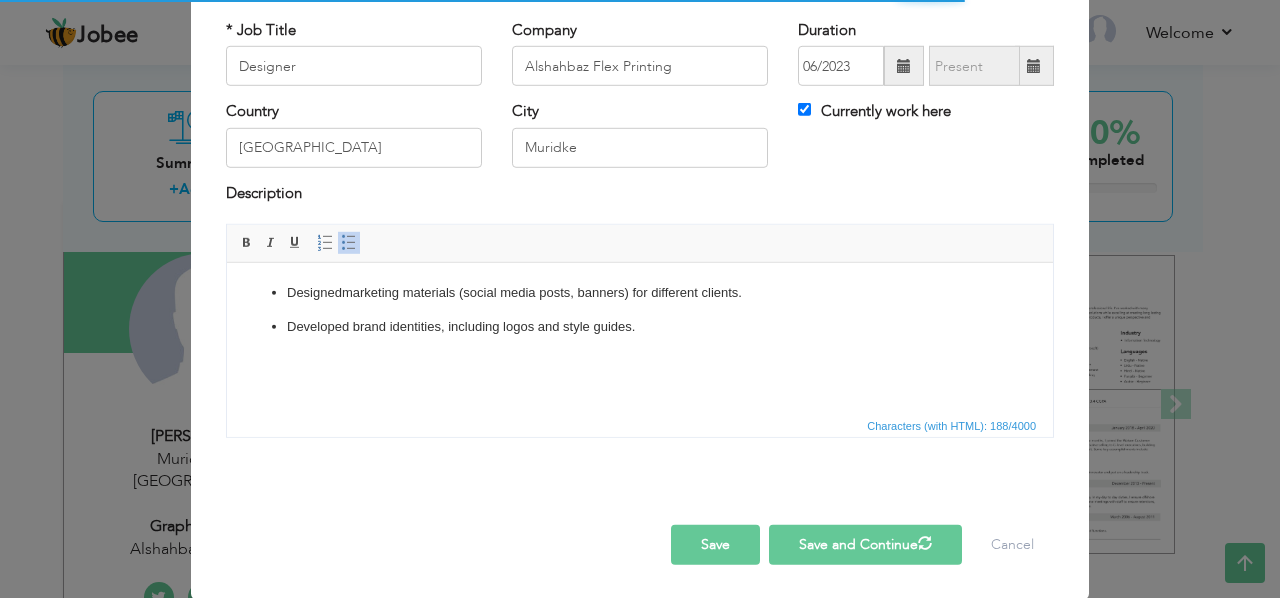 drag, startPoint x: 864, startPoint y: 542, endPoint x: 872, endPoint y: 197, distance: 345.09274 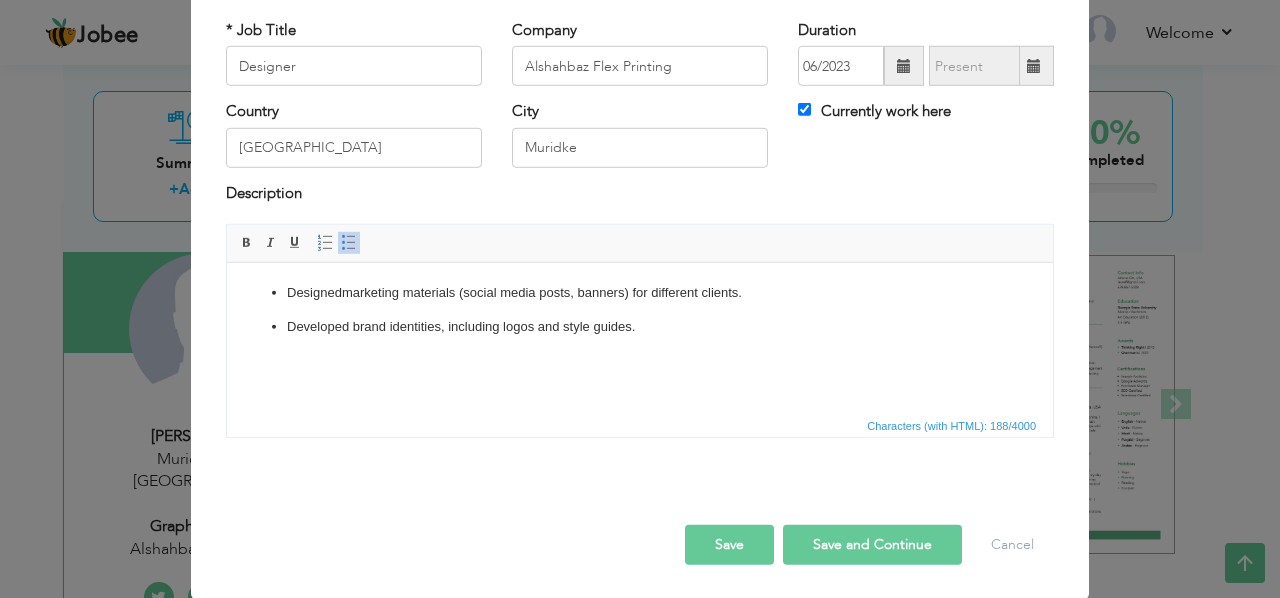 type 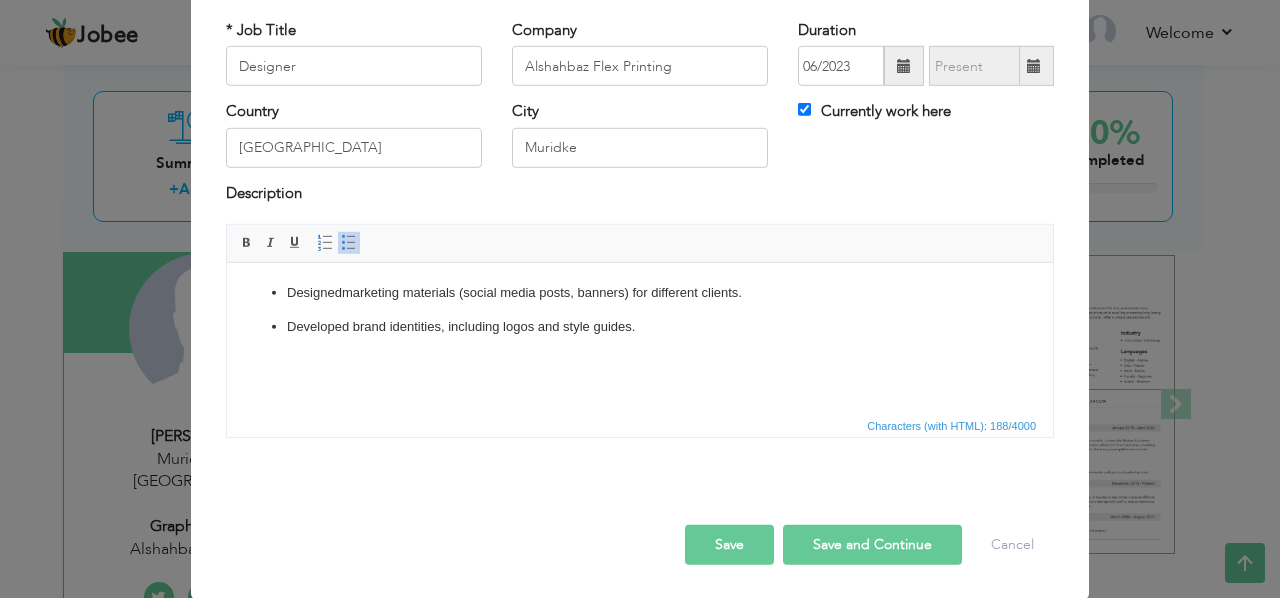 click on "Save and Continue" at bounding box center [872, 545] 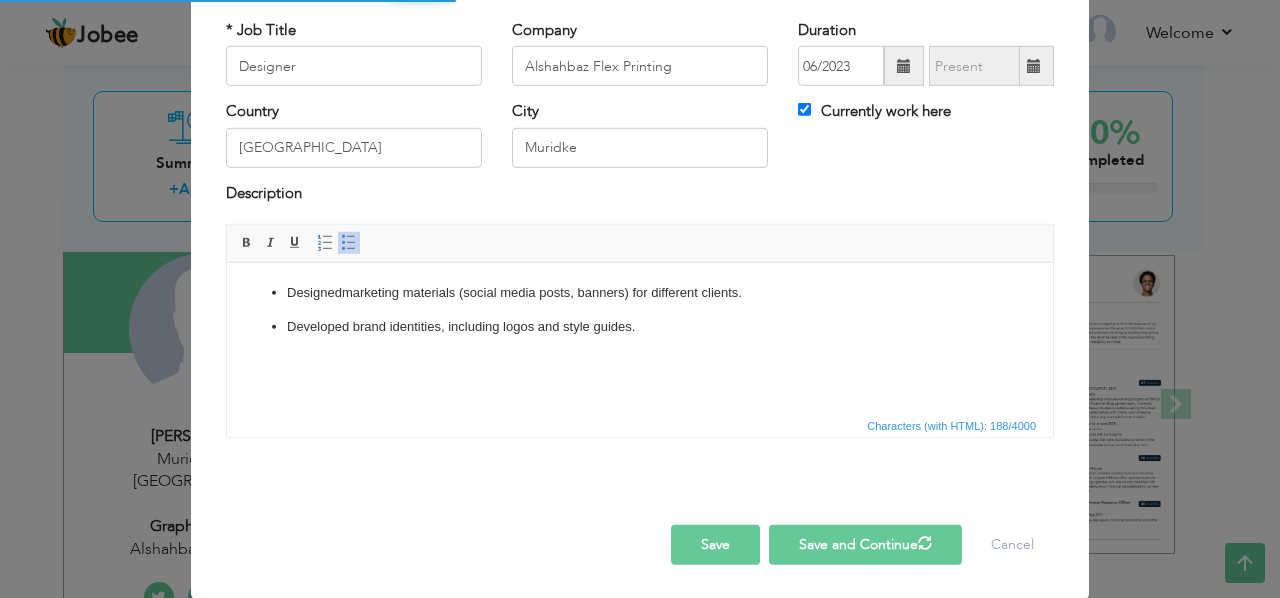 type 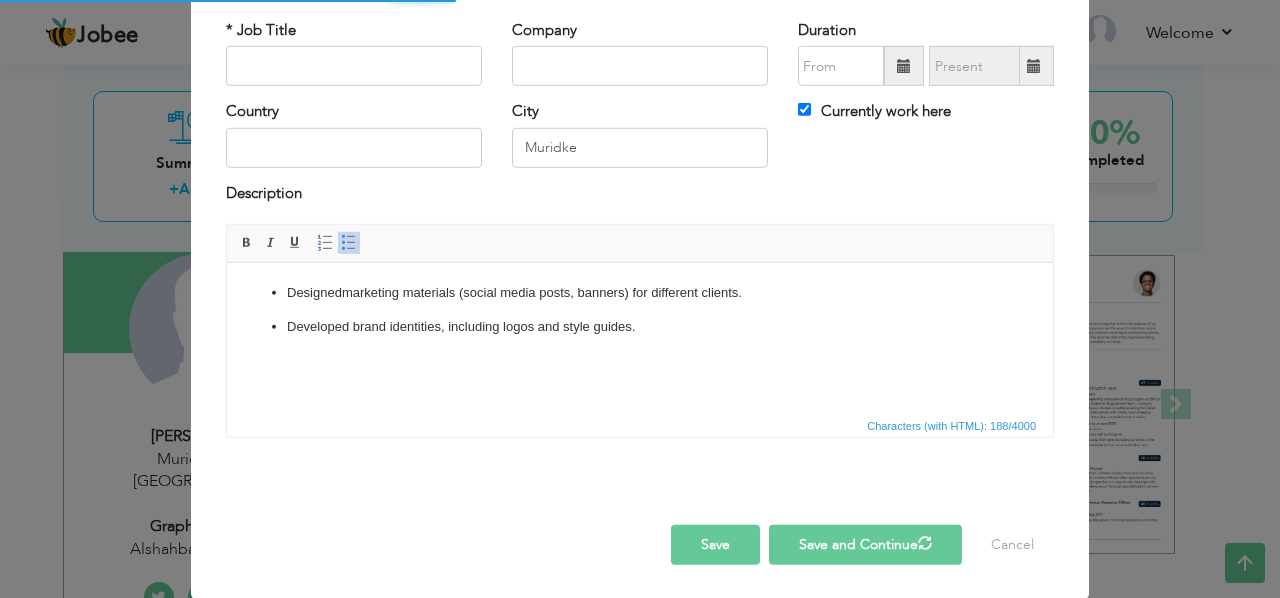 type 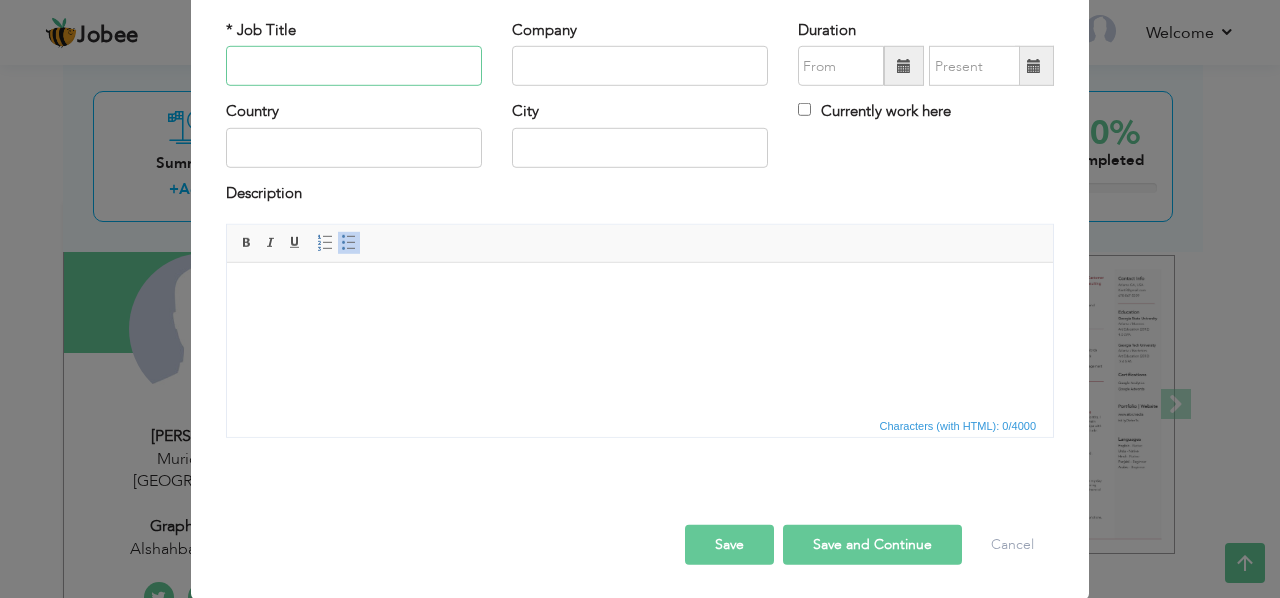 click at bounding box center (354, 66) 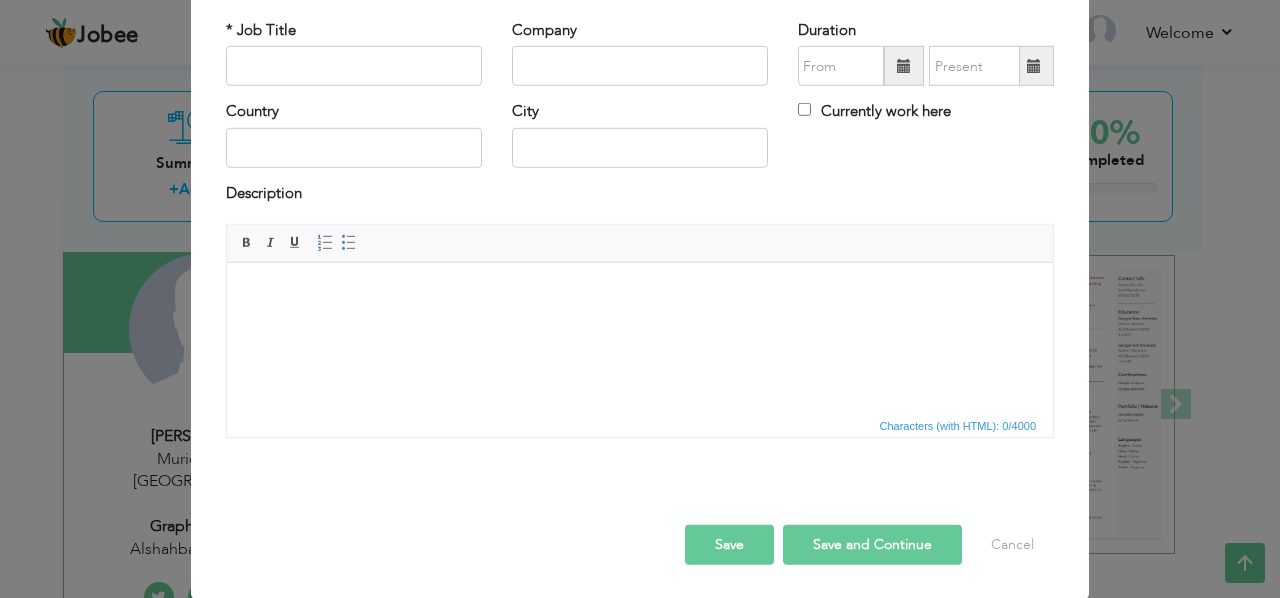 click at bounding box center [640, 293] 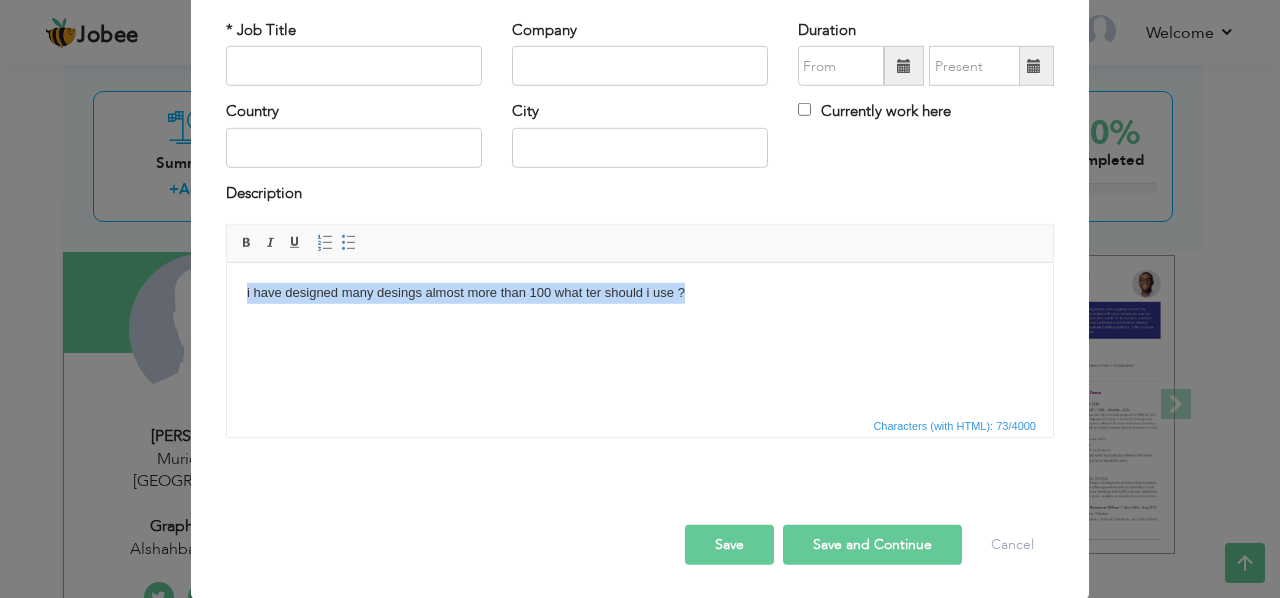 type 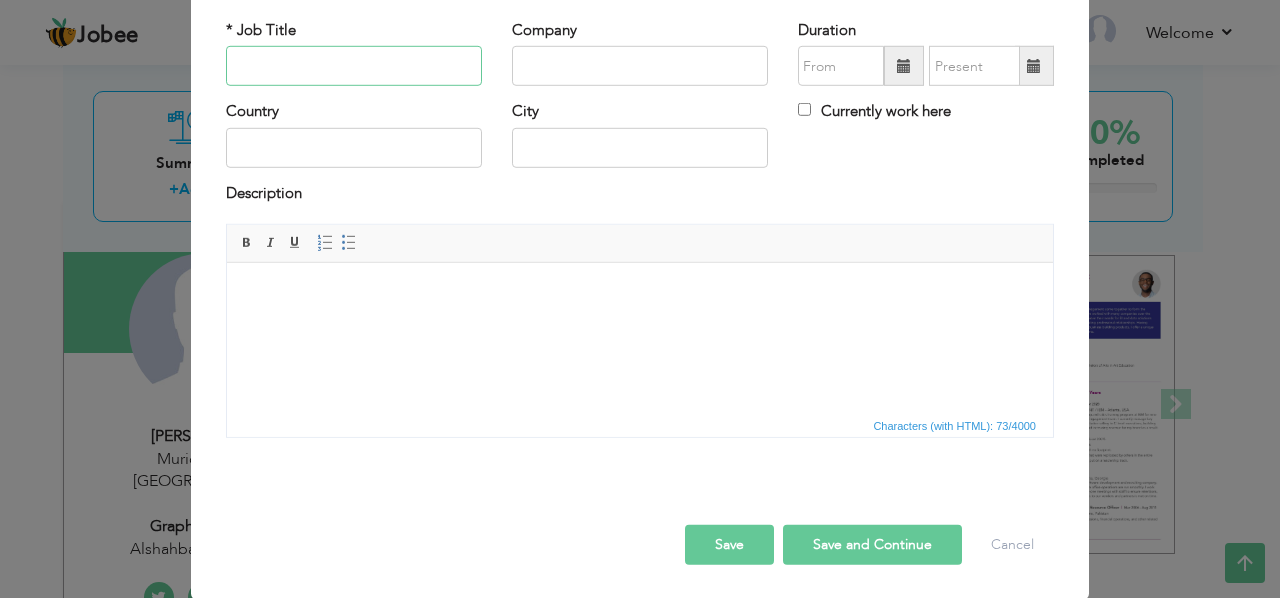 click at bounding box center (354, 66) 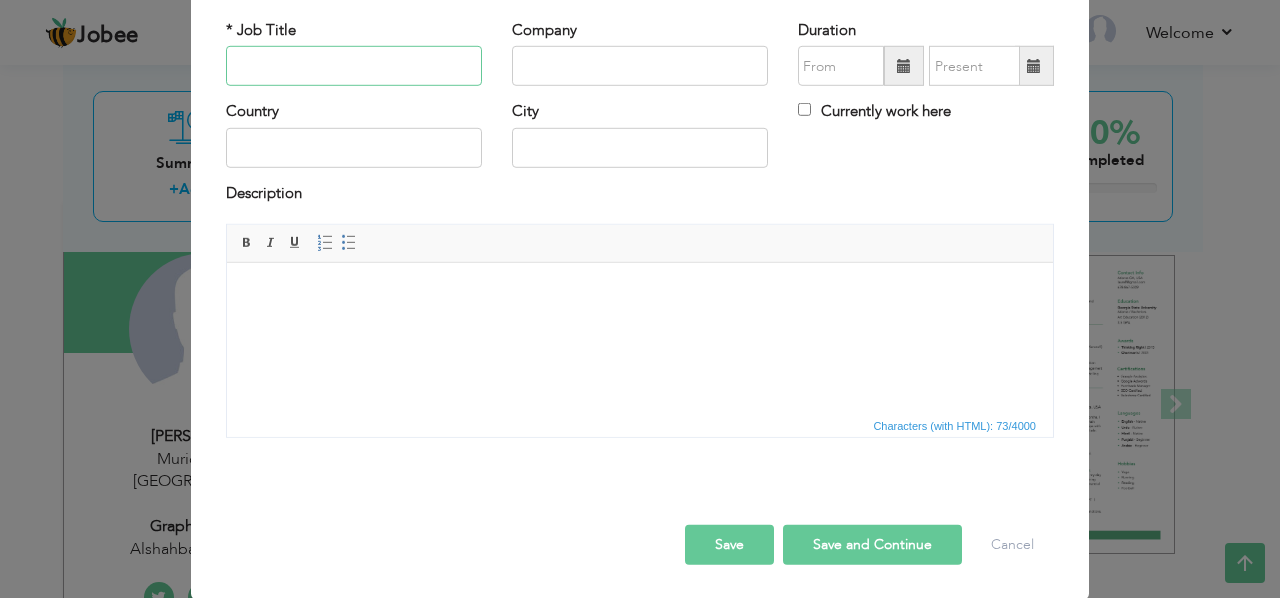 click at bounding box center (354, 66) 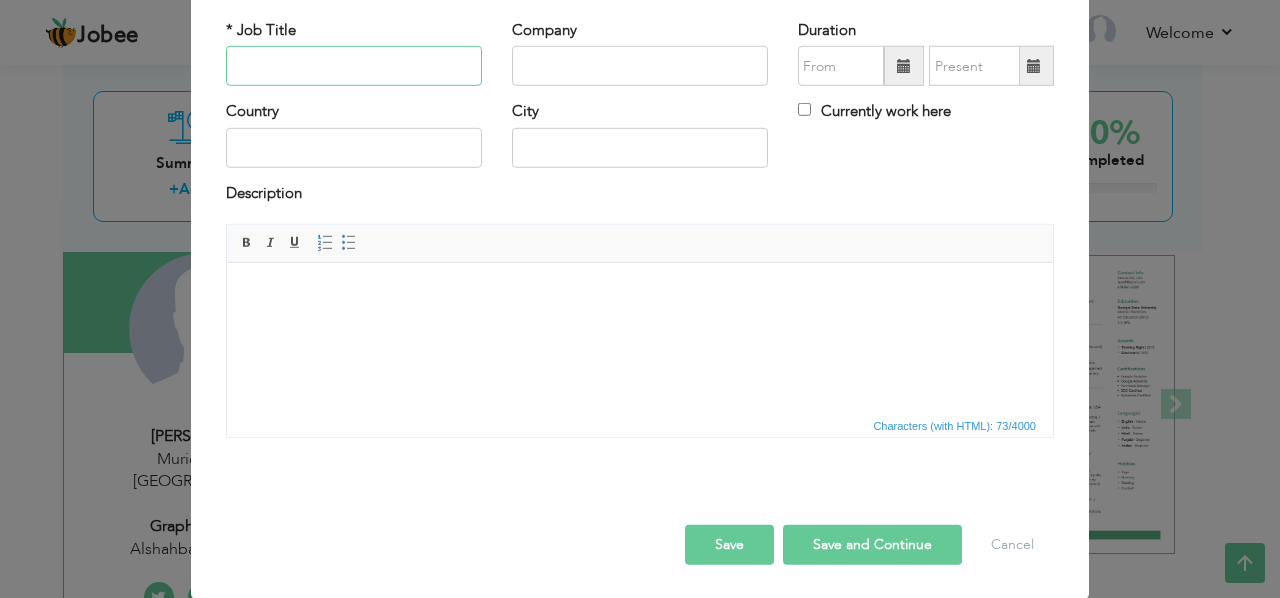 type on "f" 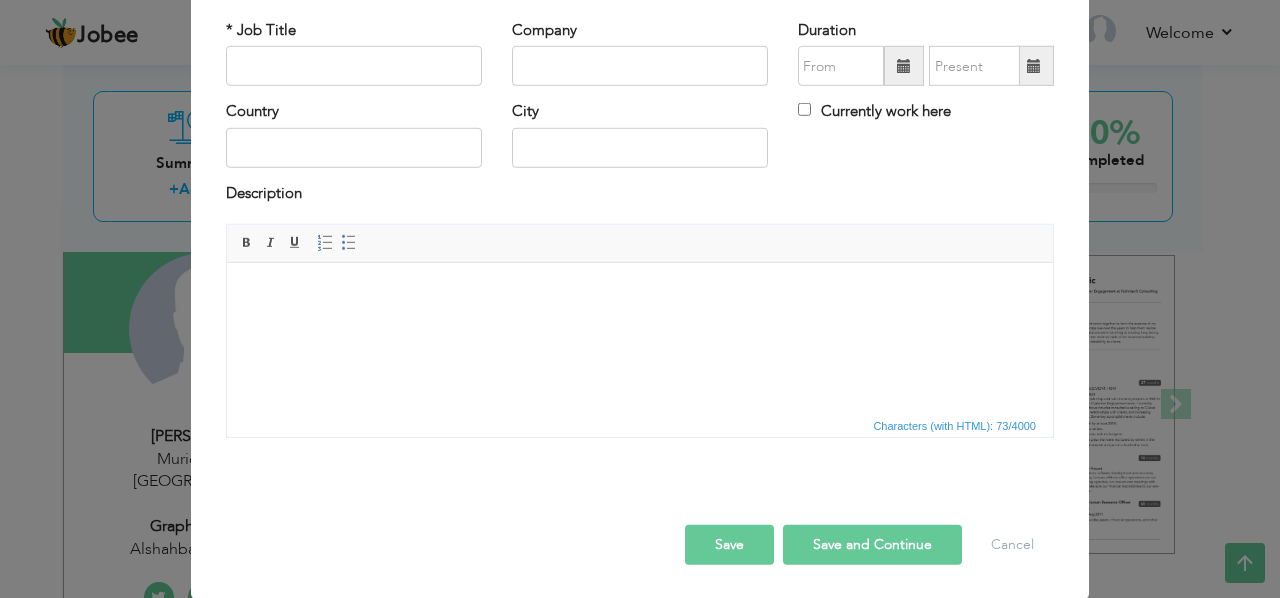 click on "Save and Continue" at bounding box center [872, 545] 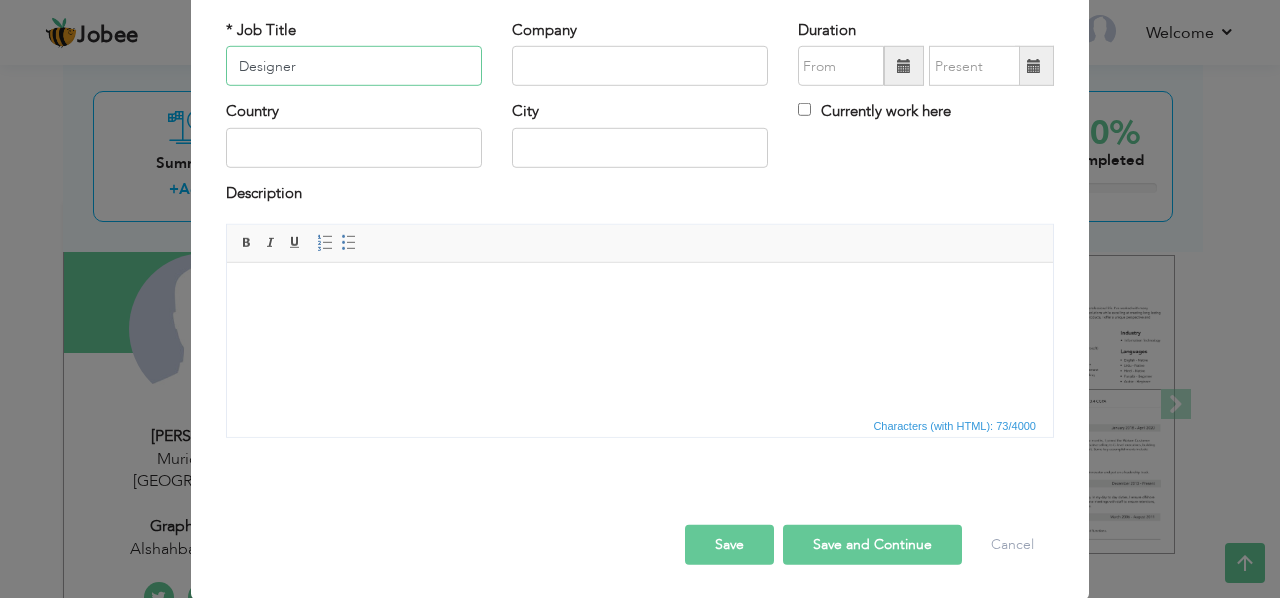 type on "Designer" 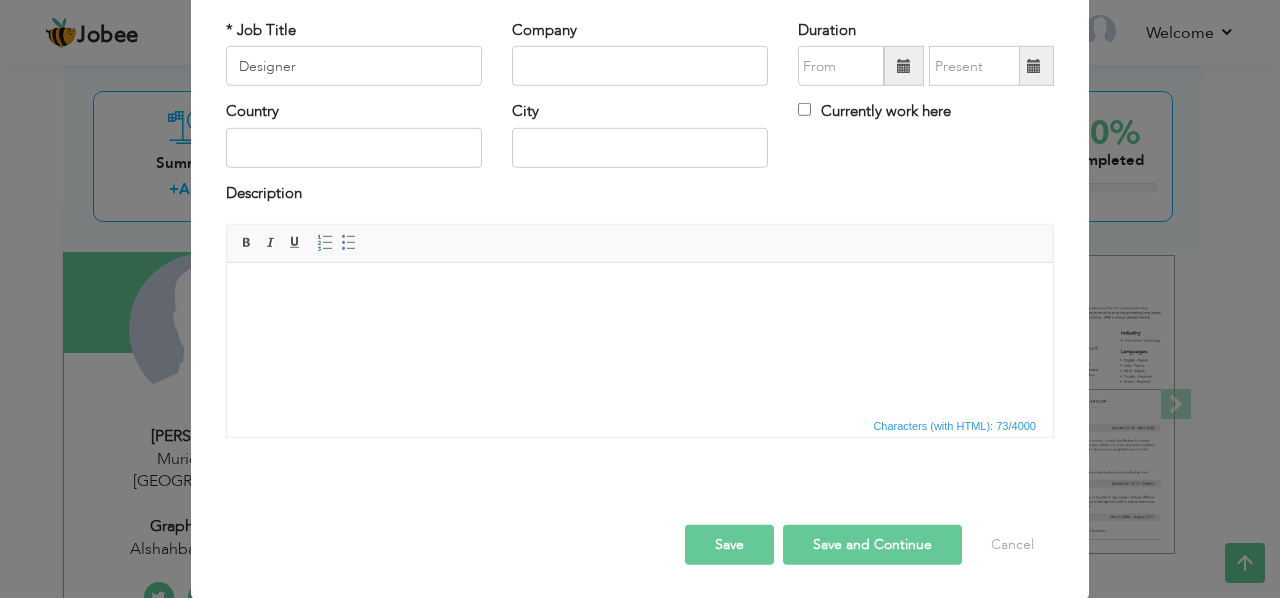 click on "Currently work here" at bounding box center (874, 111) 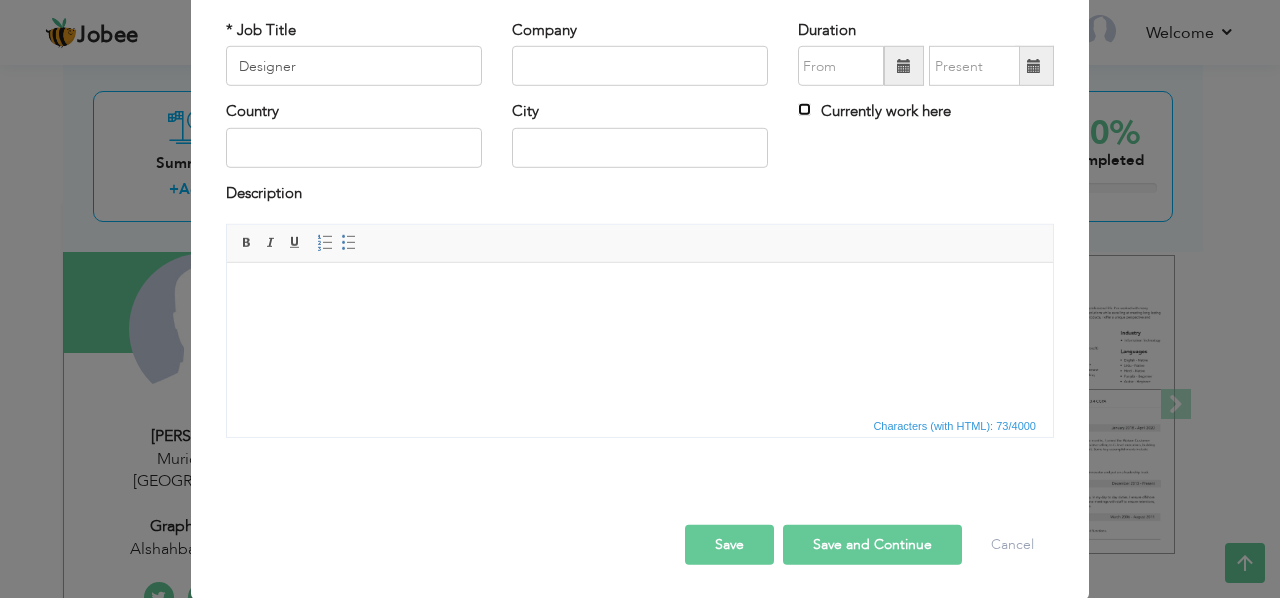 click on "Currently work here" at bounding box center (804, 109) 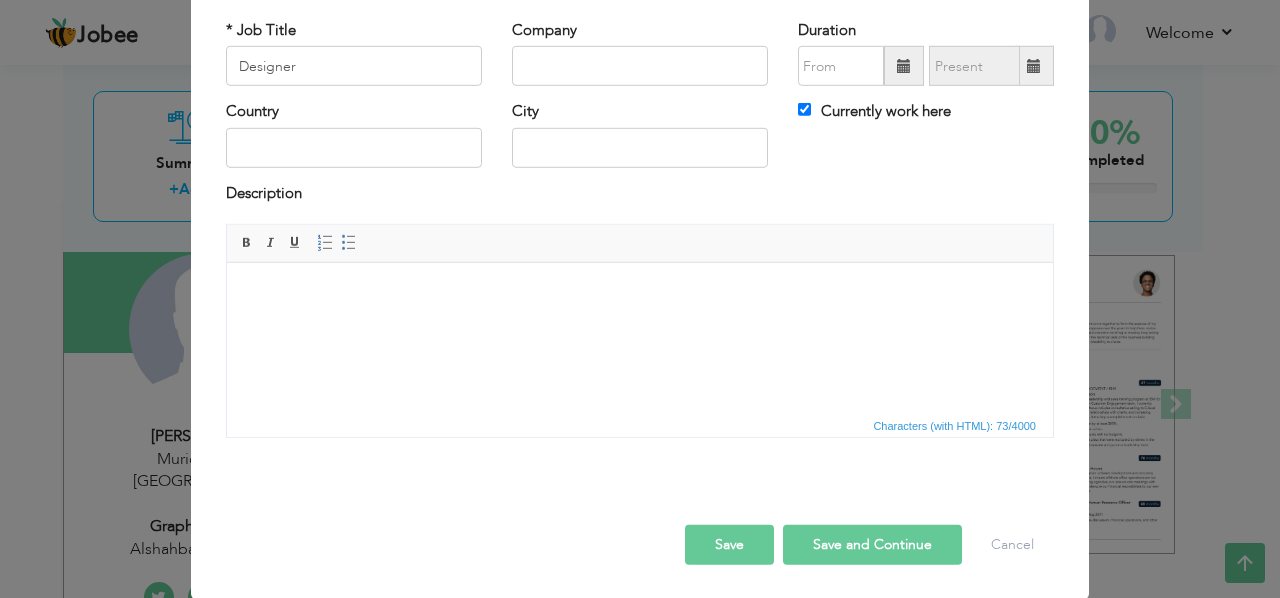 click on "Save and Continue" at bounding box center (872, 545) 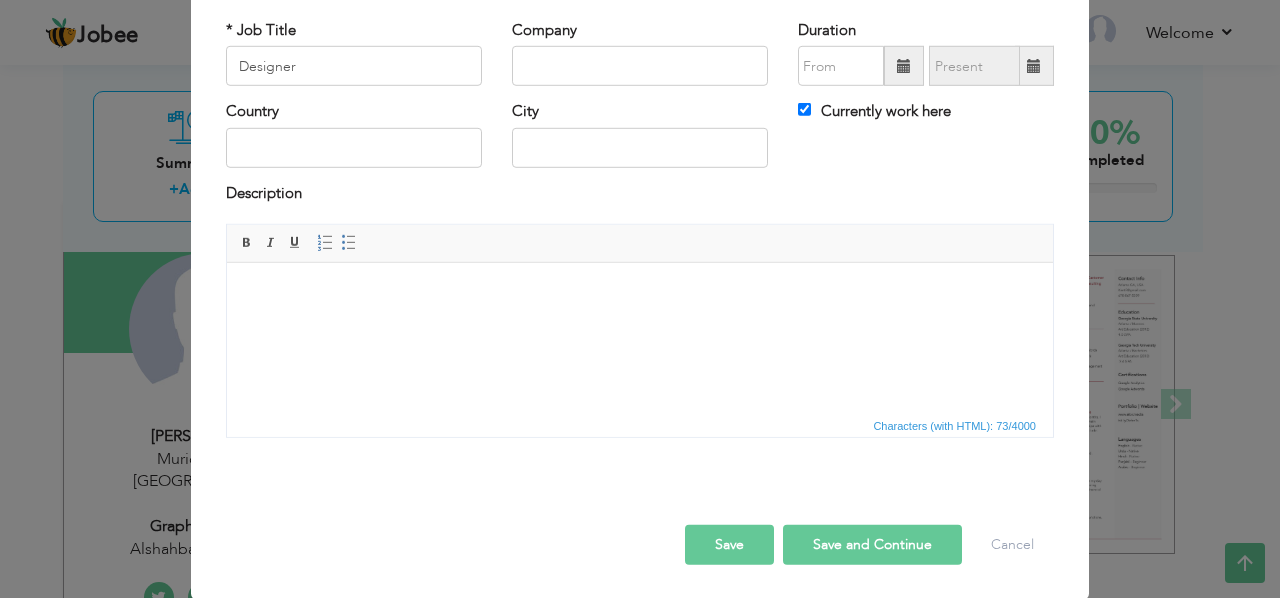 click on "Save and Continue" at bounding box center [872, 545] 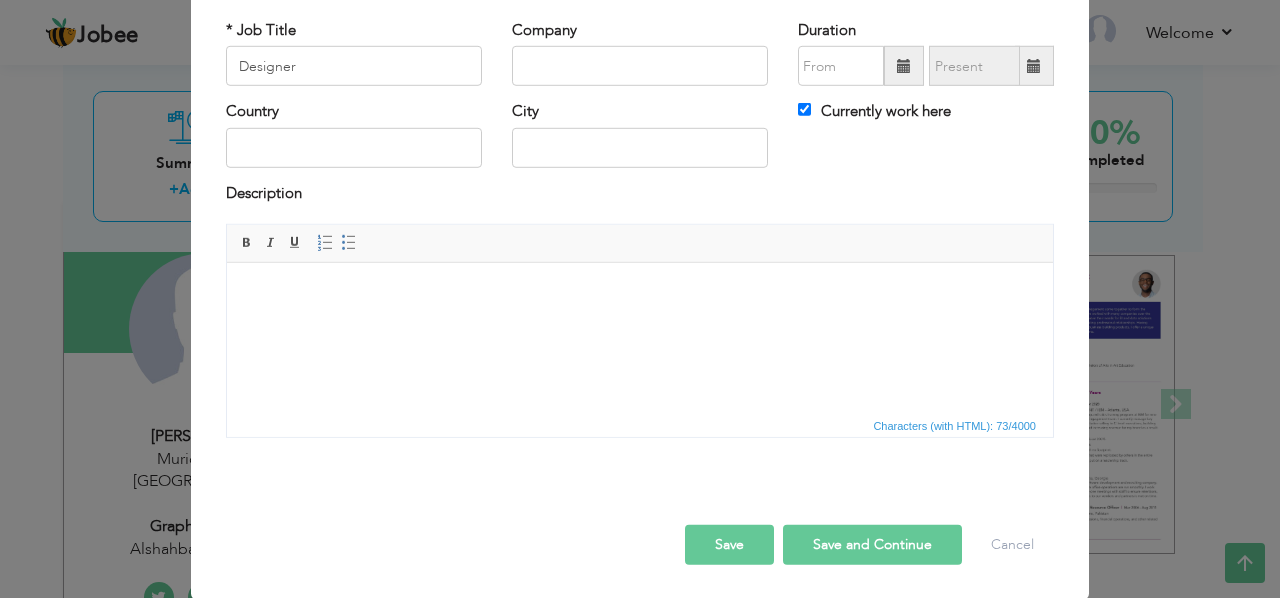 click at bounding box center [904, 66] 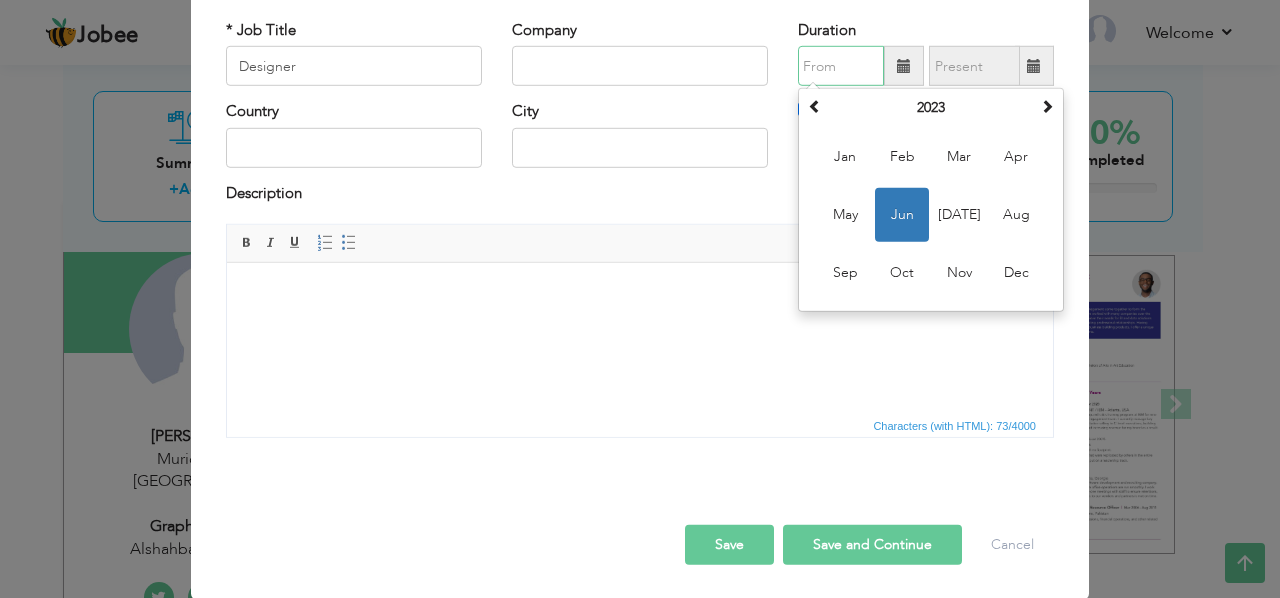 click on "Jun" at bounding box center [902, 215] 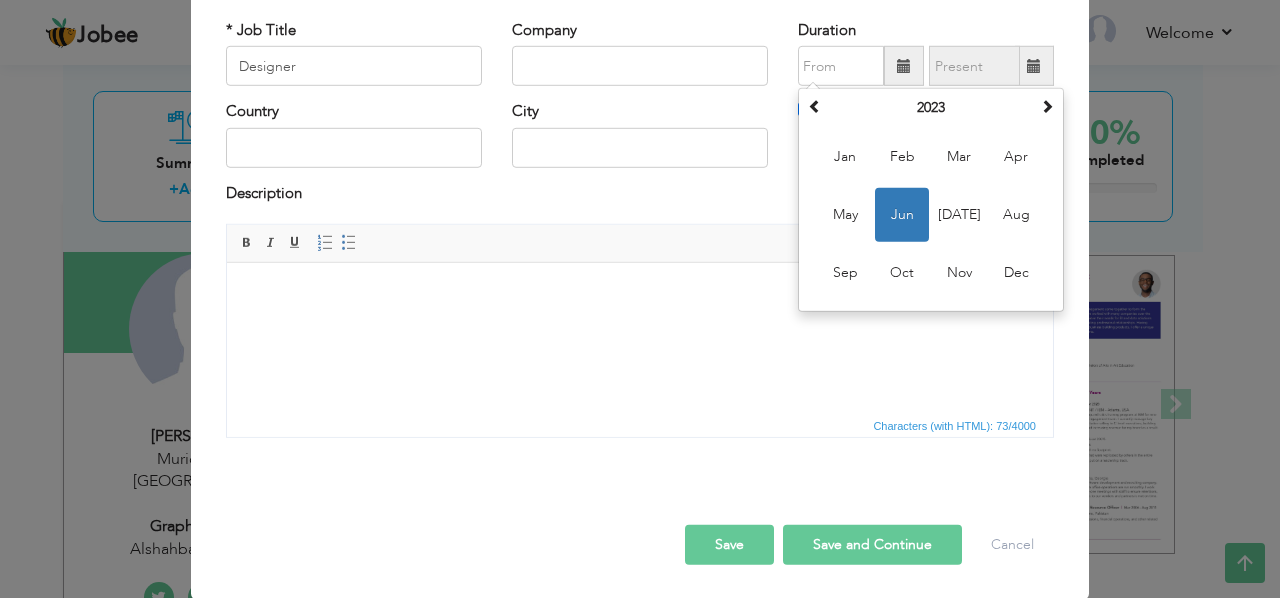 type on "06/2023" 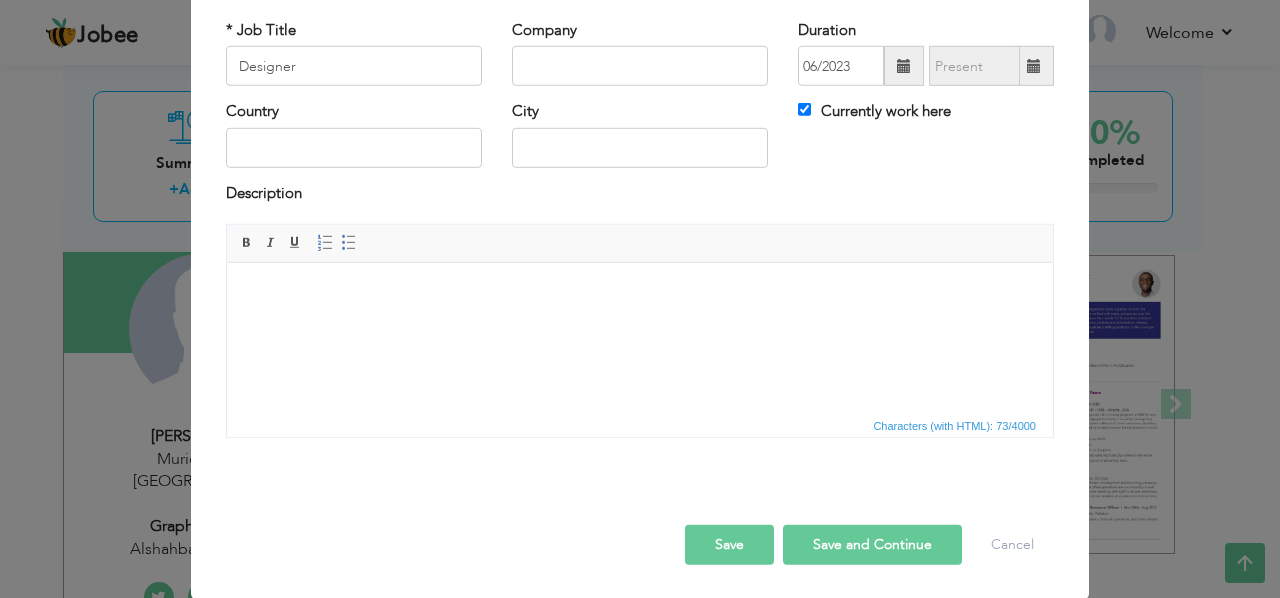 click at bounding box center (904, 66) 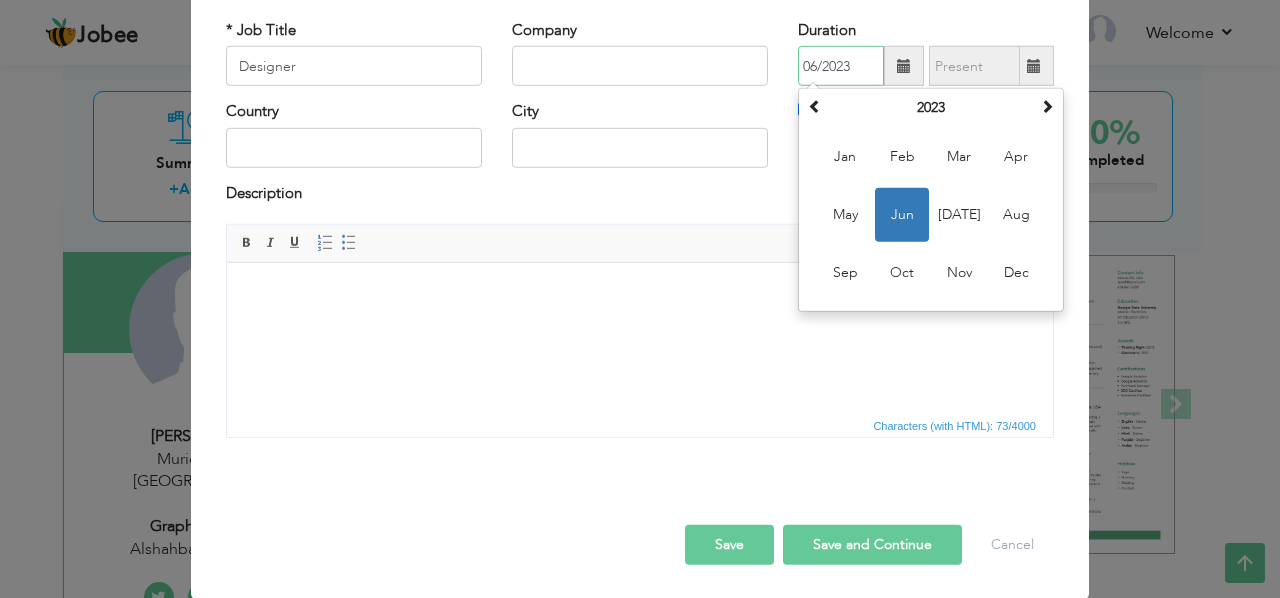 click on "Jun" at bounding box center (902, 215) 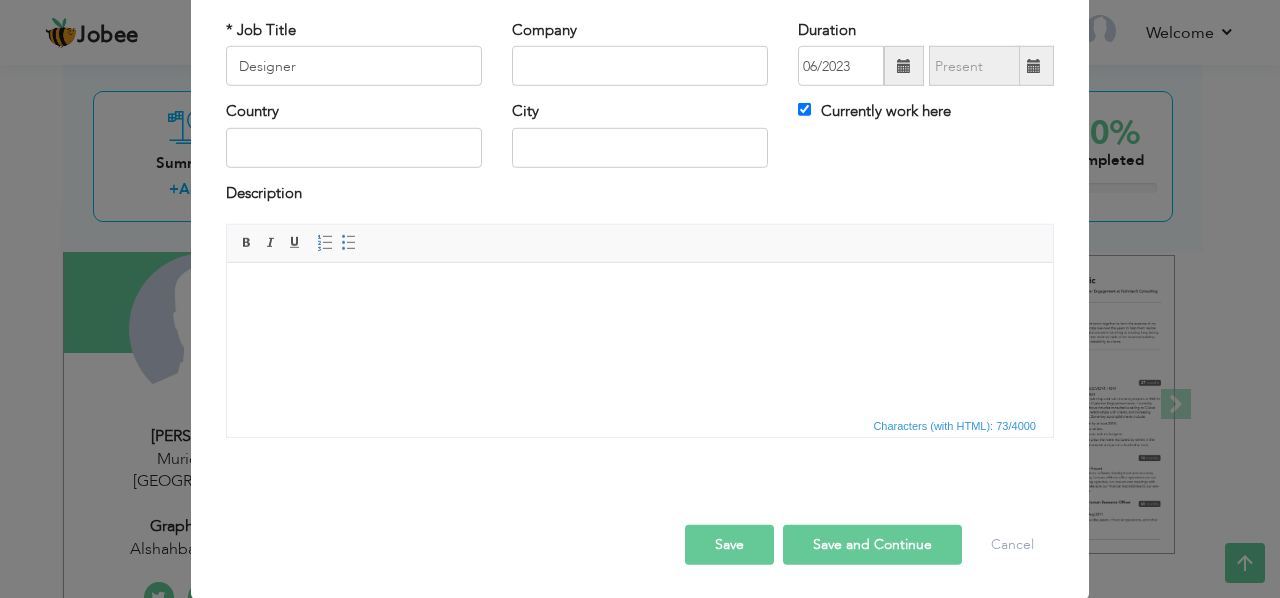 click at bounding box center (640, 293) 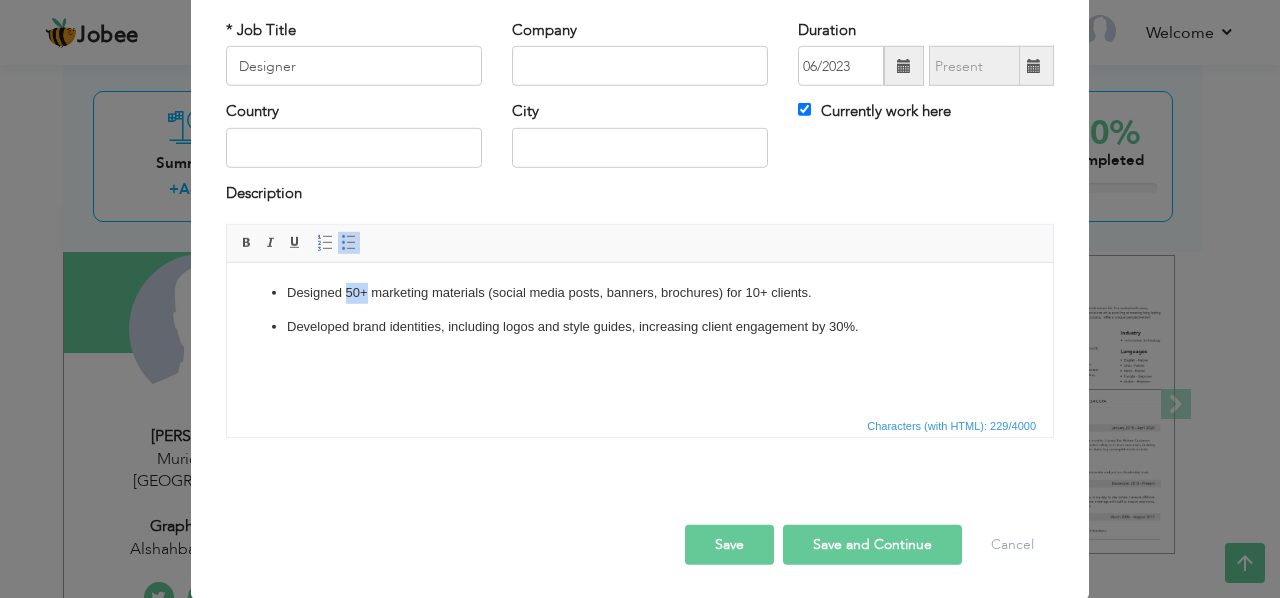 drag, startPoint x: 369, startPoint y: 297, endPoint x: 345, endPoint y: 299, distance: 24.083189 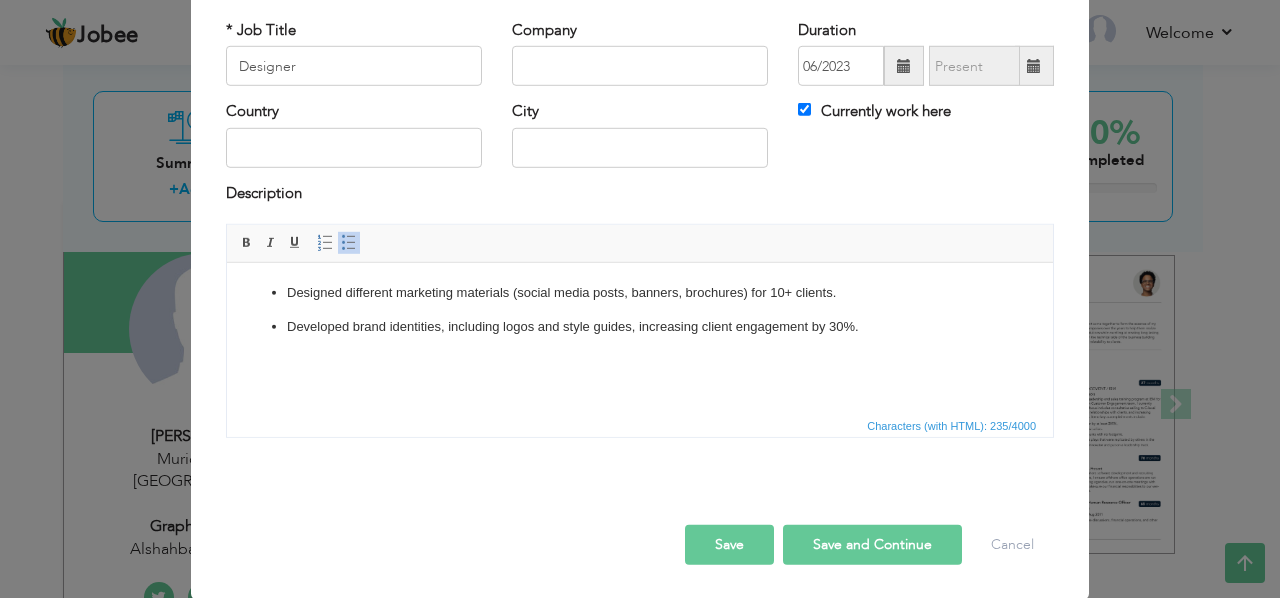 click on "Designed different marketing materials (social media posts, banners, brochures) for 10+ clients." at bounding box center (640, 293) 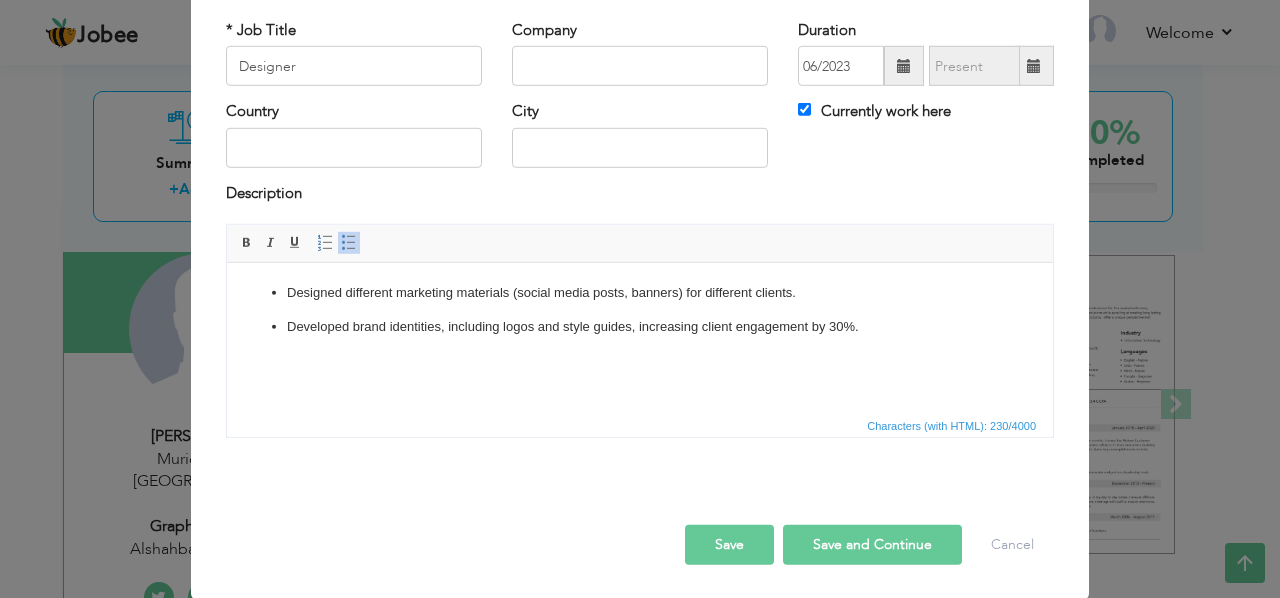 click on "Developed brand identities, including logos and style guides, increasing client engagement by 30%." at bounding box center [640, 327] 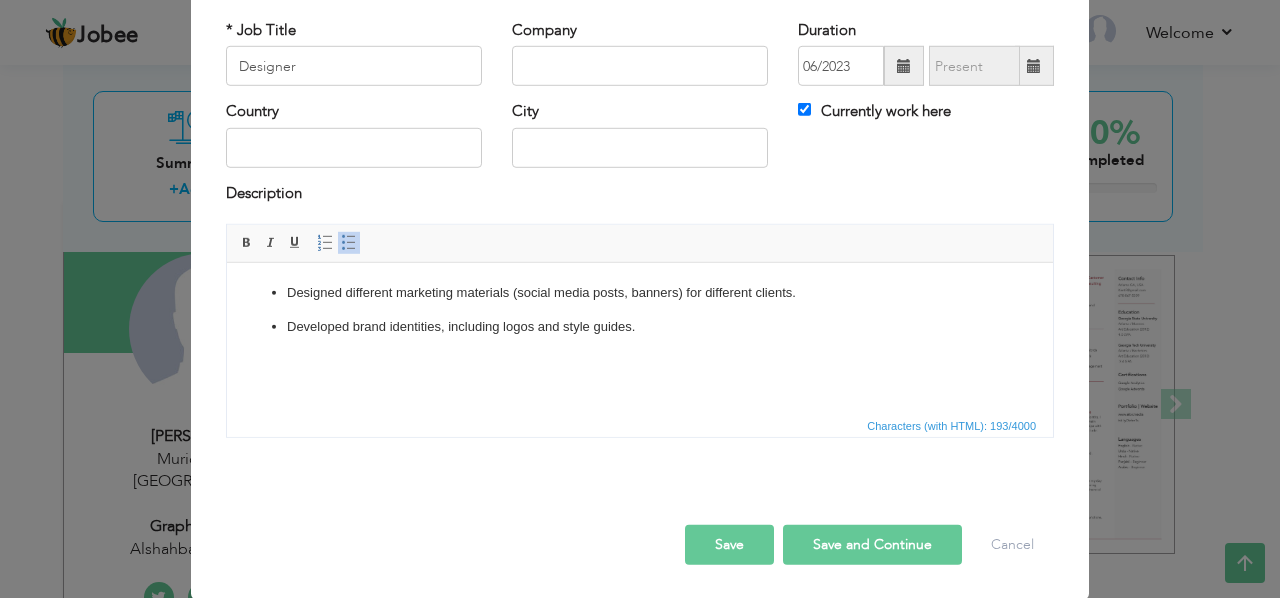 click on "Save and Continue" at bounding box center [872, 545] 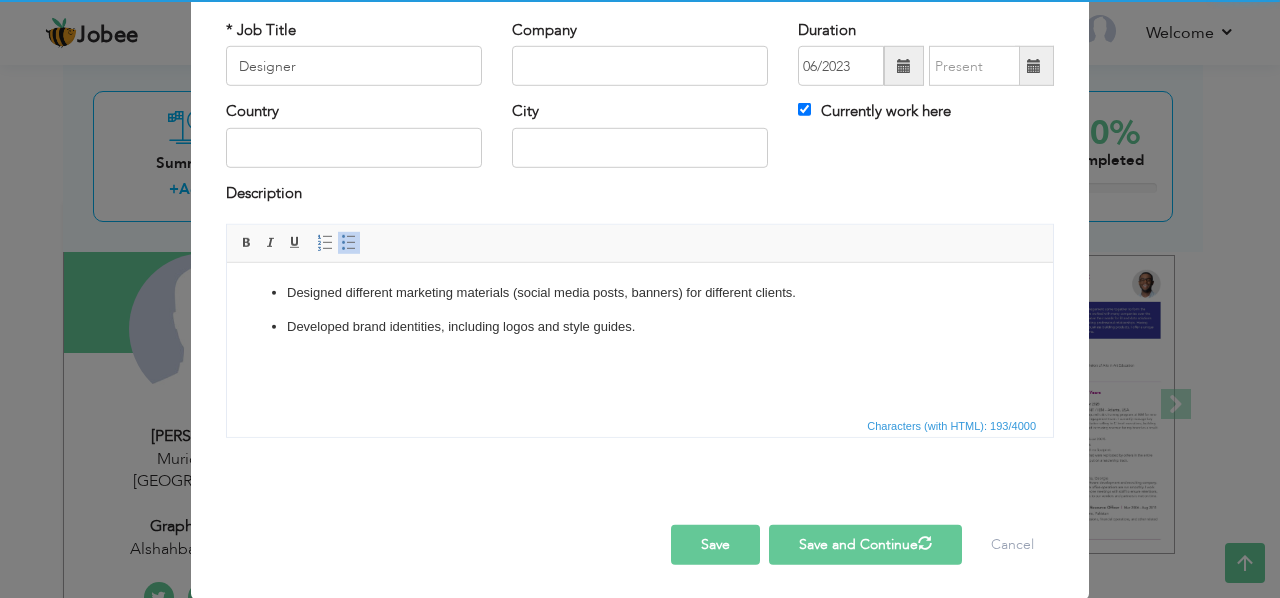 type 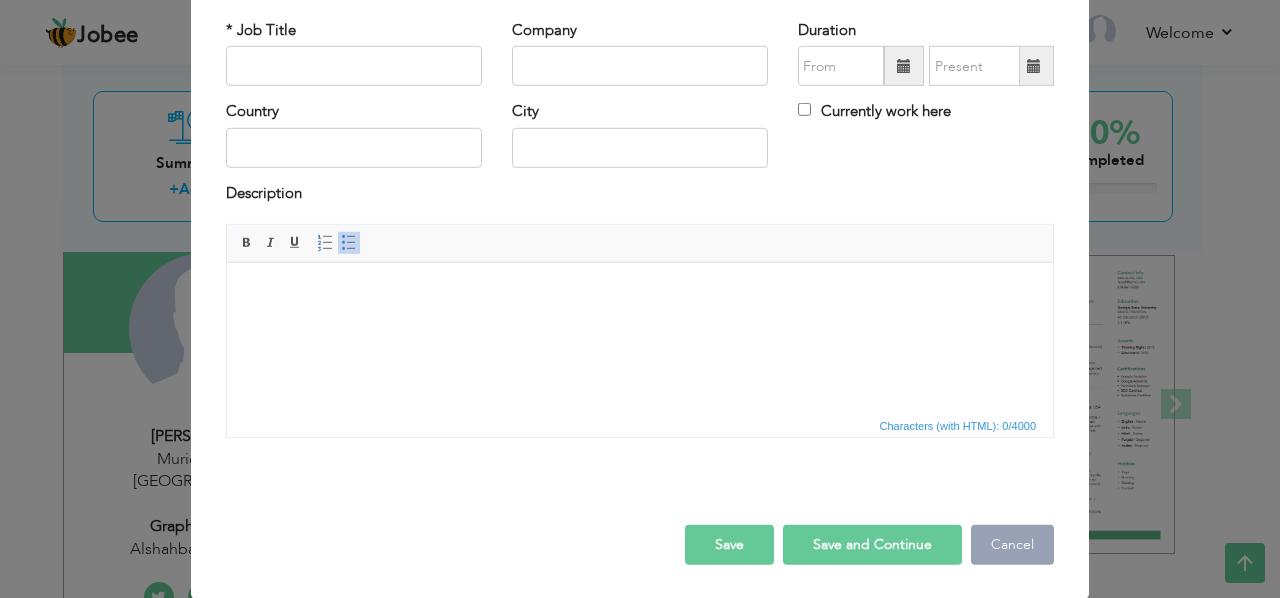 click on "Cancel" at bounding box center (1012, 545) 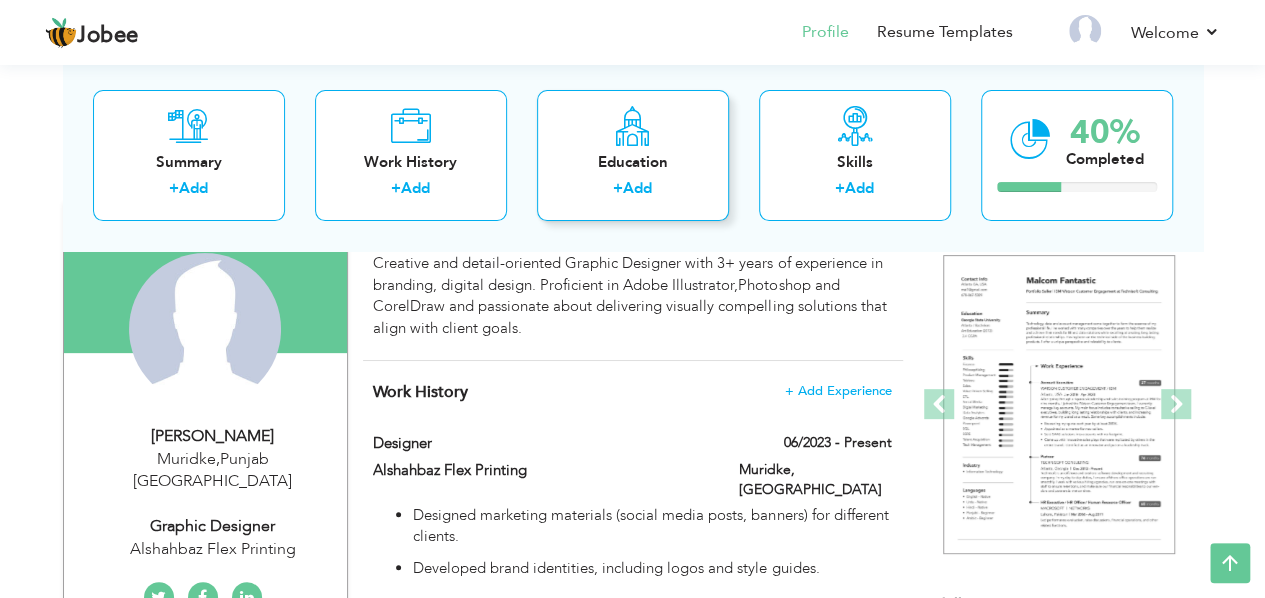 click on "Education" at bounding box center [633, 162] 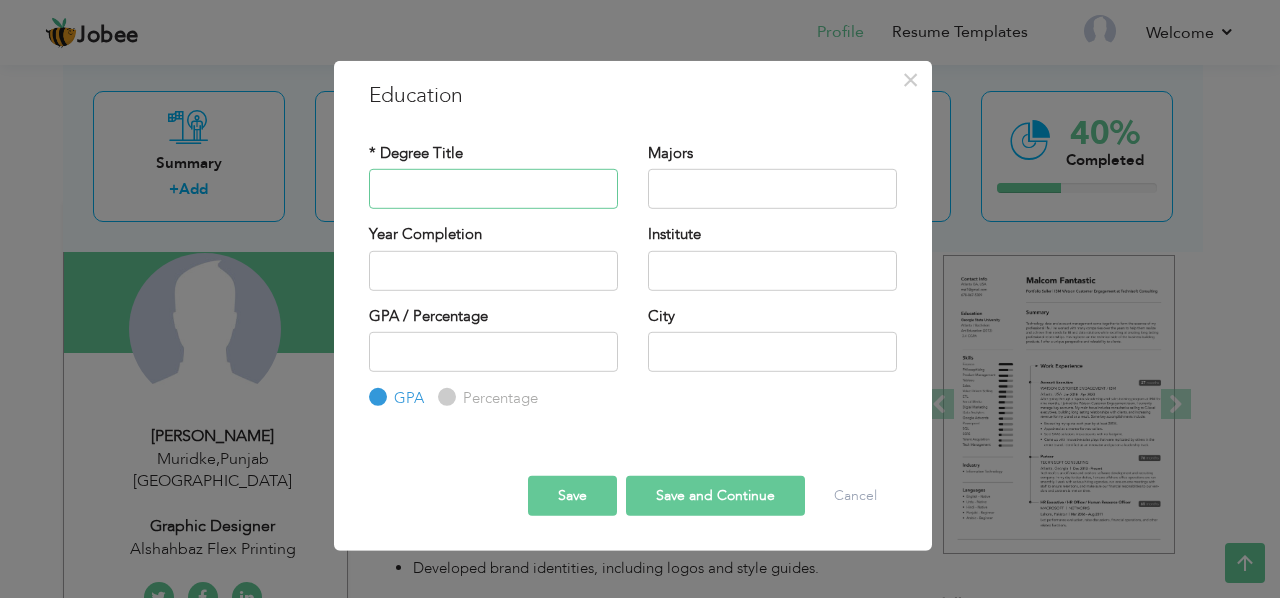 click at bounding box center (493, 189) 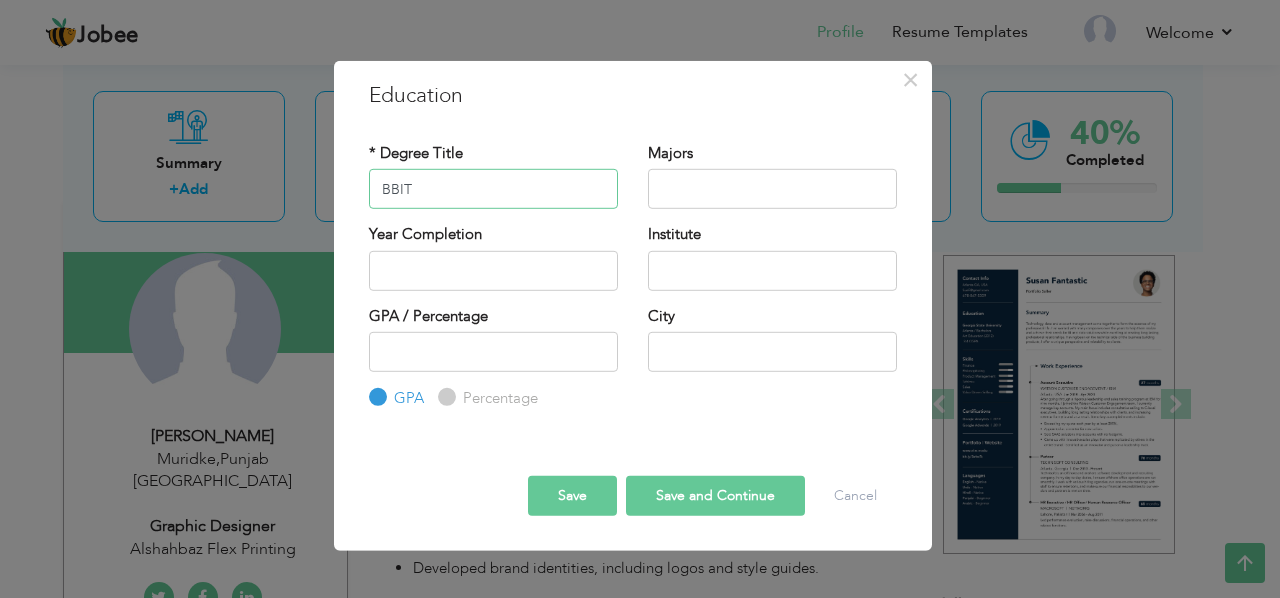 type on "BBIT" 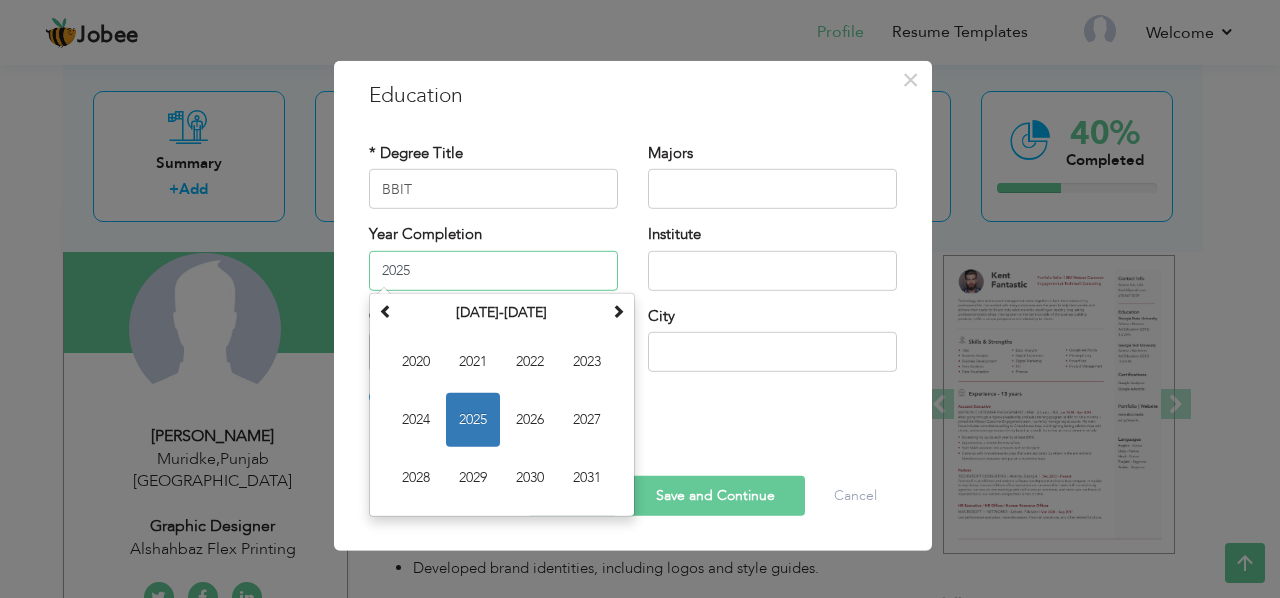 click on "2025" at bounding box center (493, 270) 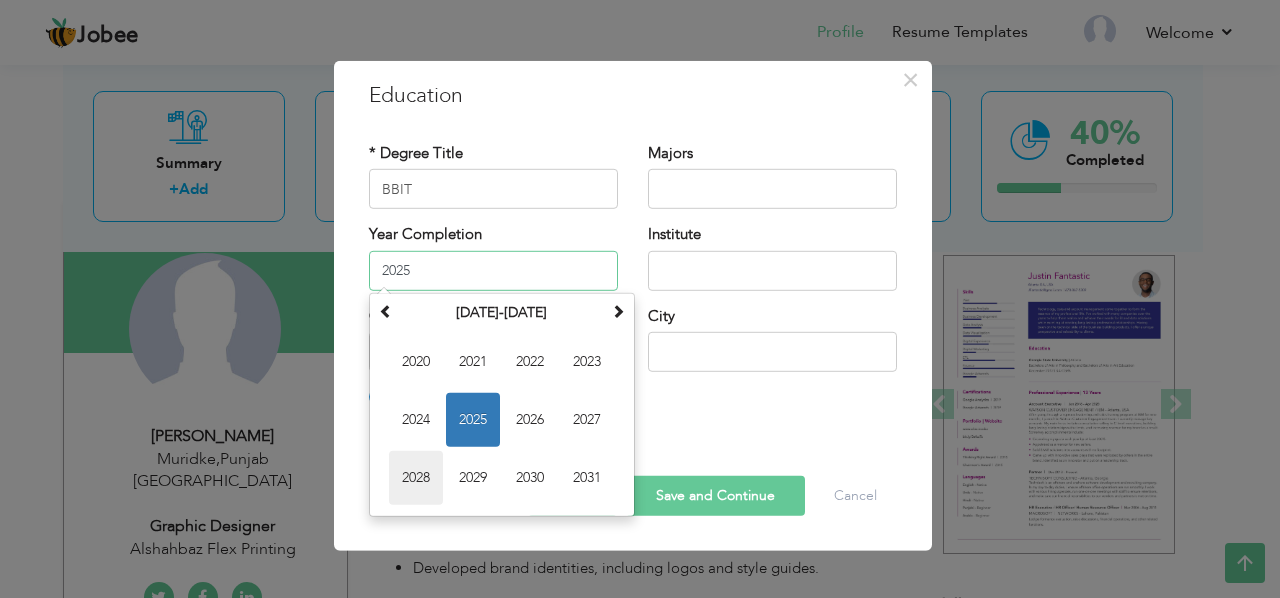 click on "2028" at bounding box center (416, 477) 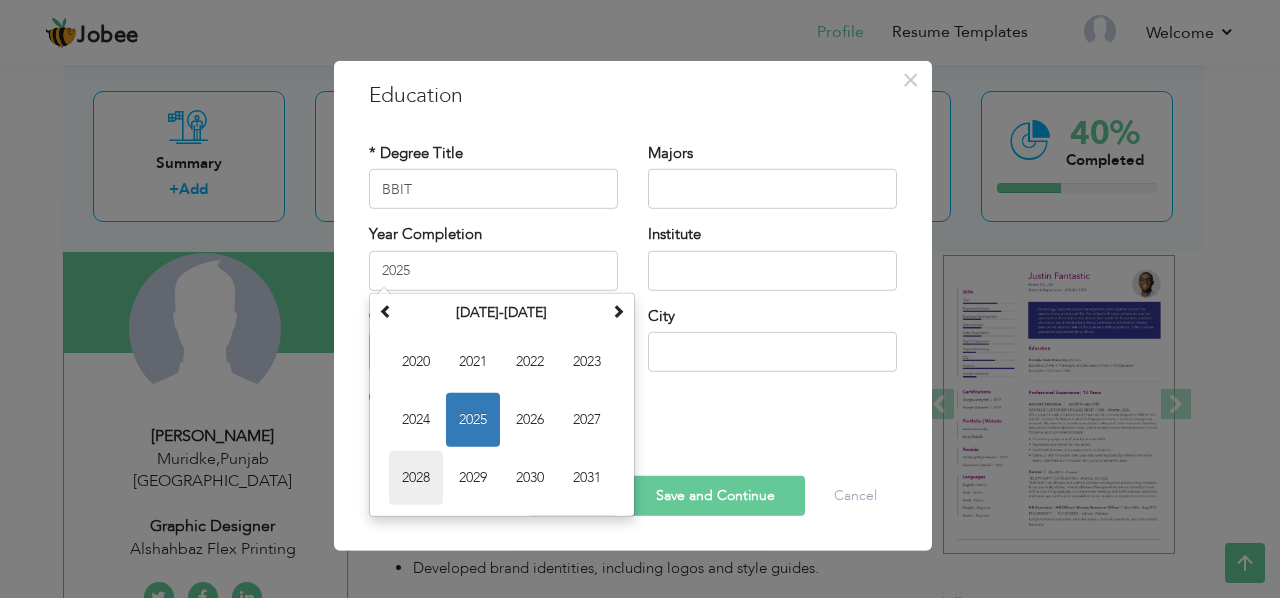 type on "2028" 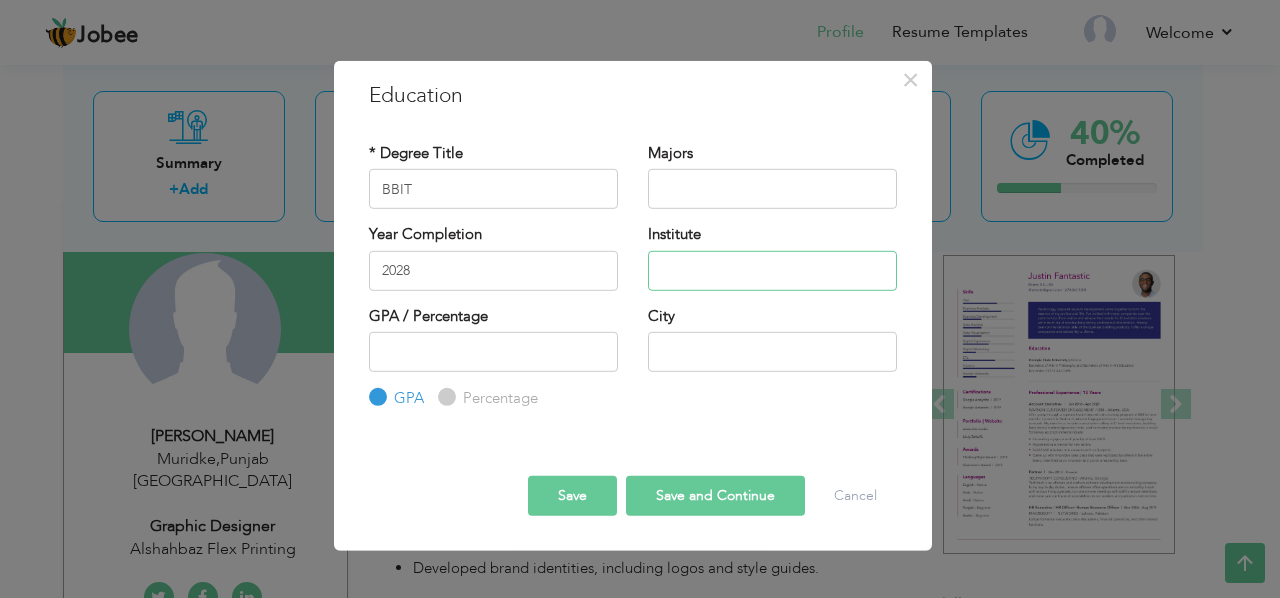 click at bounding box center (772, 270) 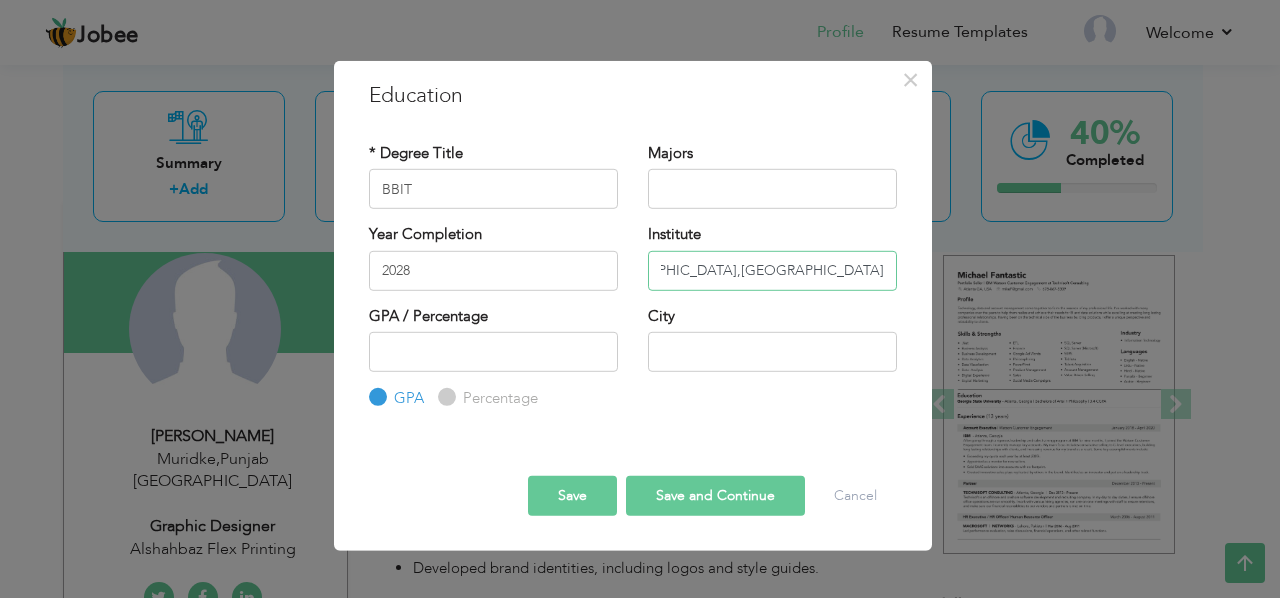 scroll, scrollTop: 0, scrollLeft: 78, axis: horizontal 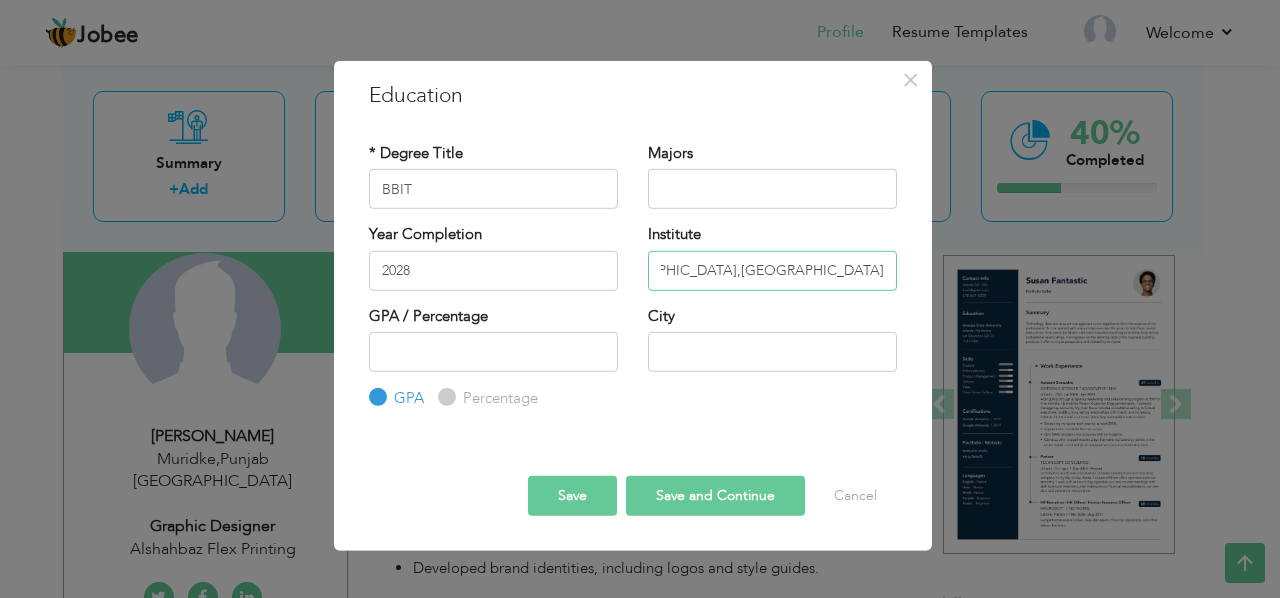 type on "University of Engineering and Technology,Lahore" 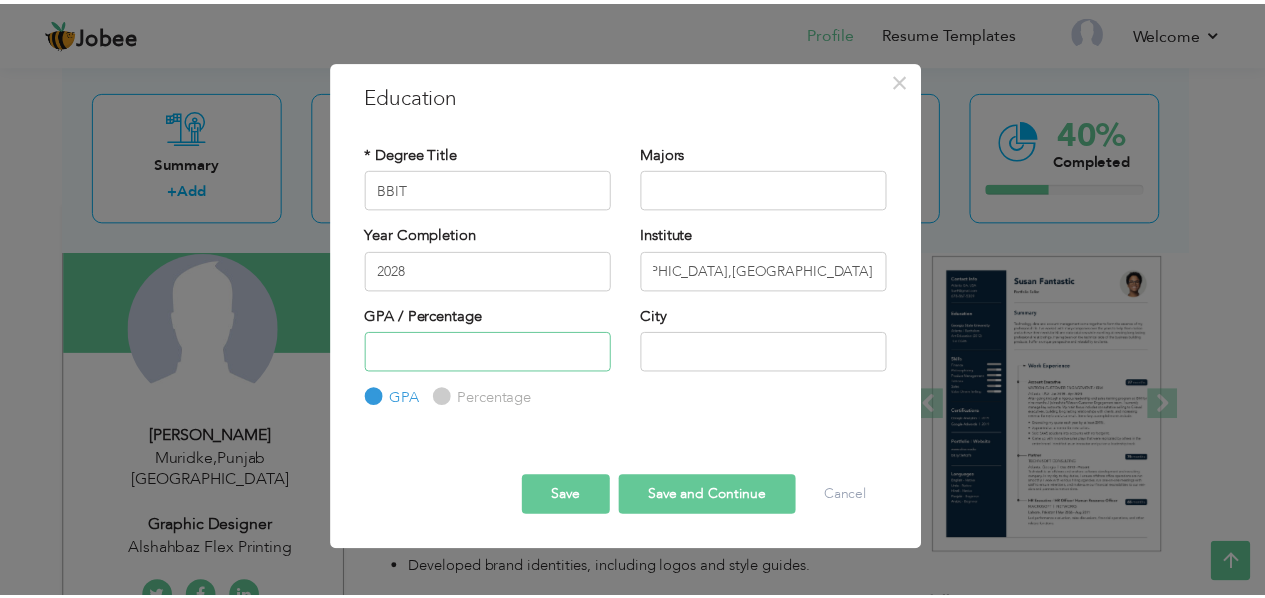 scroll, scrollTop: 0, scrollLeft: 0, axis: both 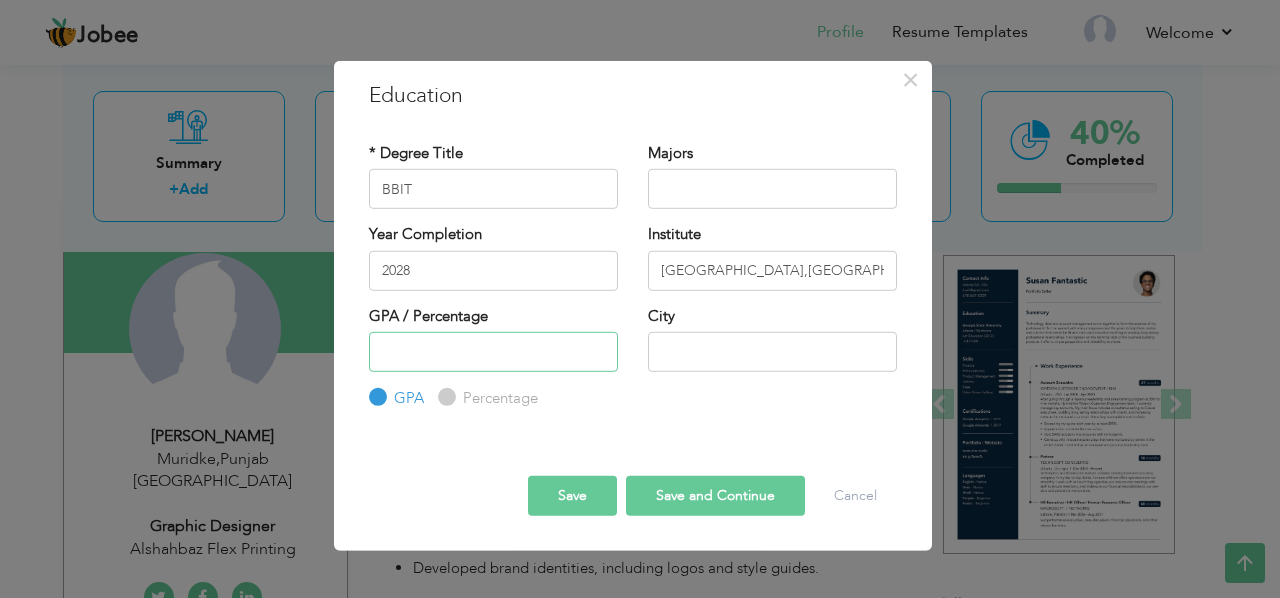 click at bounding box center (493, 352) 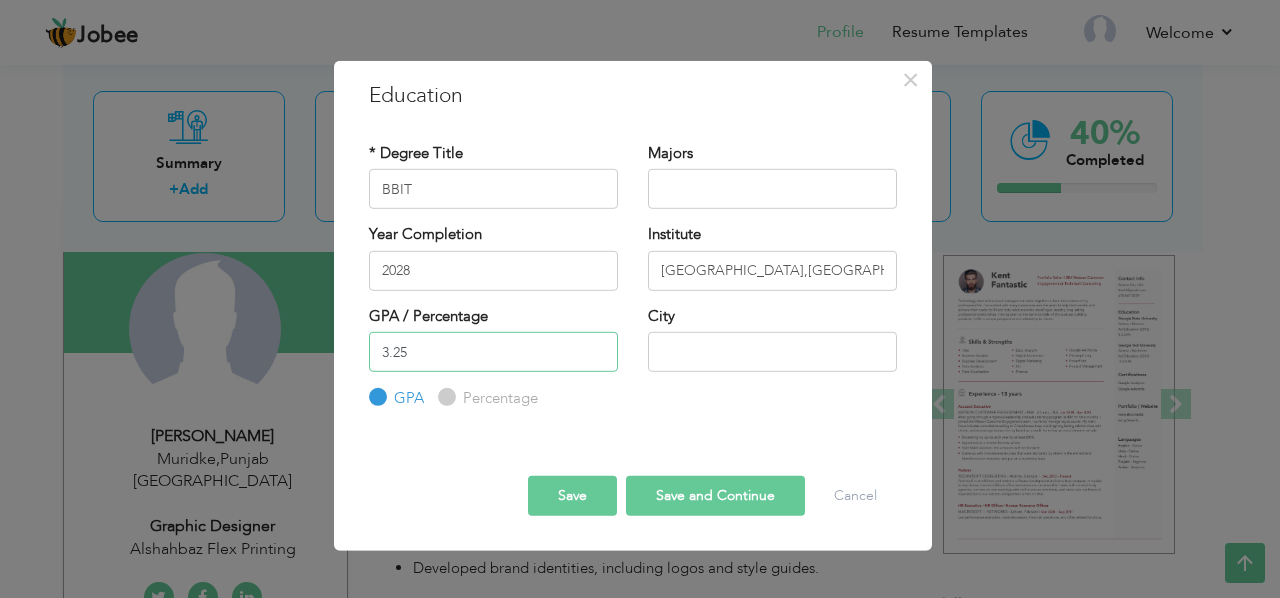 type on "3.25" 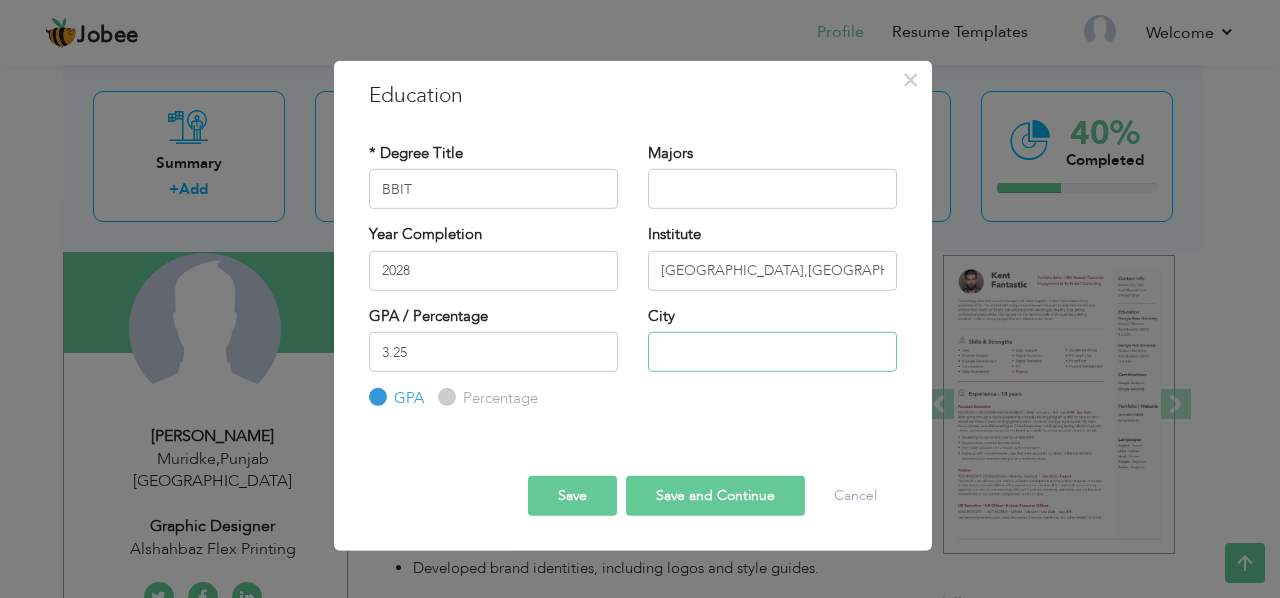 click at bounding box center (772, 352) 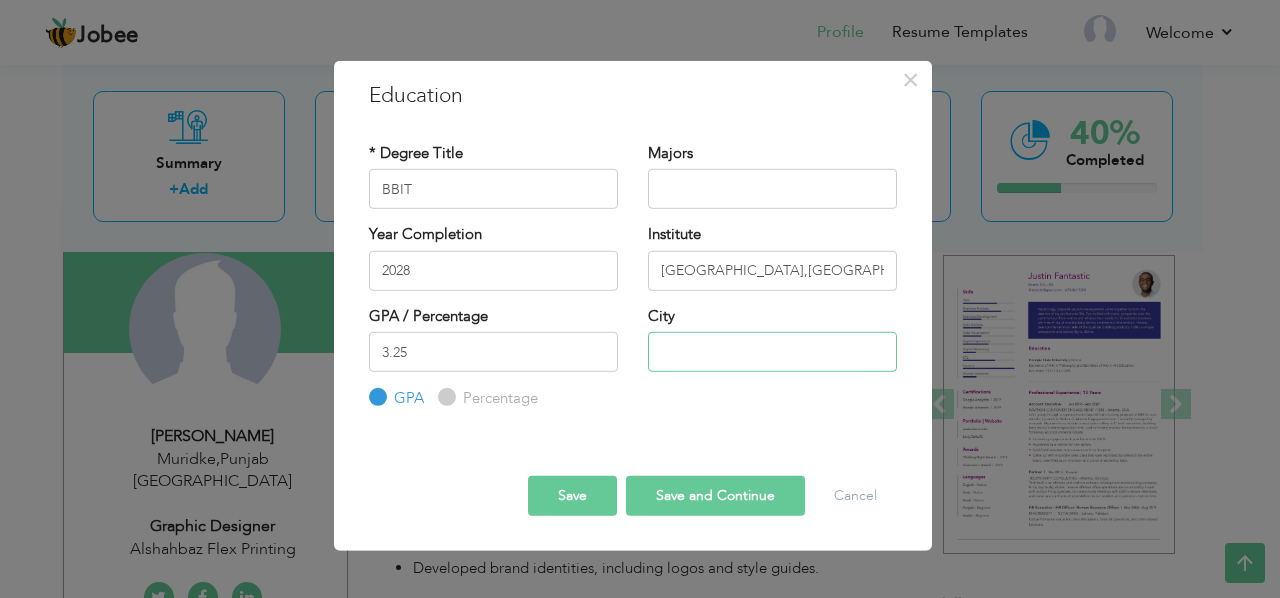 type on "Muridke" 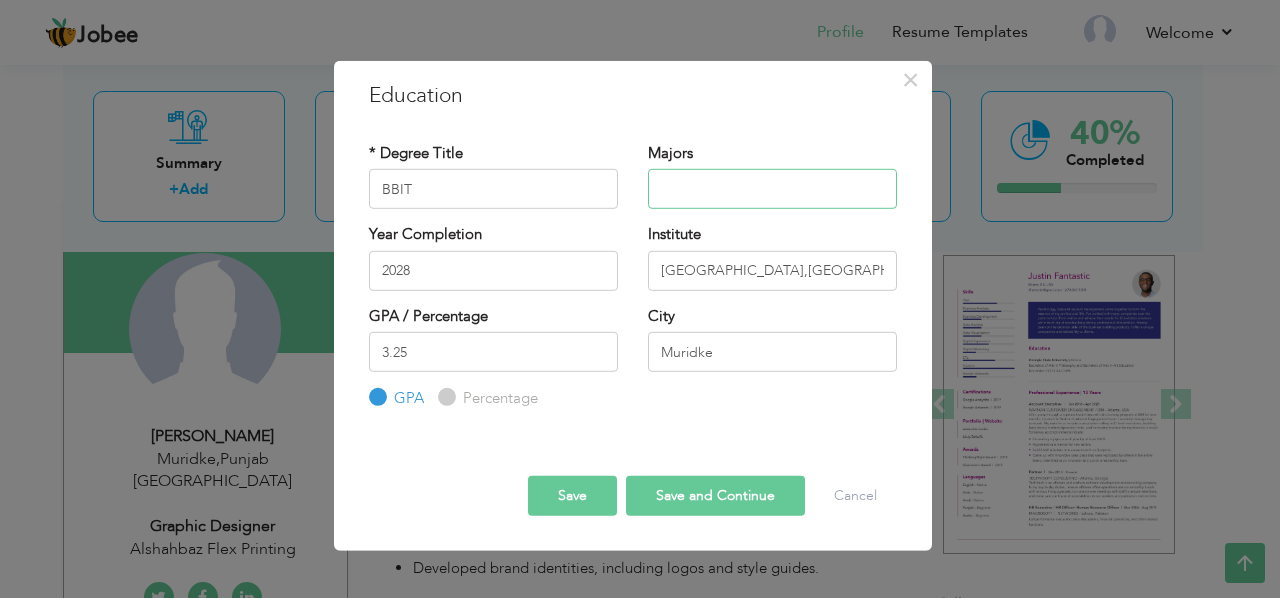 click at bounding box center (772, 189) 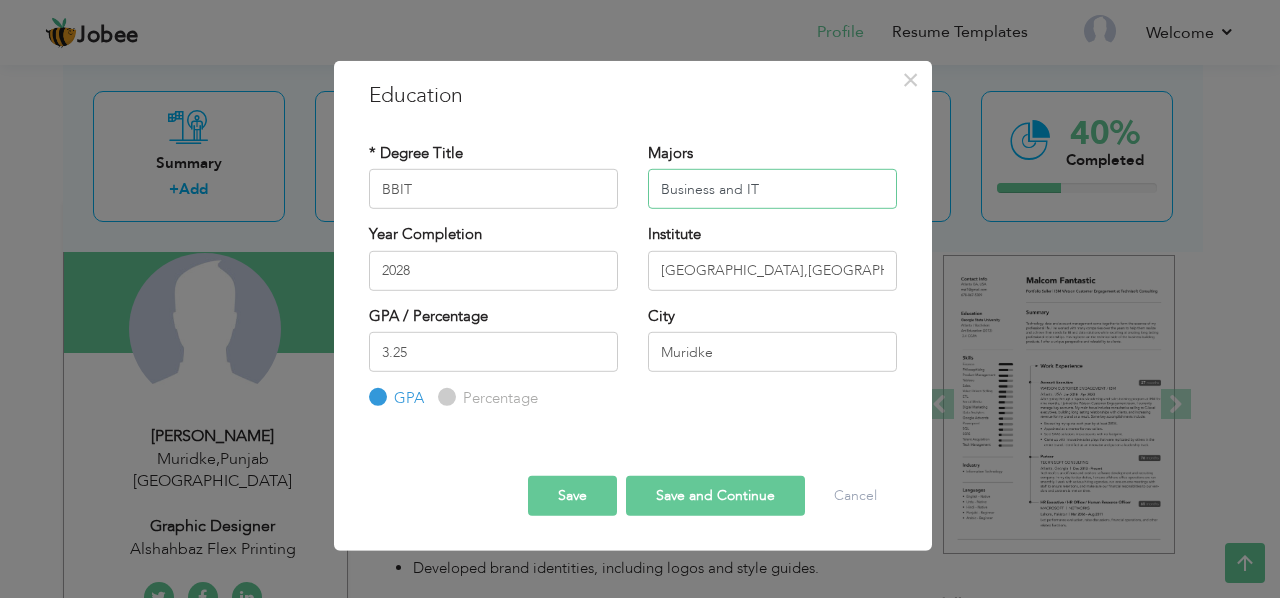 type on "Business and IT" 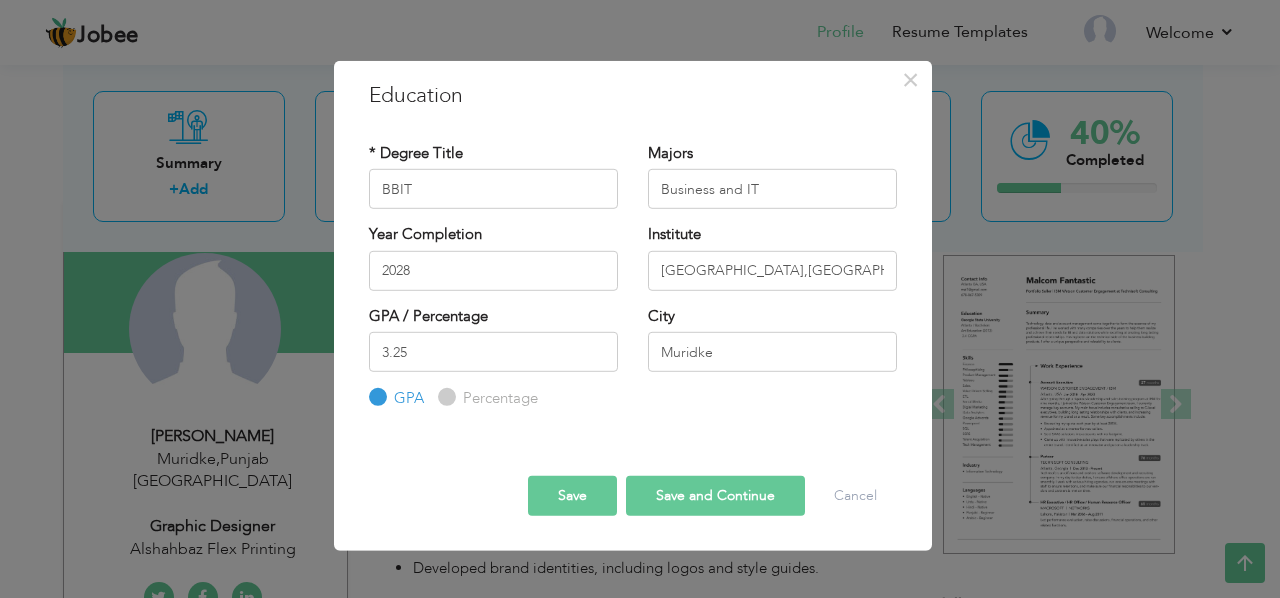 click on "Save and Continue" at bounding box center (715, 495) 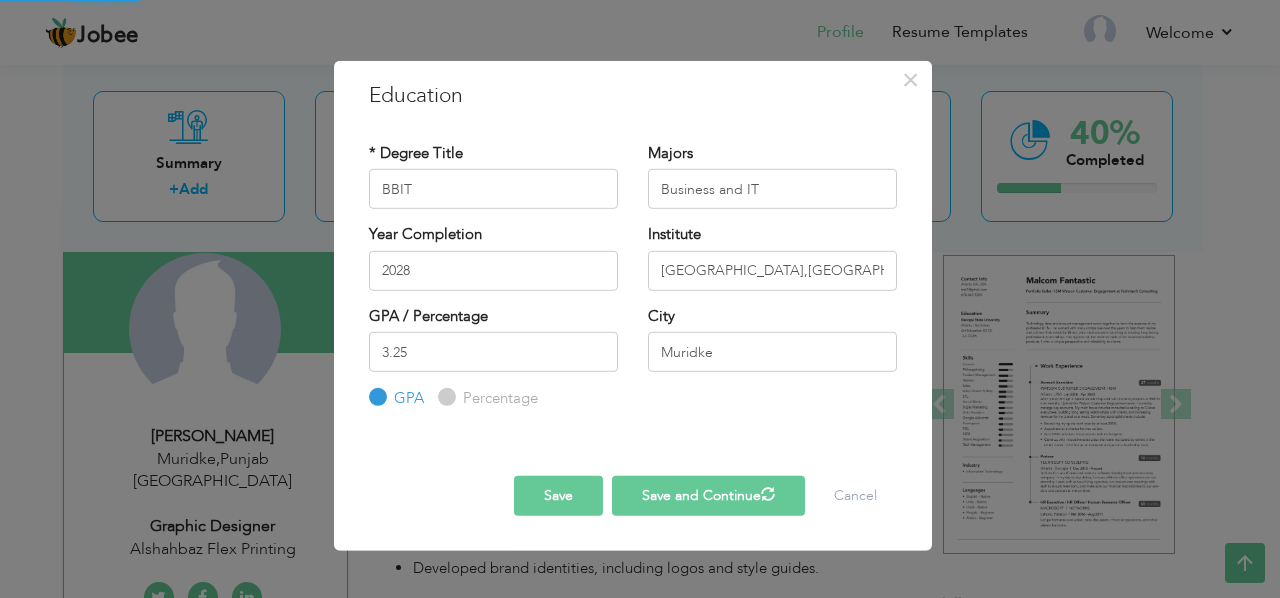 type 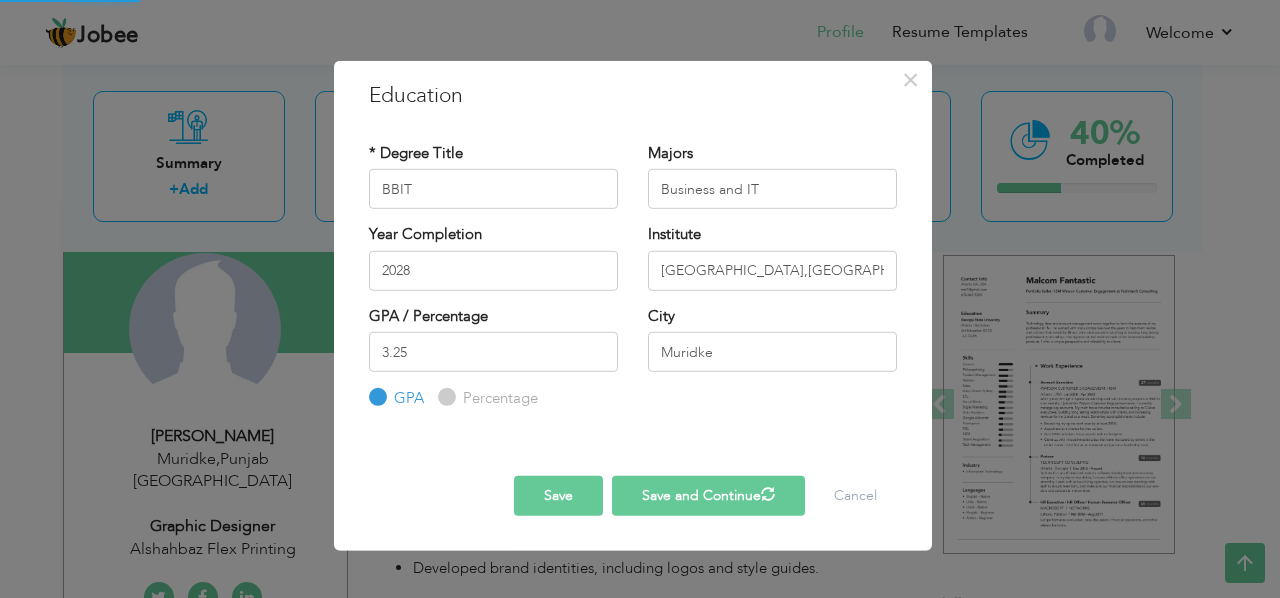 type 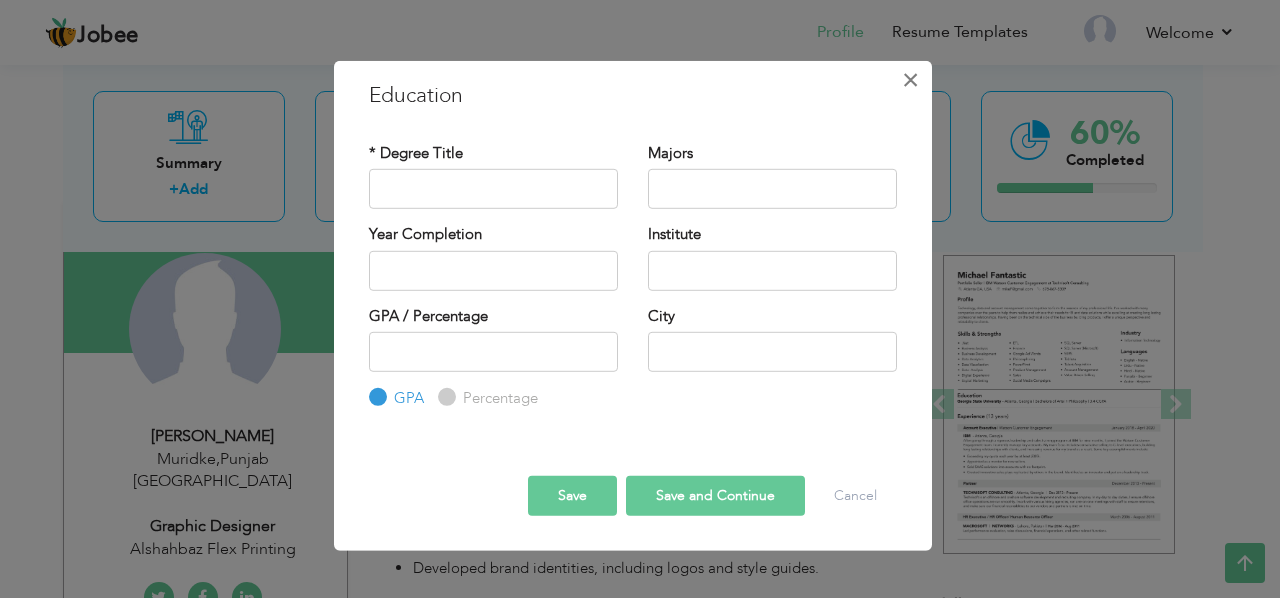 click on "×" at bounding box center (910, 80) 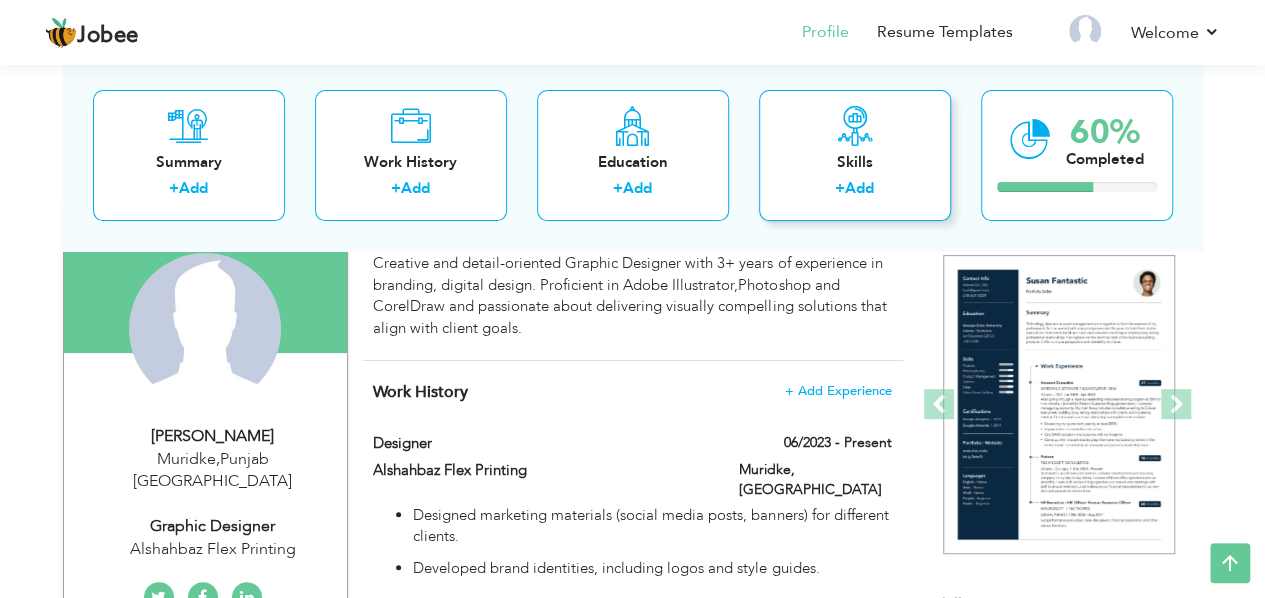 click on "Add" at bounding box center (859, 189) 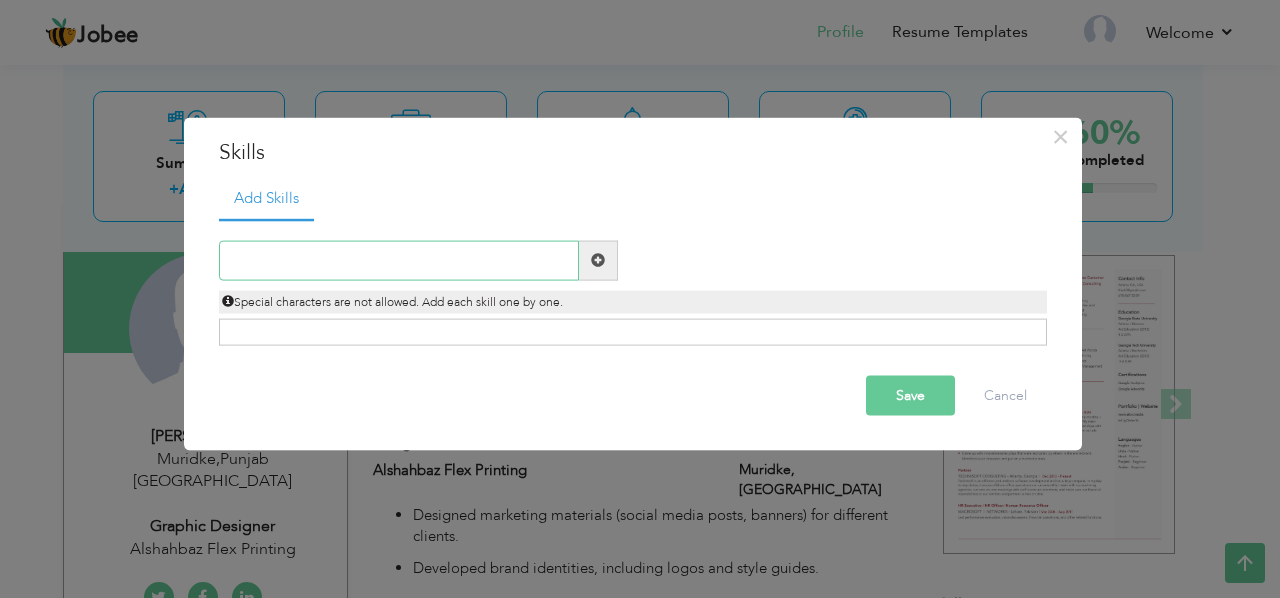 click at bounding box center [399, 260] 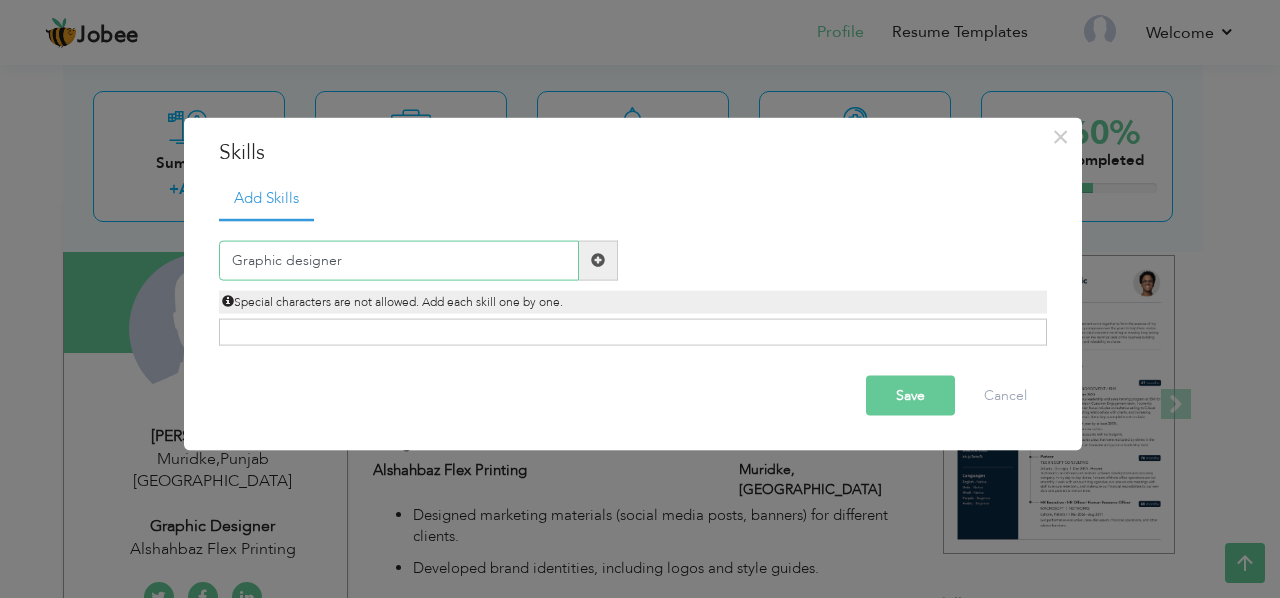 type on "Graphic designer" 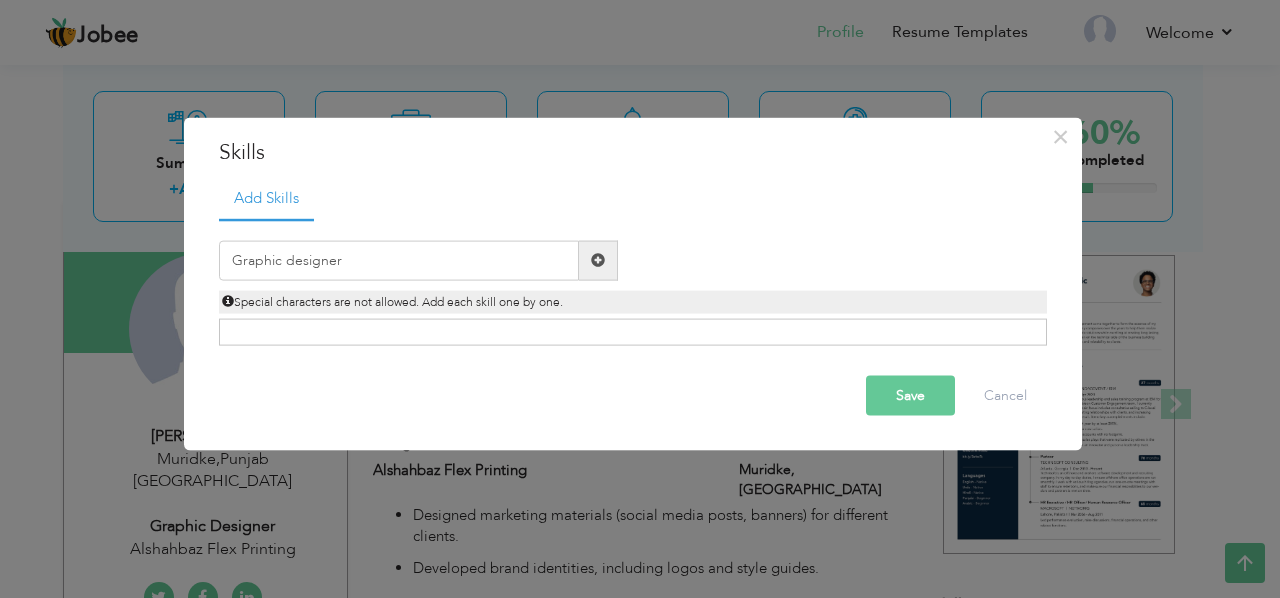 click at bounding box center [598, 260] 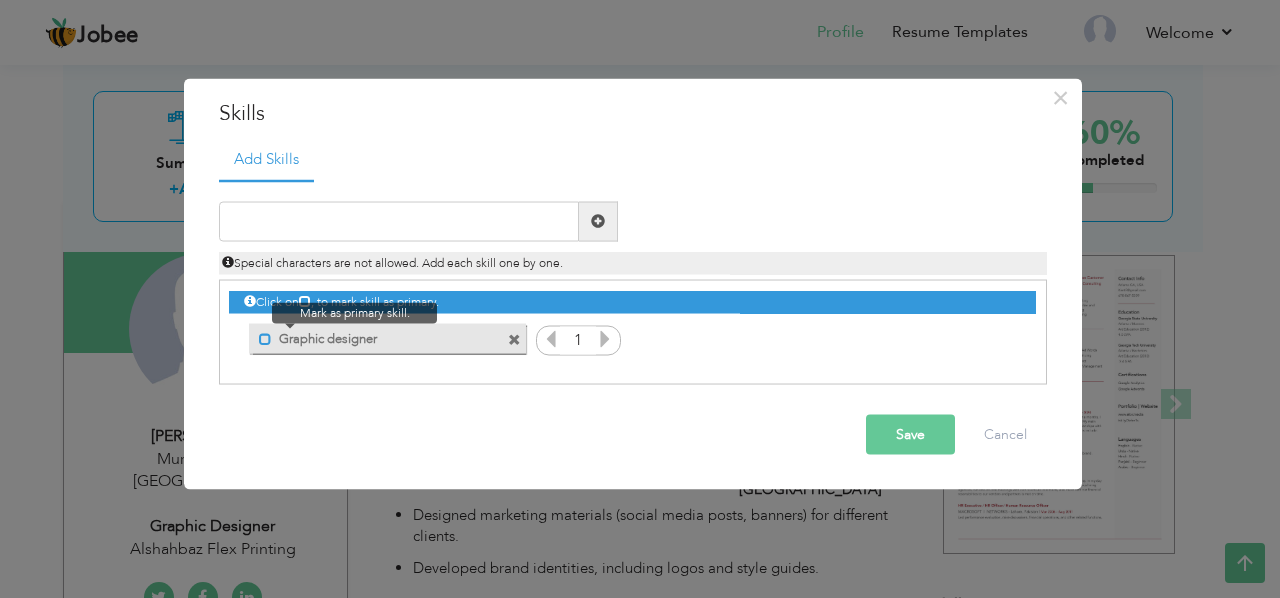 click at bounding box center [265, 339] 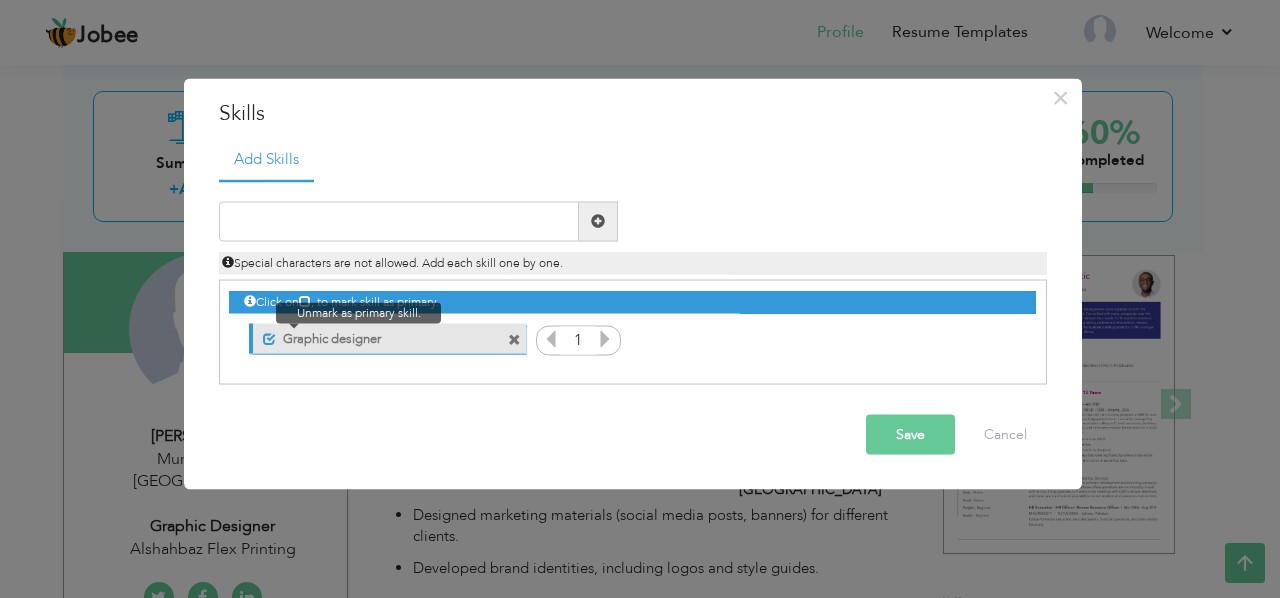 click at bounding box center [269, 339] 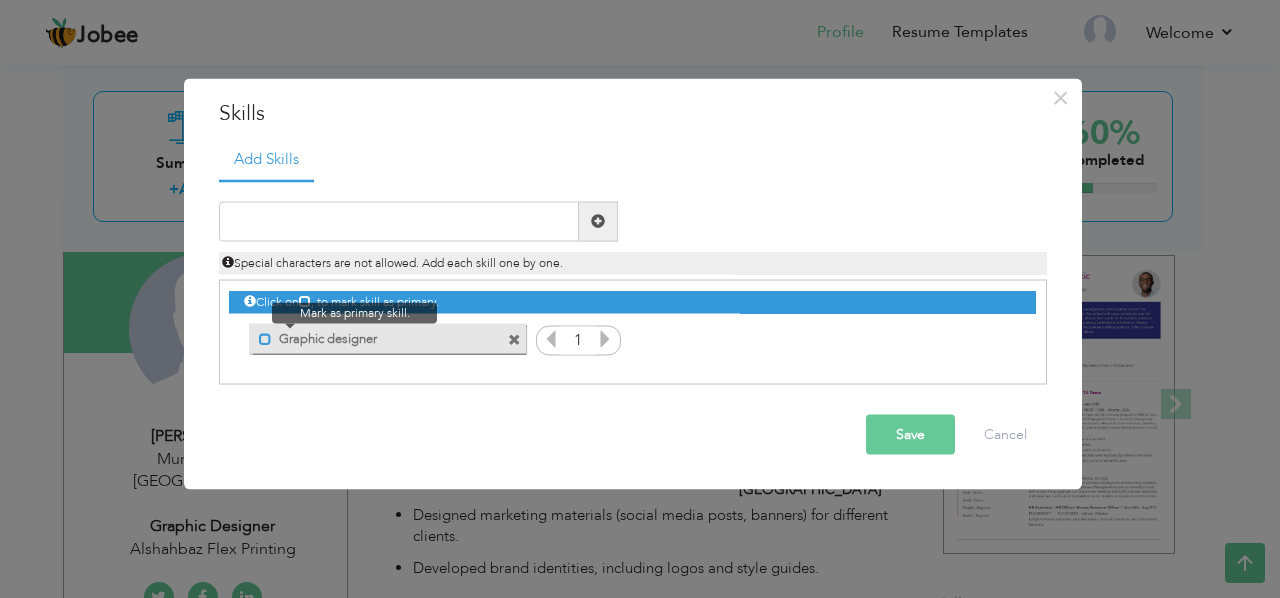 click at bounding box center [265, 339] 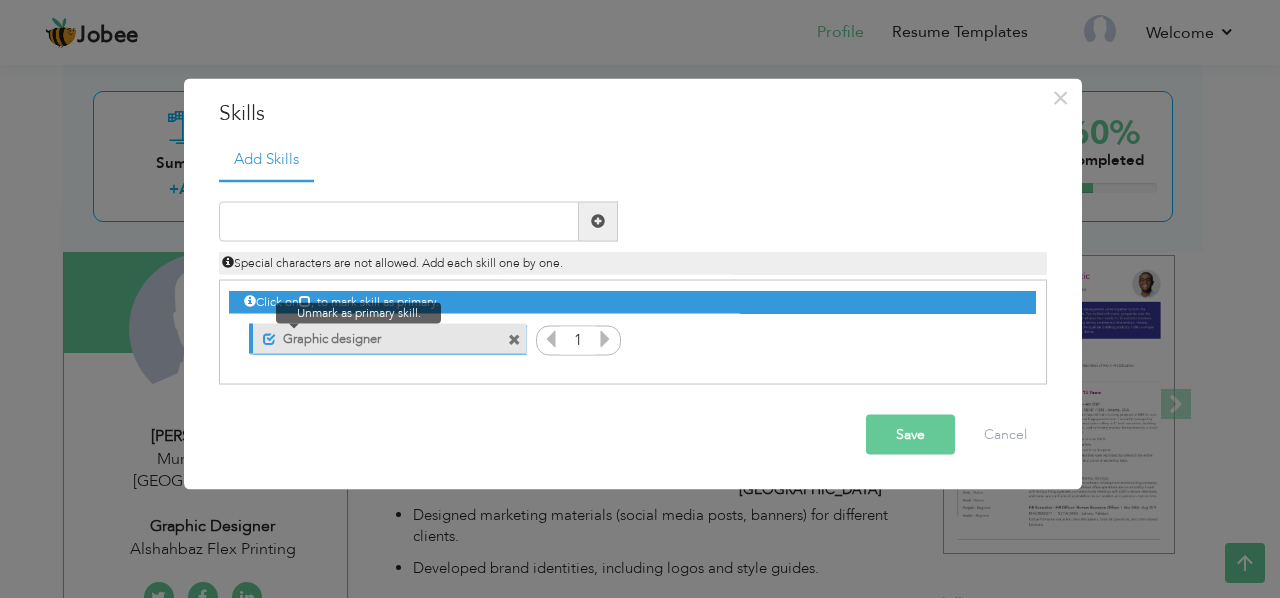 click at bounding box center (269, 339) 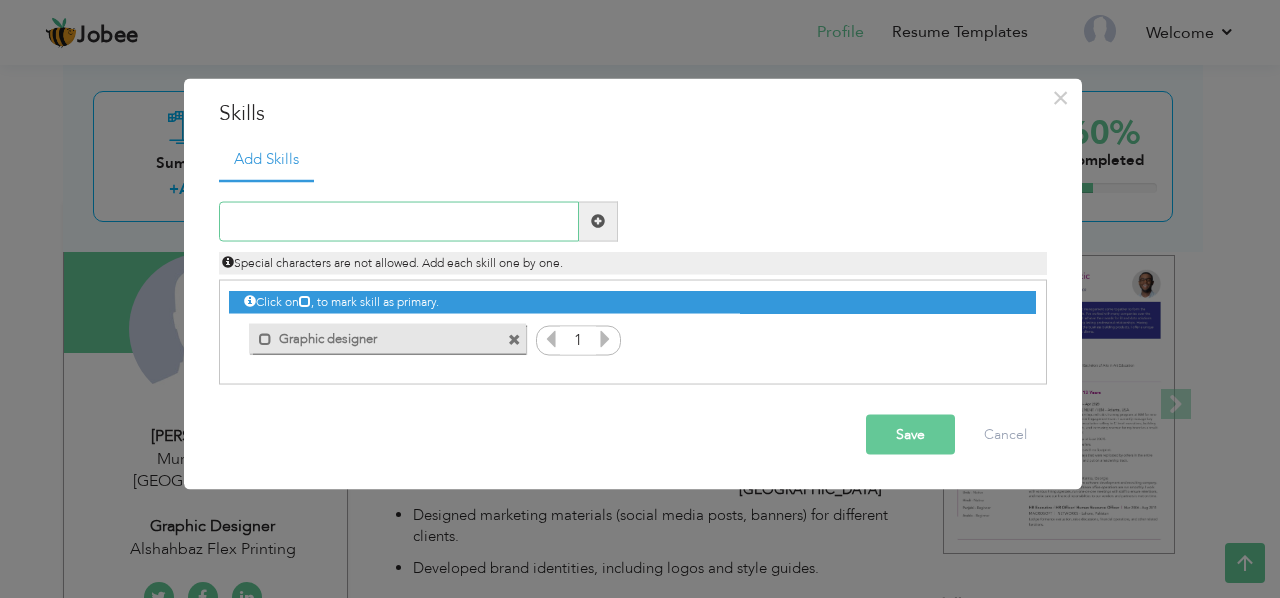 click at bounding box center (399, 221) 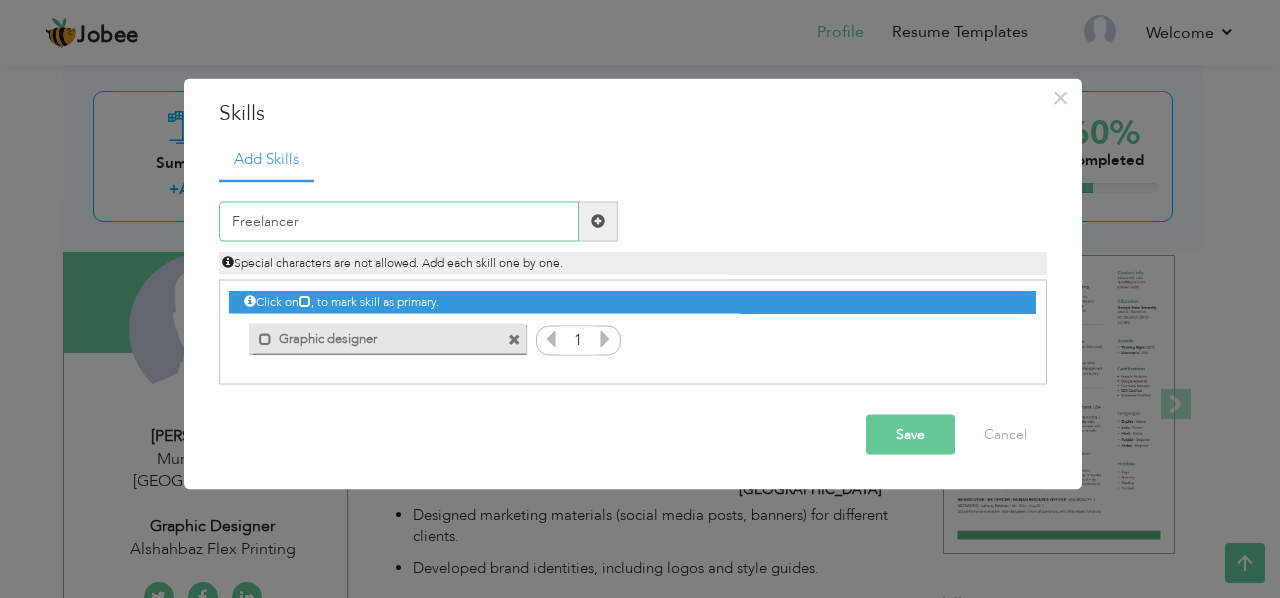 type on "Freelancer" 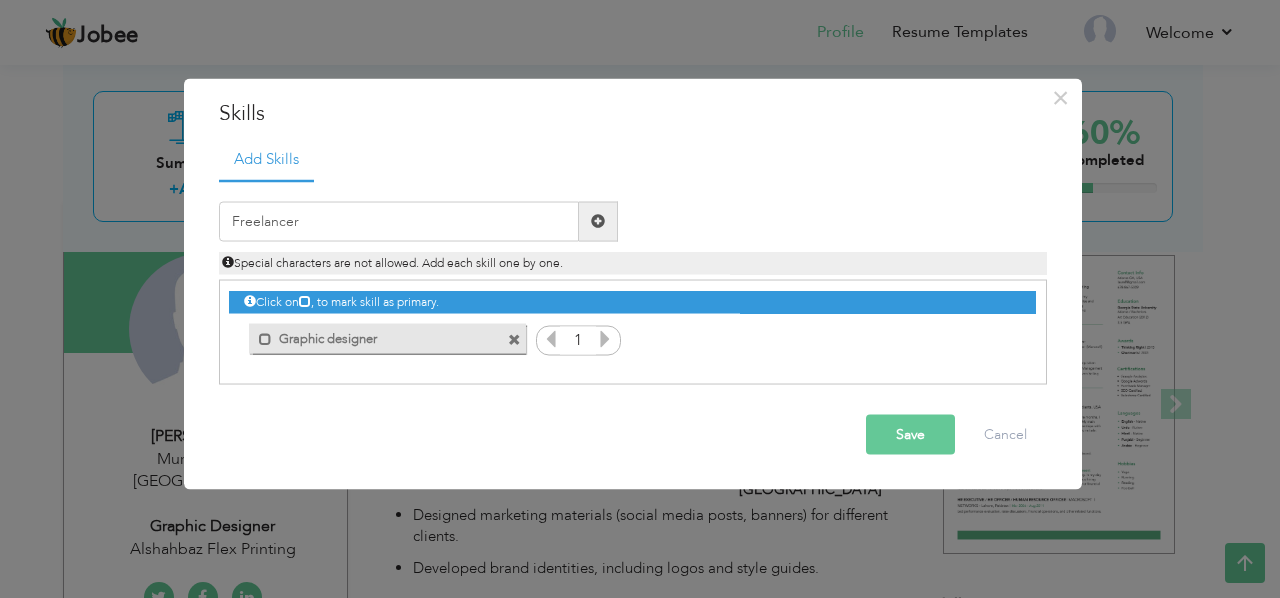 click at bounding box center [598, 221] 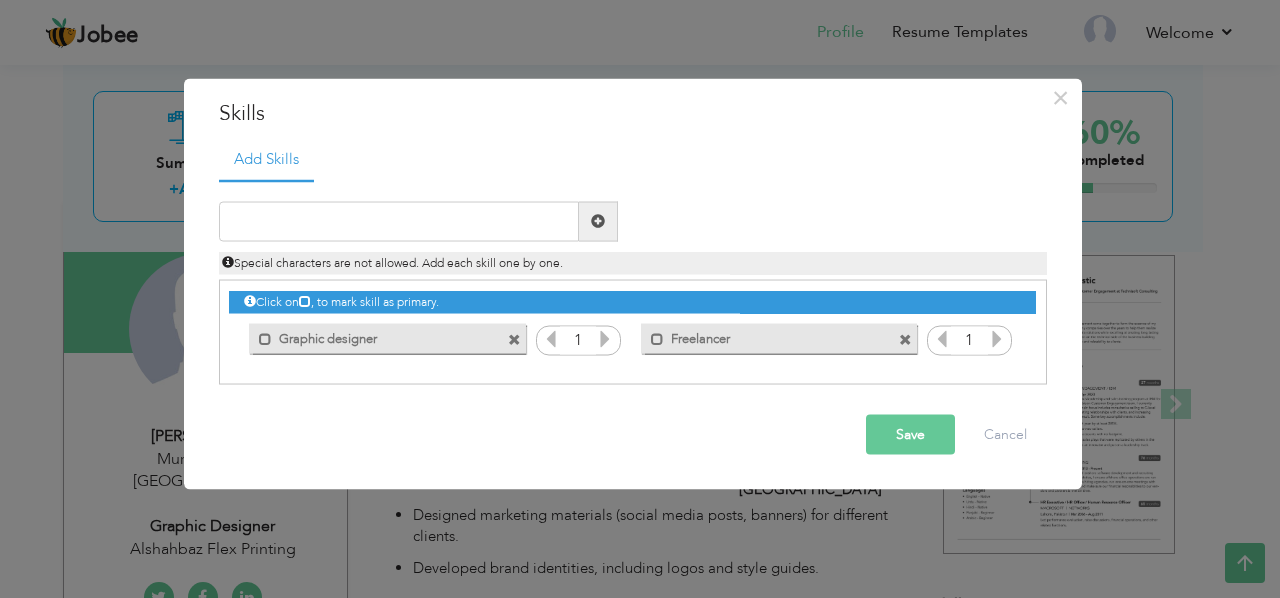 click at bounding box center [605, 338] 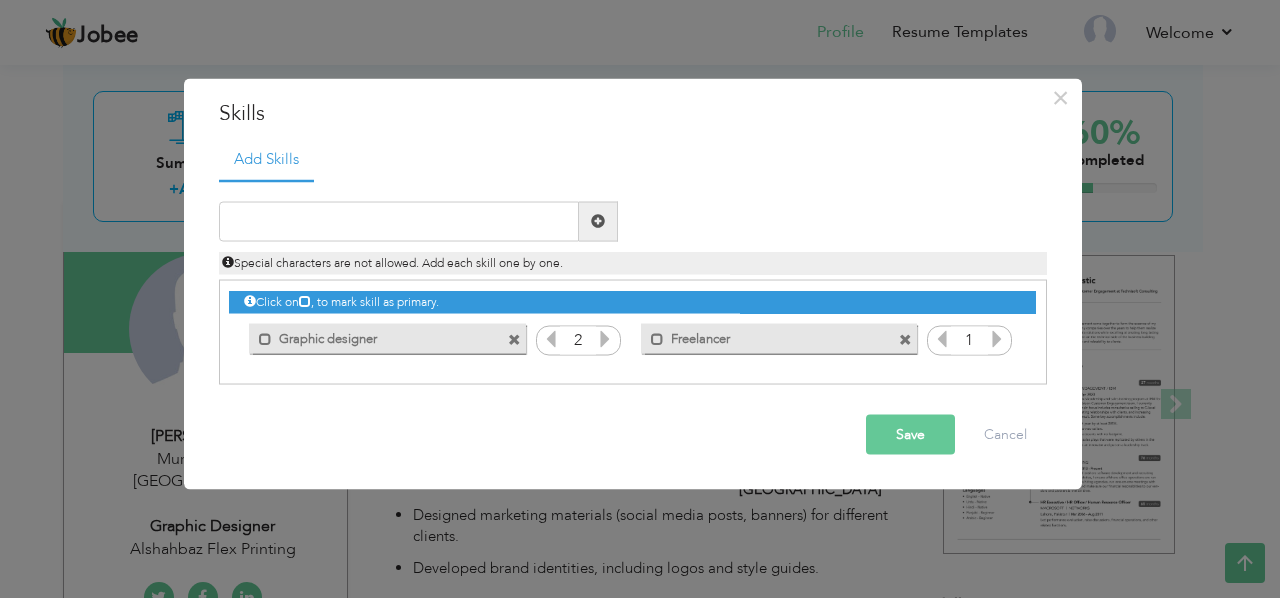 click at bounding box center (605, 338) 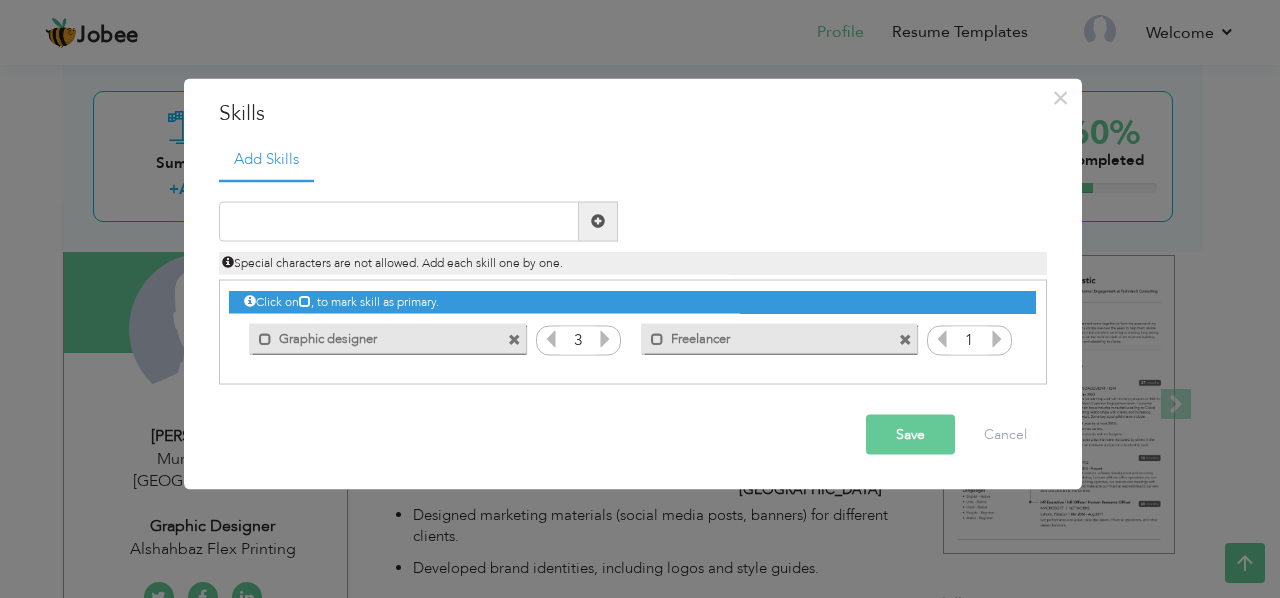 click at bounding box center (605, 338) 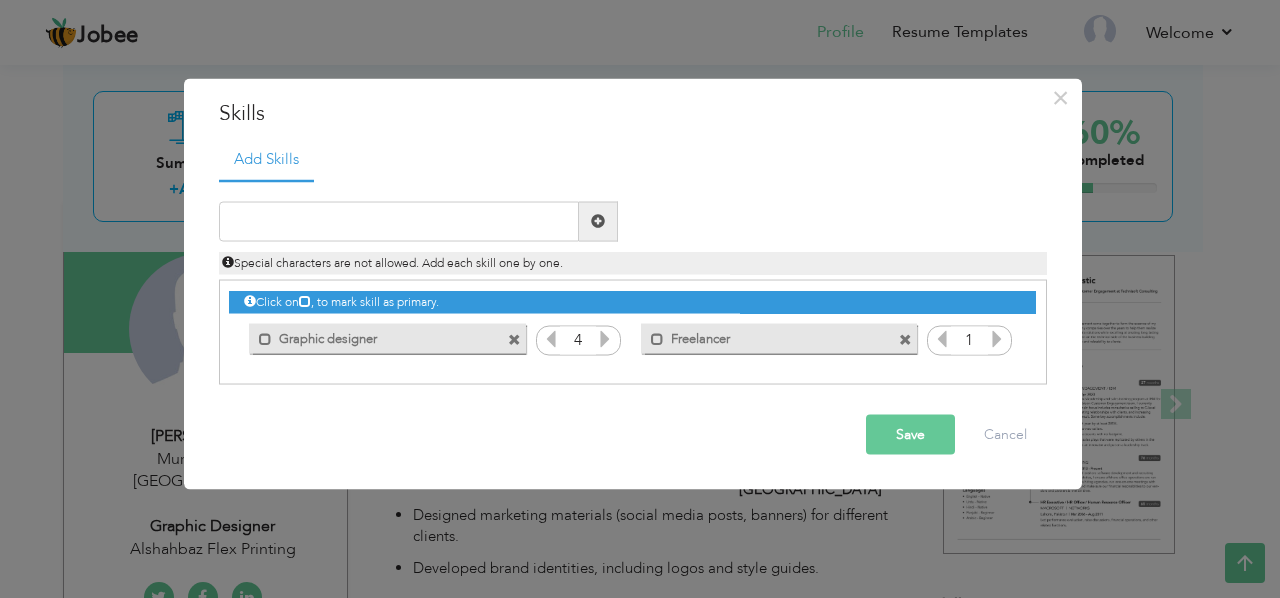 click at bounding box center [605, 338] 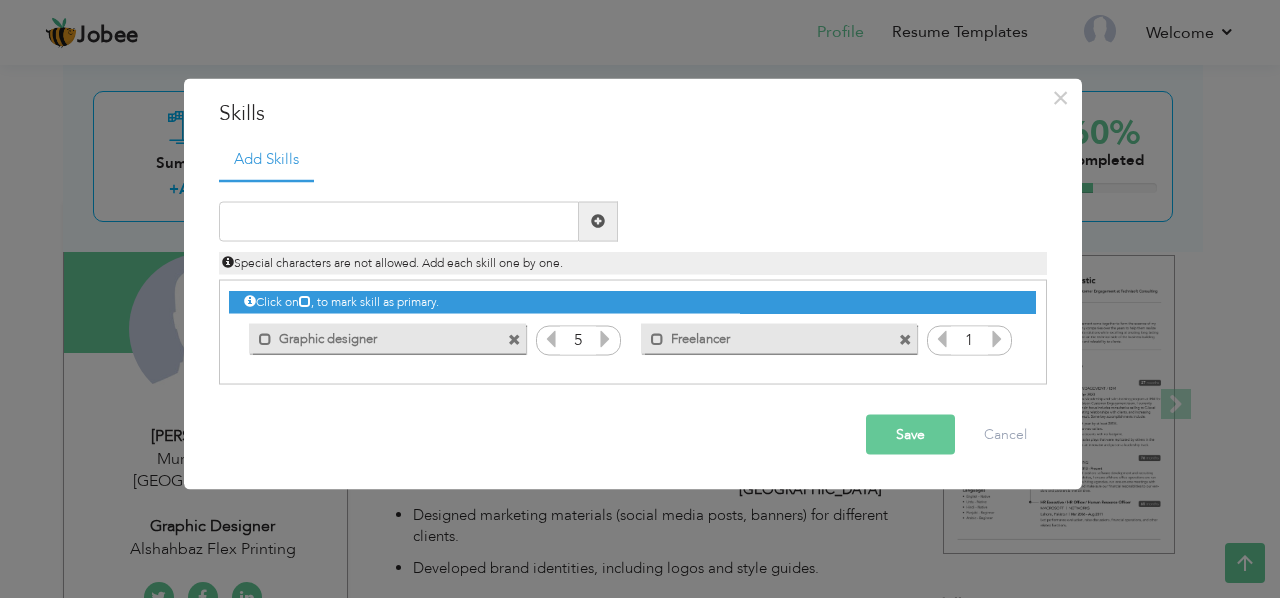 click at bounding box center (605, 338) 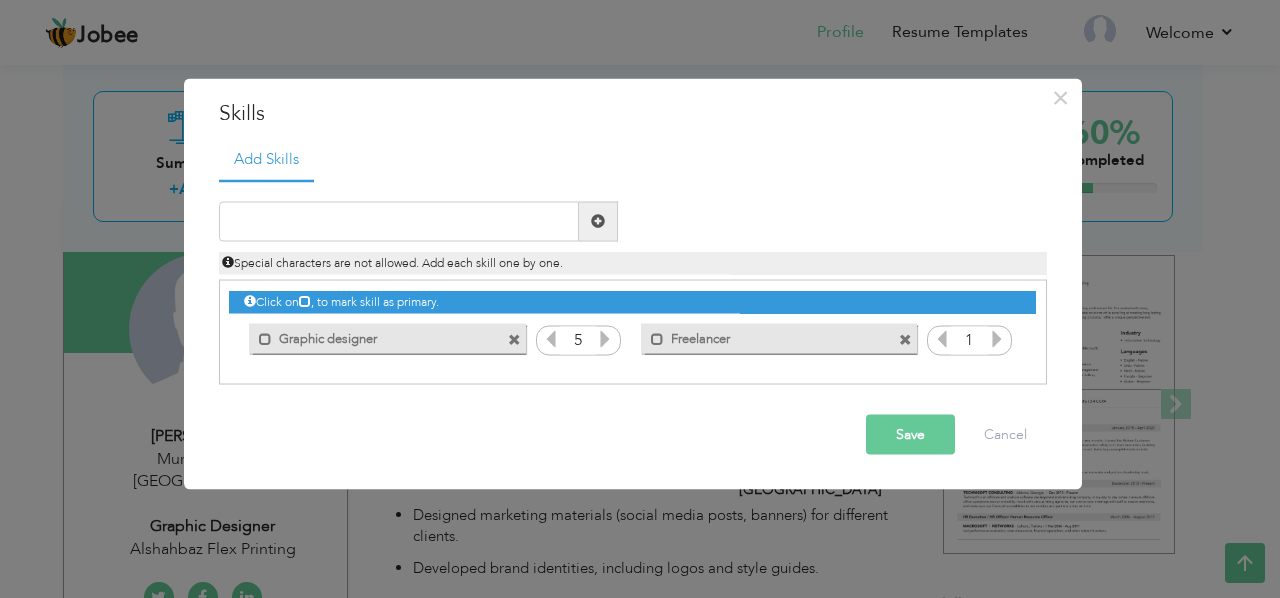 drag, startPoint x: 602, startPoint y: 346, endPoint x: 555, endPoint y: 338, distance: 47.67599 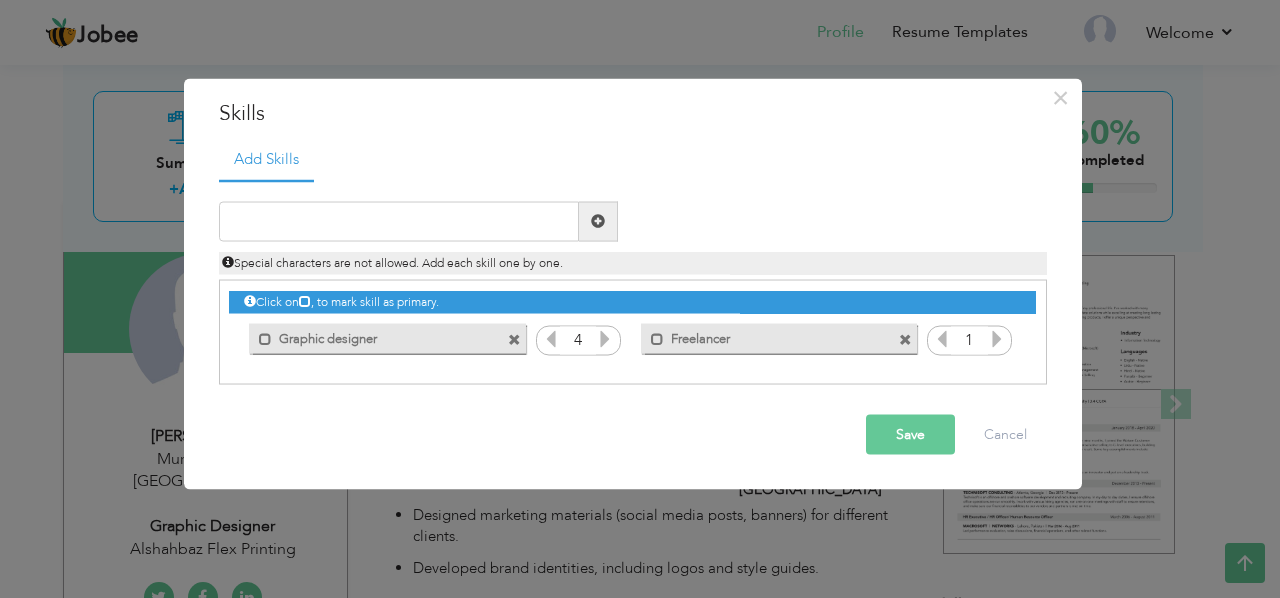 click at bounding box center (551, 338) 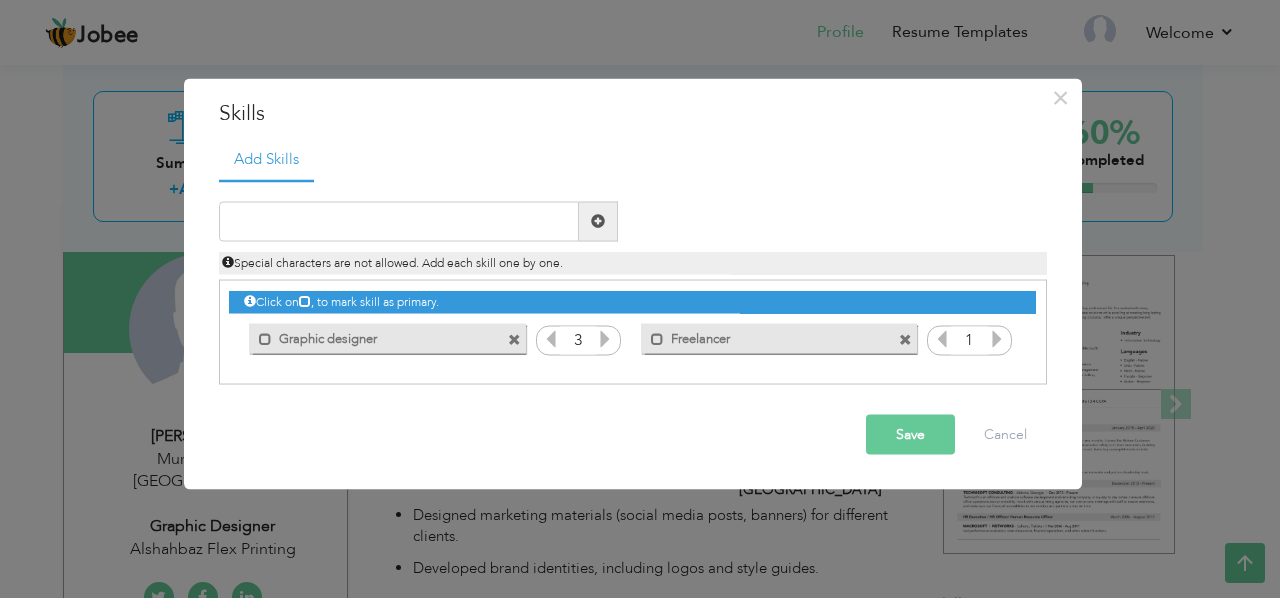 click at bounding box center (551, 338) 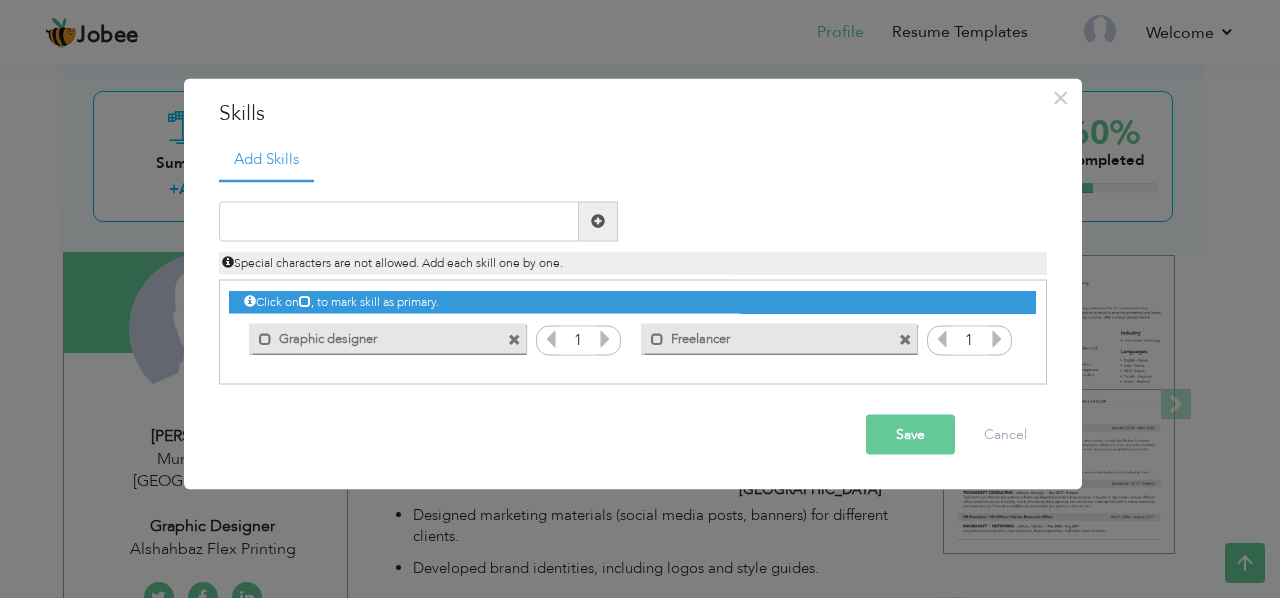 click at bounding box center [551, 338] 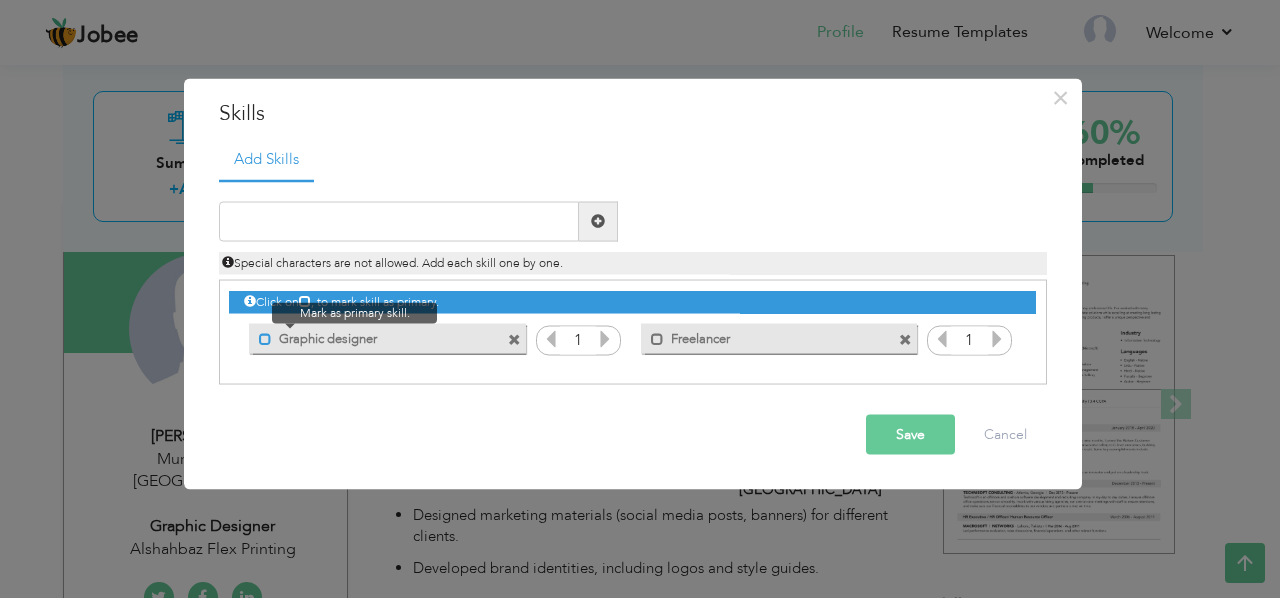 click at bounding box center (265, 339) 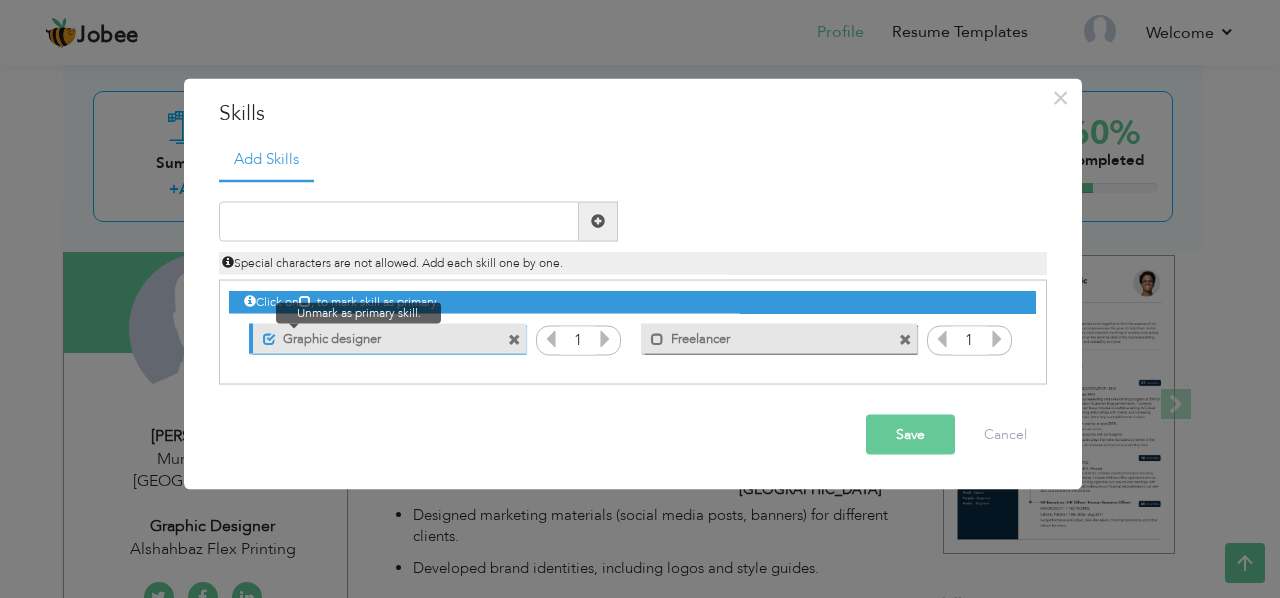 click at bounding box center (269, 339) 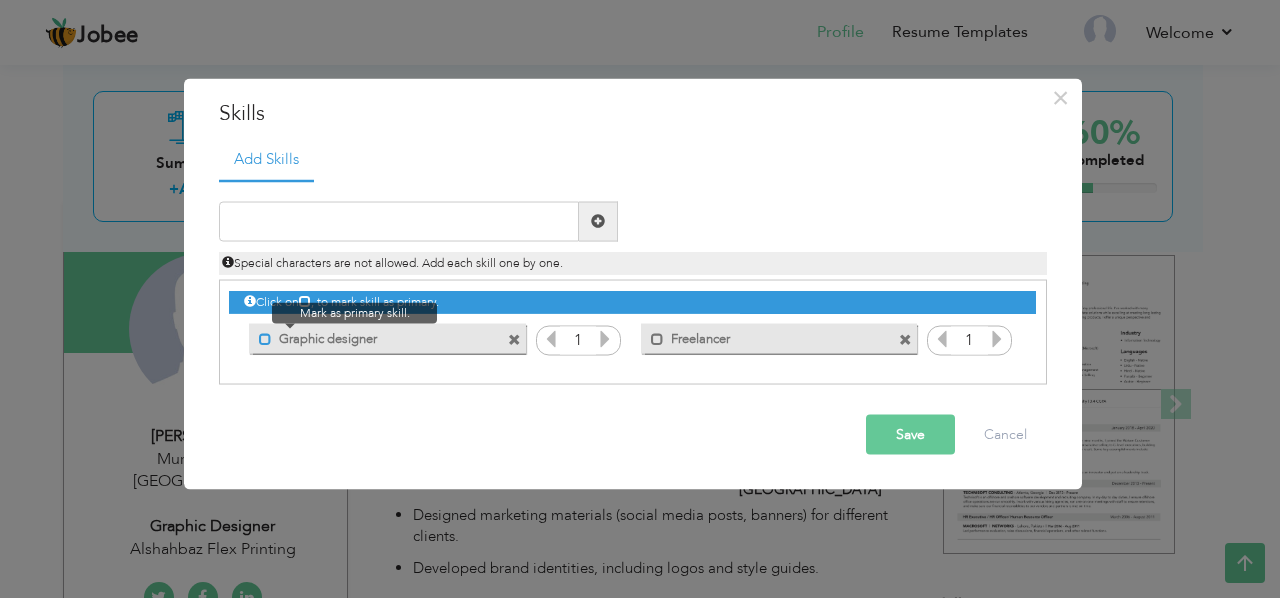click at bounding box center (265, 339) 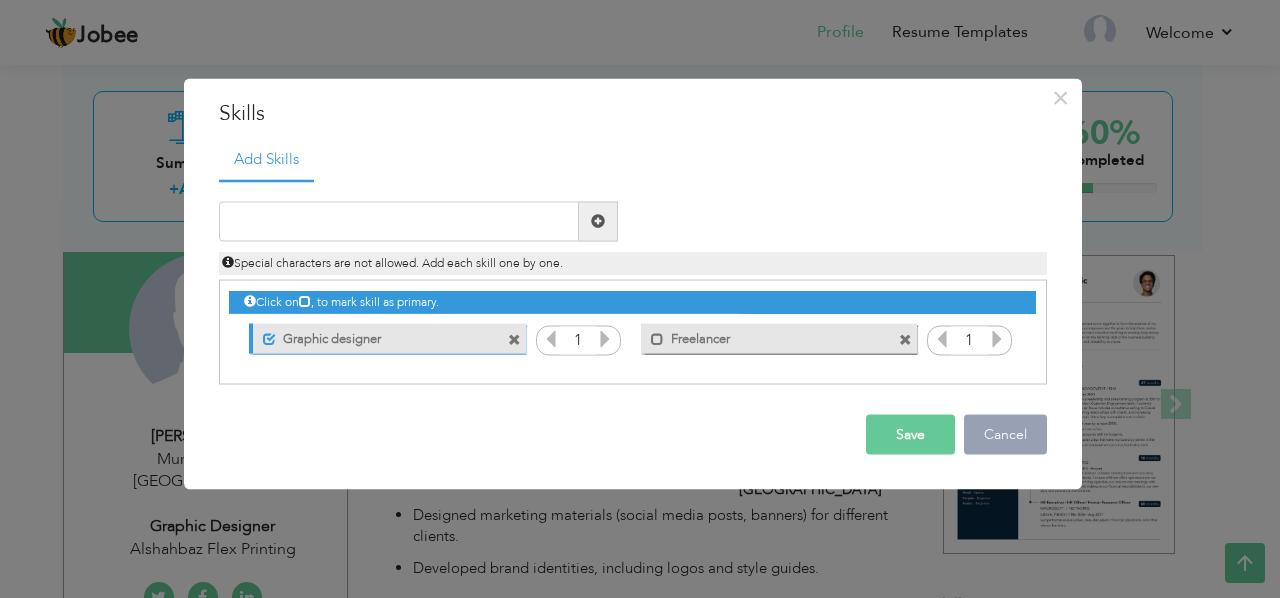 click on "Cancel" at bounding box center [1005, 434] 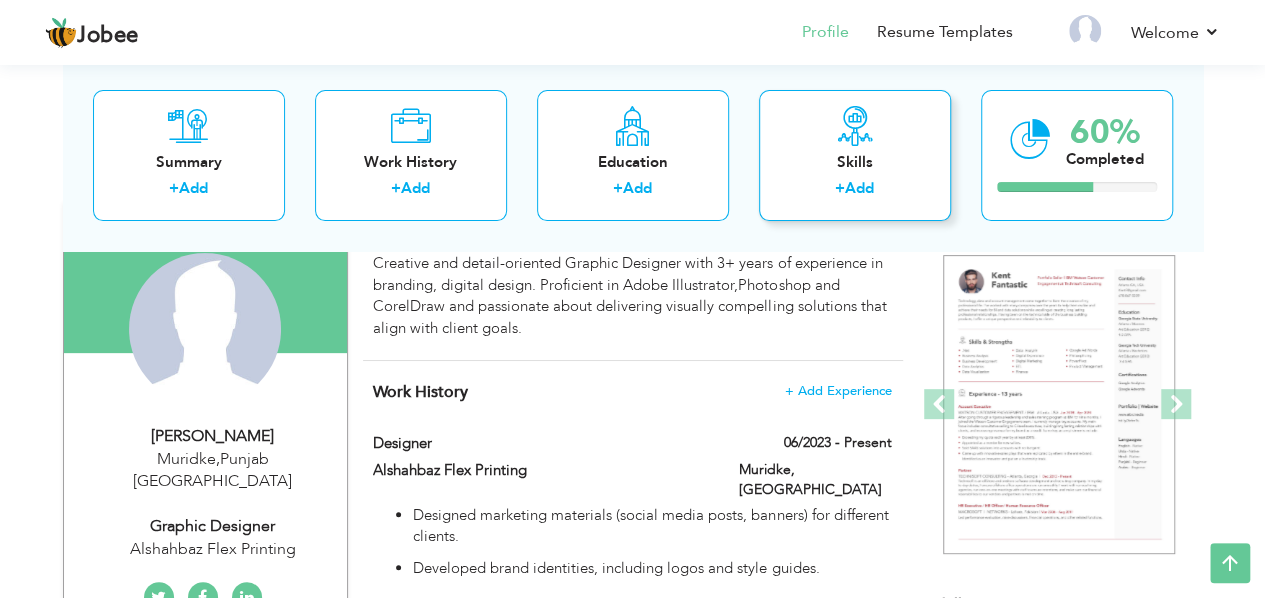 click on "Skills" at bounding box center (855, 162) 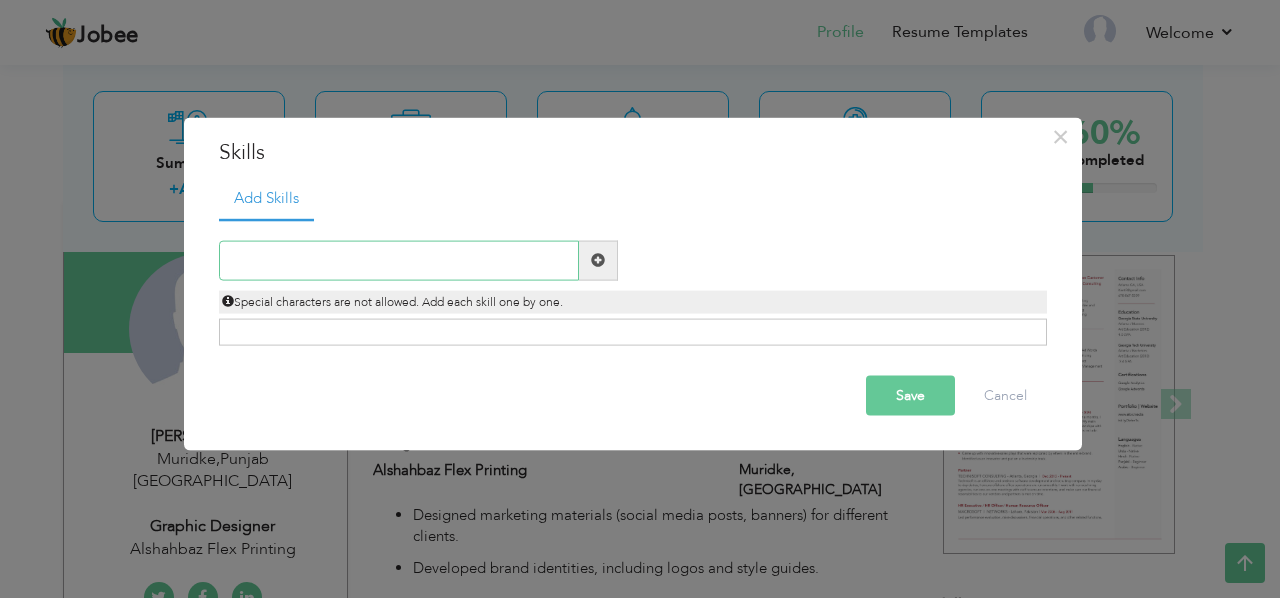 click at bounding box center [399, 260] 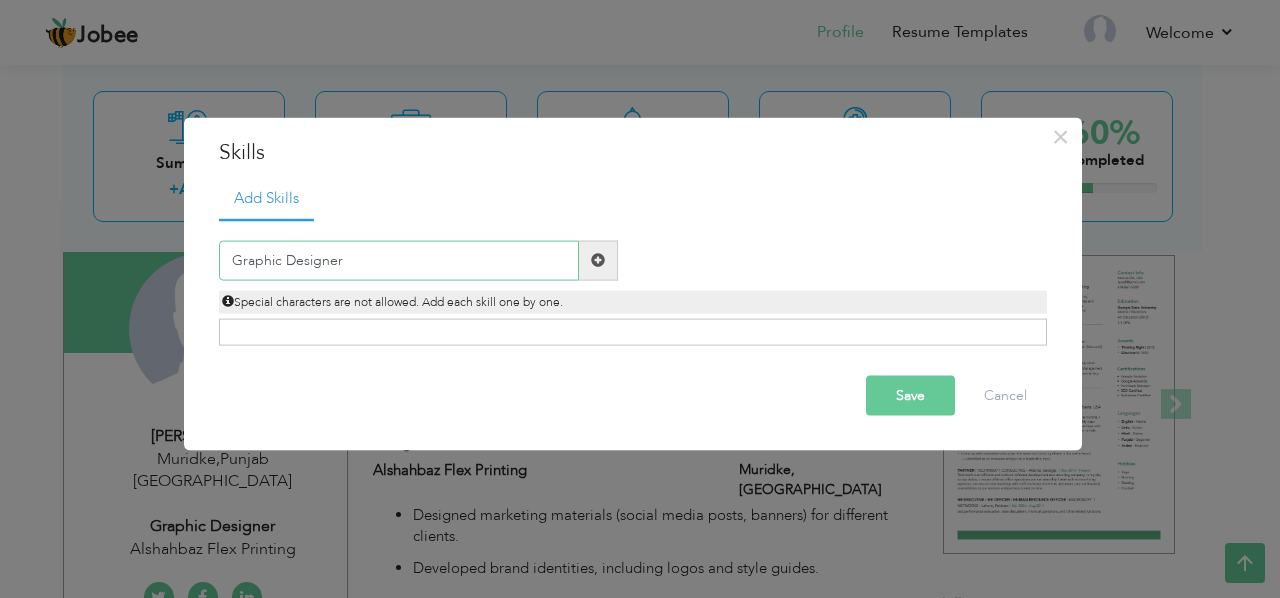 type on "Graphic Designer" 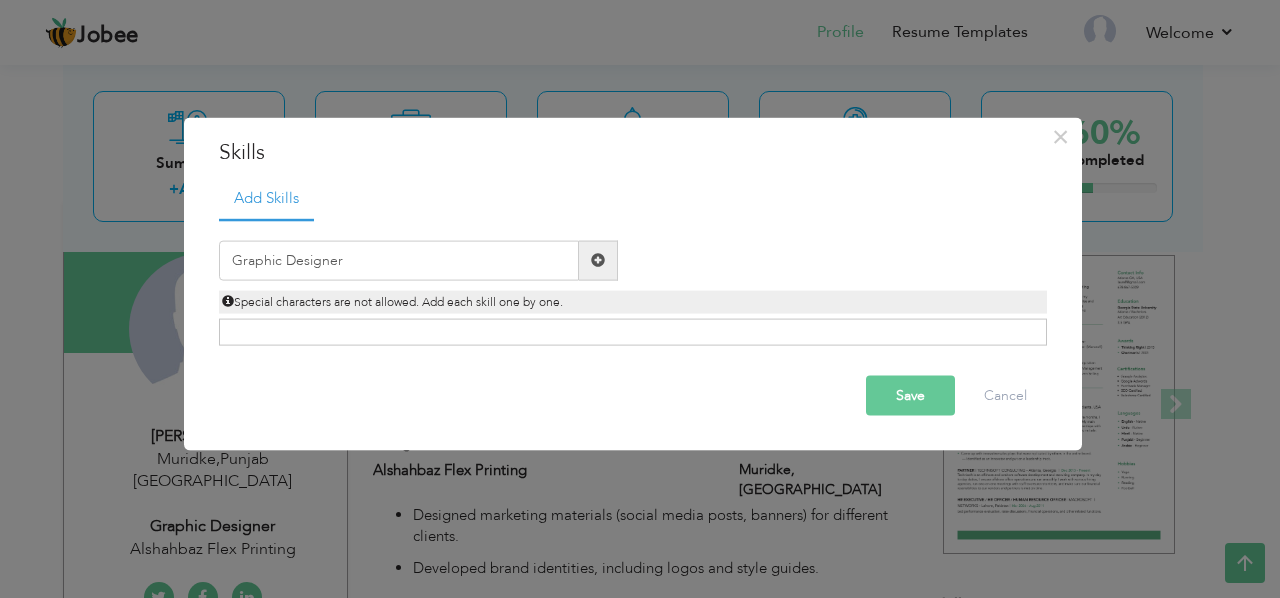 click on "Save" at bounding box center (910, 395) 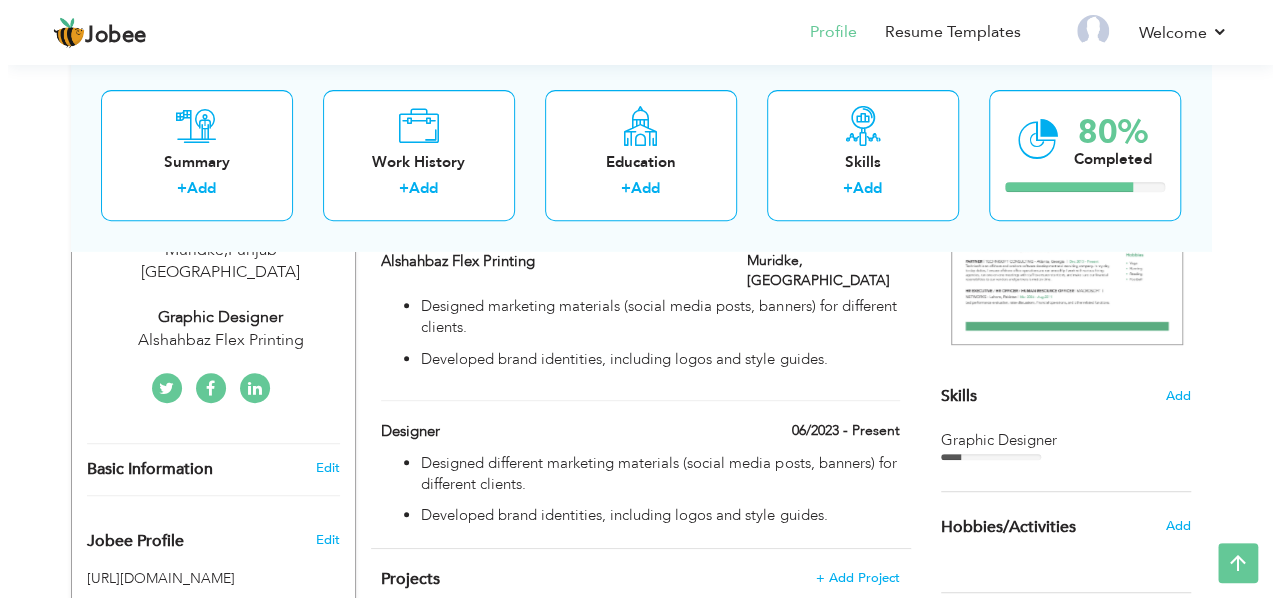 scroll, scrollTop: 386, scrollLeft: 0, axis: vertical 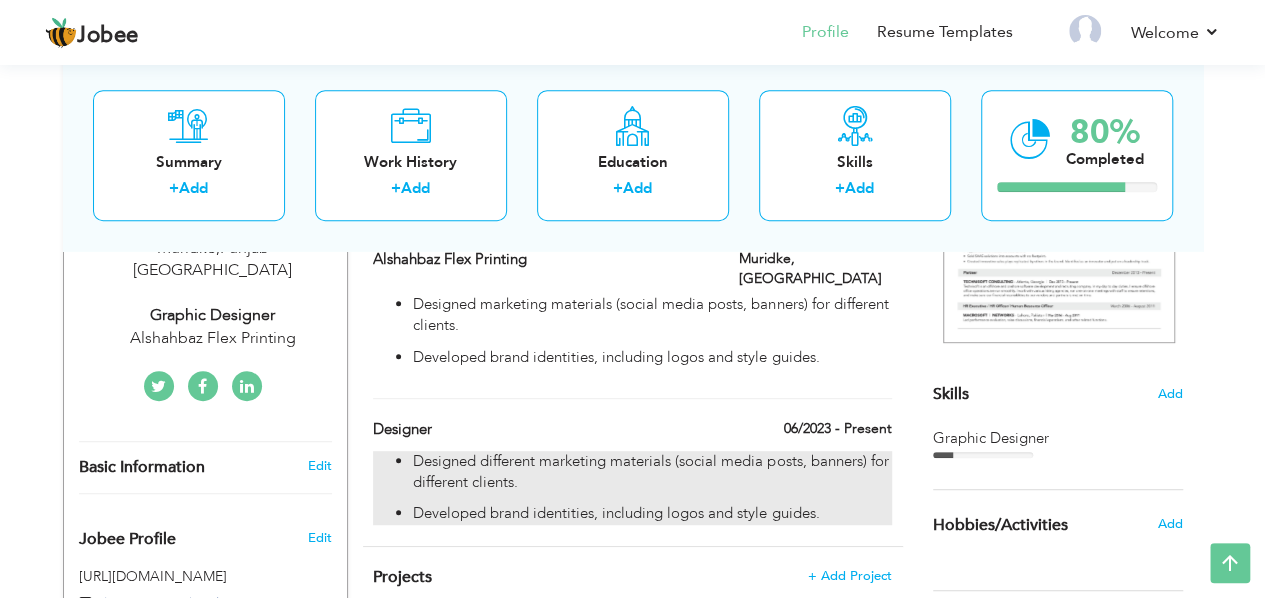 click on "Designed different marketing materials (social media posts, banners) for different clients." at bounding box center [652, 472] 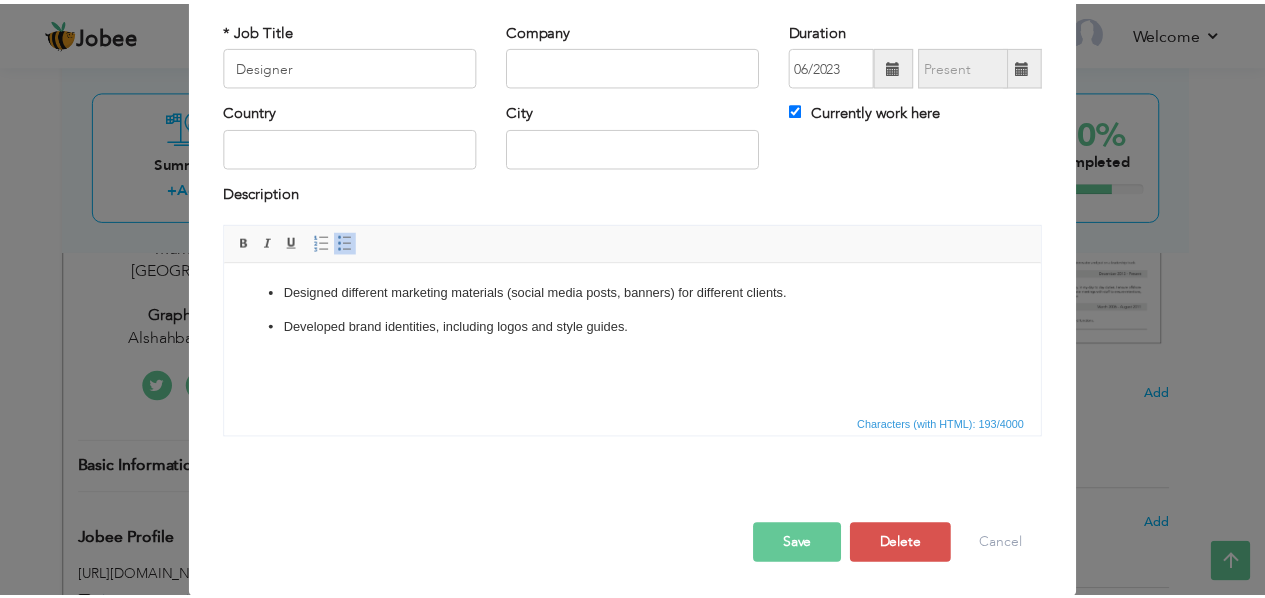 scroll, scrollTop: 0, scrollLeft: 0, axis: both 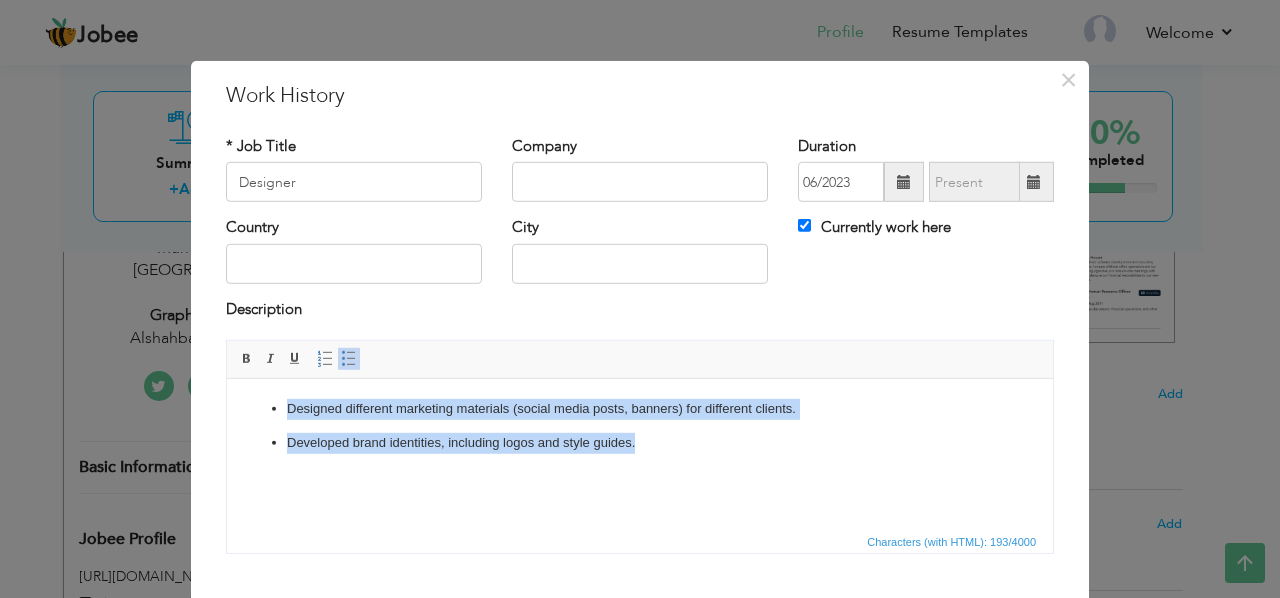 drag, startPoint x: 638, startPoint y: 452, endPoint x: 226, endPoint y: 407, distance: 414.45023 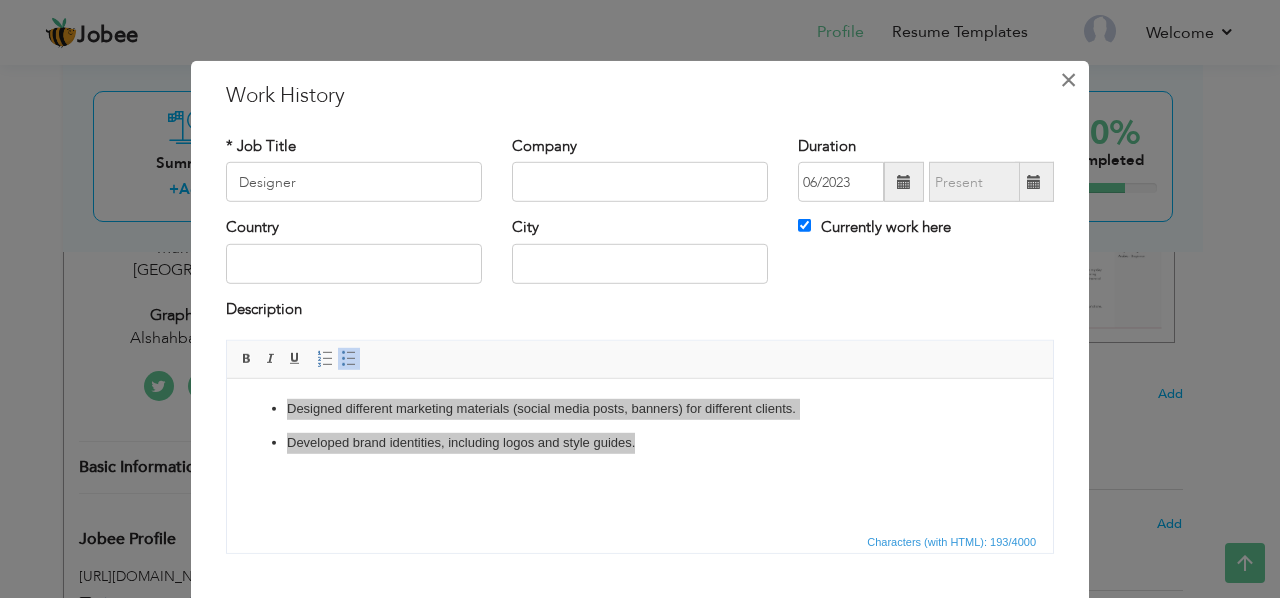 click on "×" at bounding box center (1068, 80) 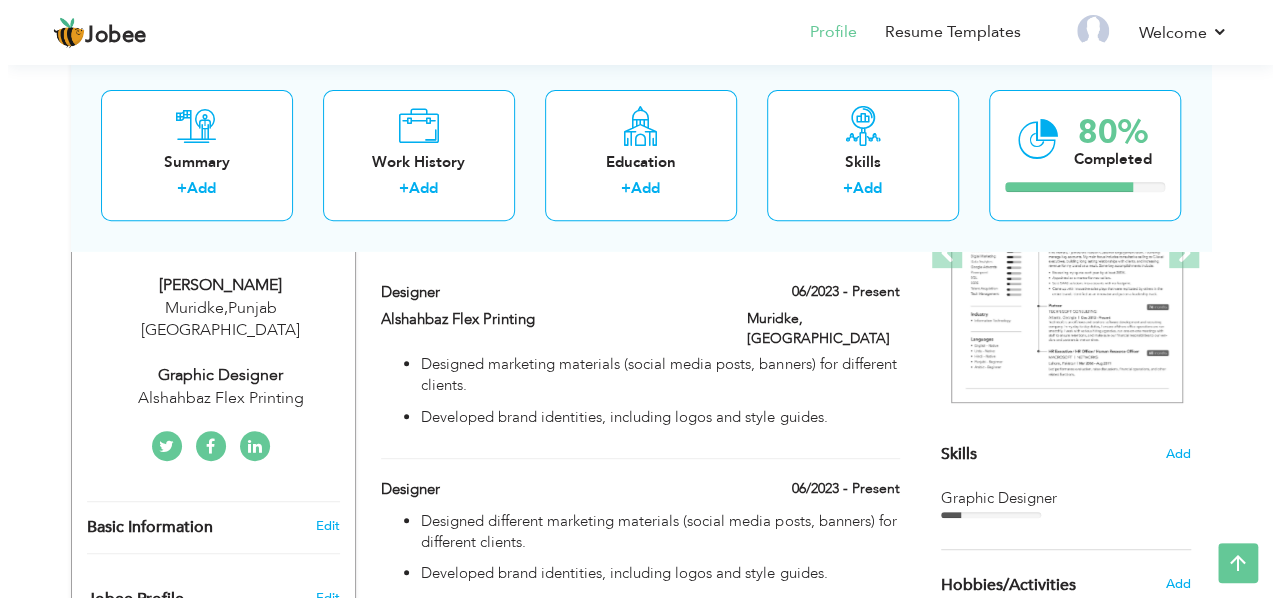 scroll, scrollTop: 323, scrollLeft: 0, axis: vertical 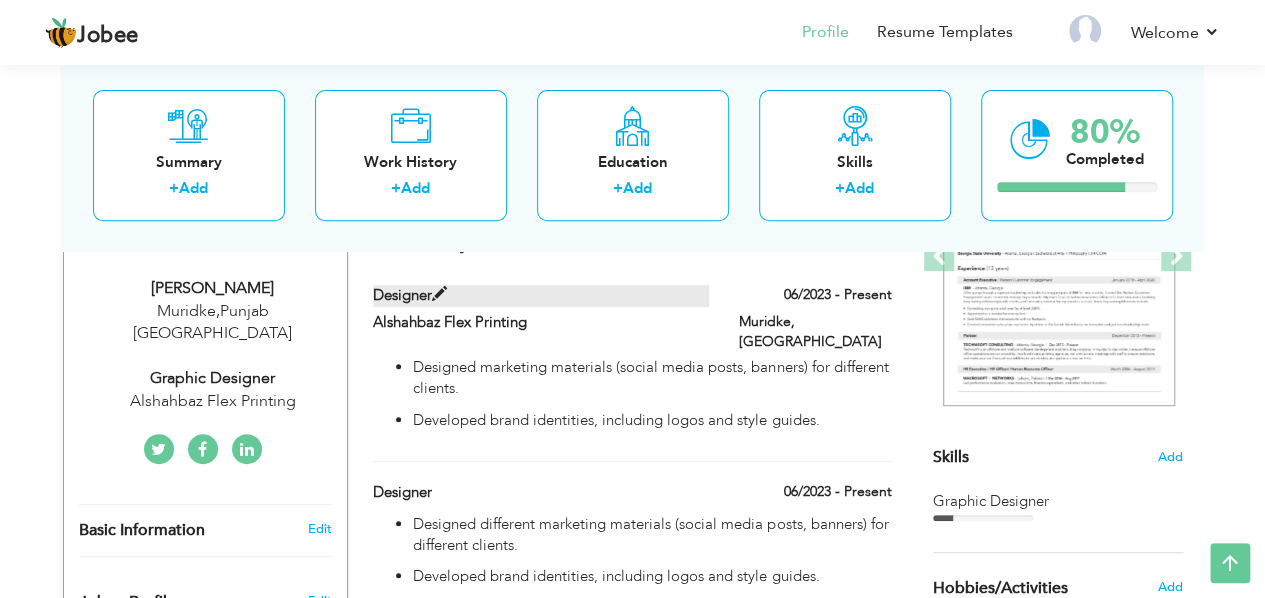 click at bounding box center [439, 294] 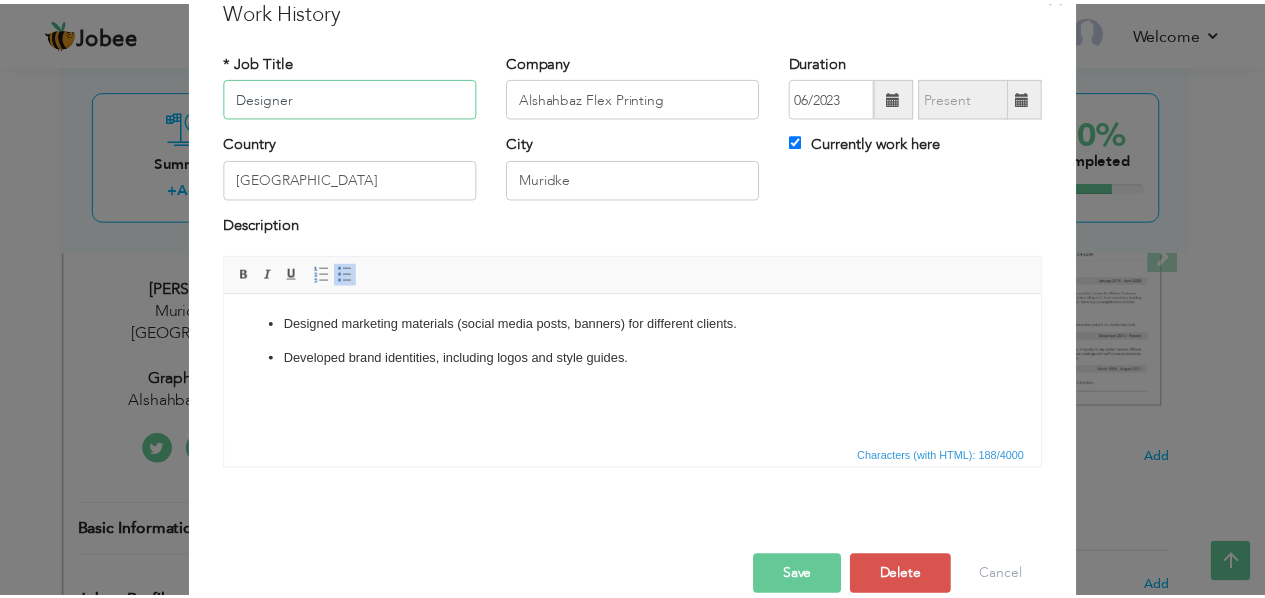 scroll, scrollTop: 116, scrollLeft: 0, axis: vertical 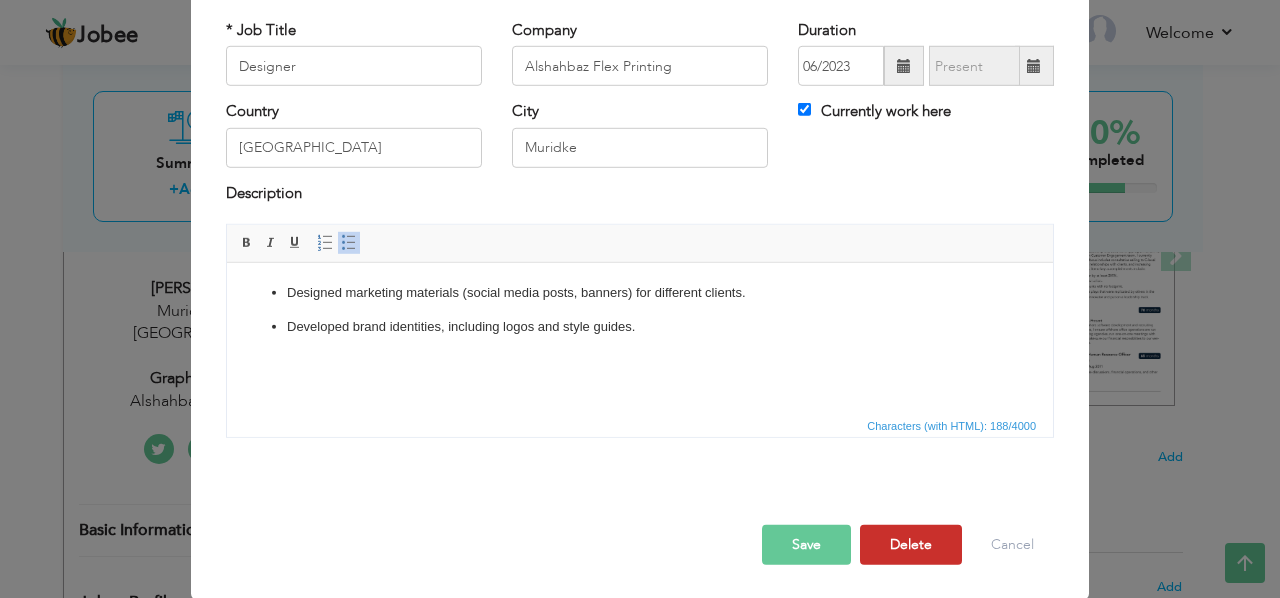 click on "Delete" at bounding box center (911, 545) 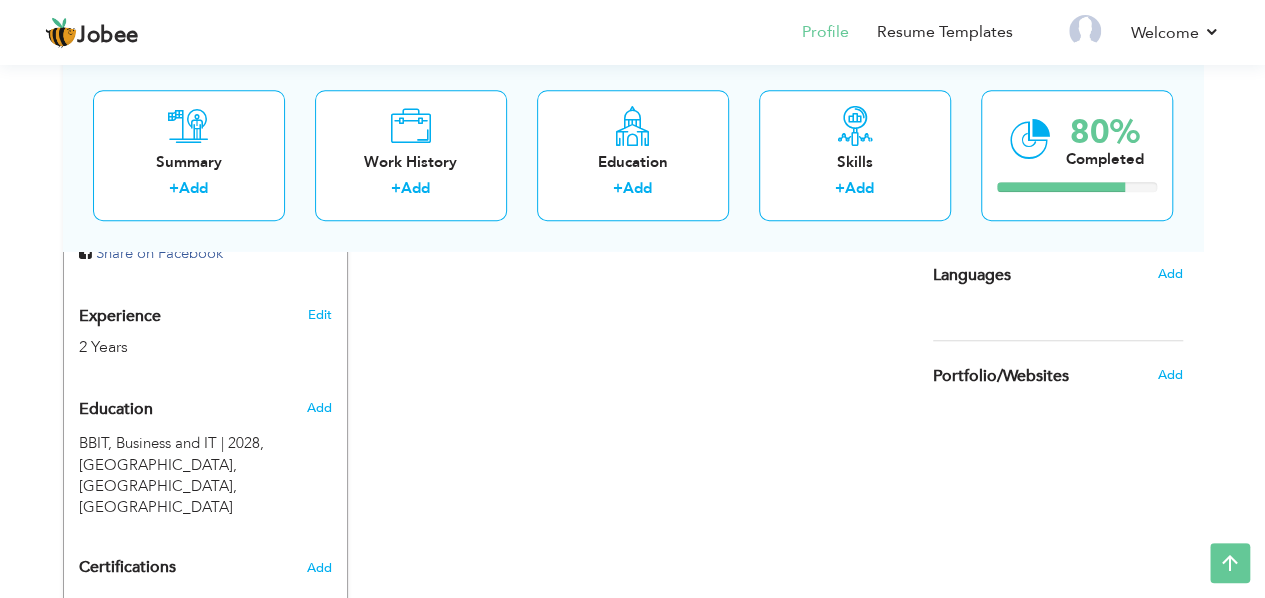 scroll, scrollTop: 738, scrollLeft: 0, axis: vertical 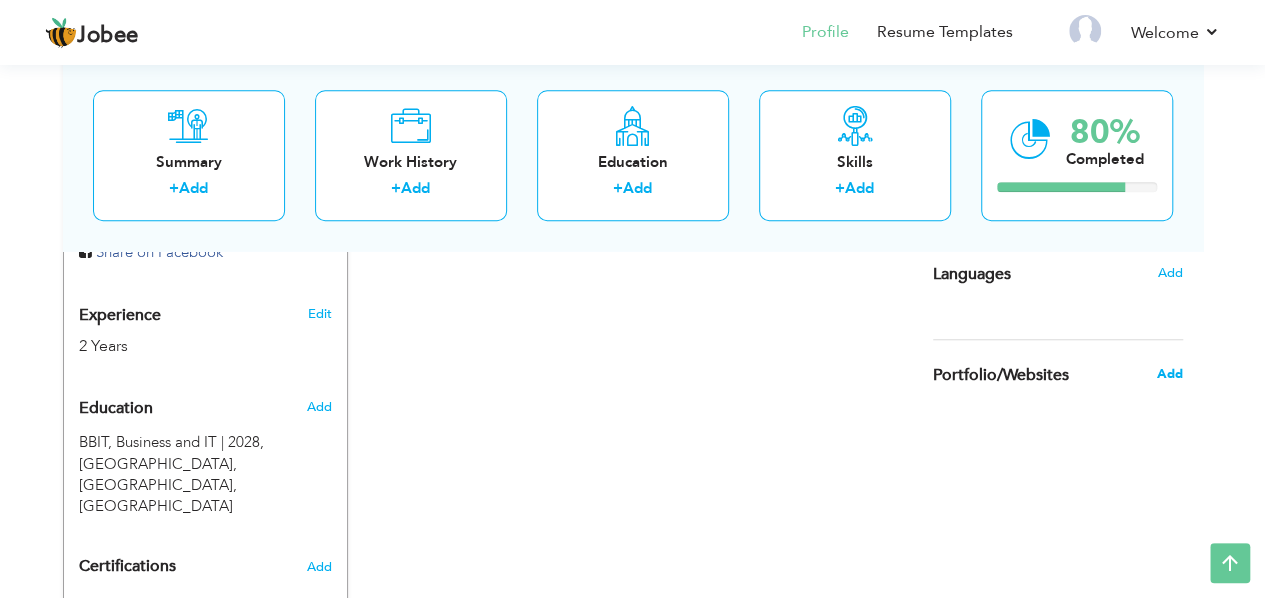 click on "Add" at bounding box center (1169, 374) 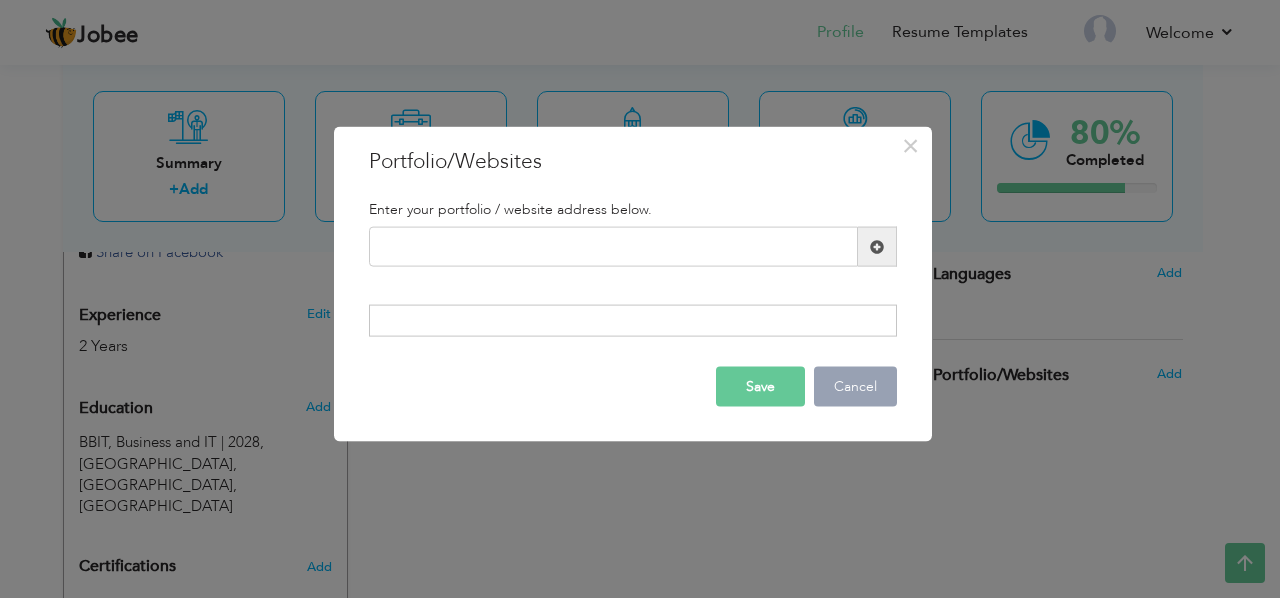 click on "Cancel" at bounding box center [855, 386] 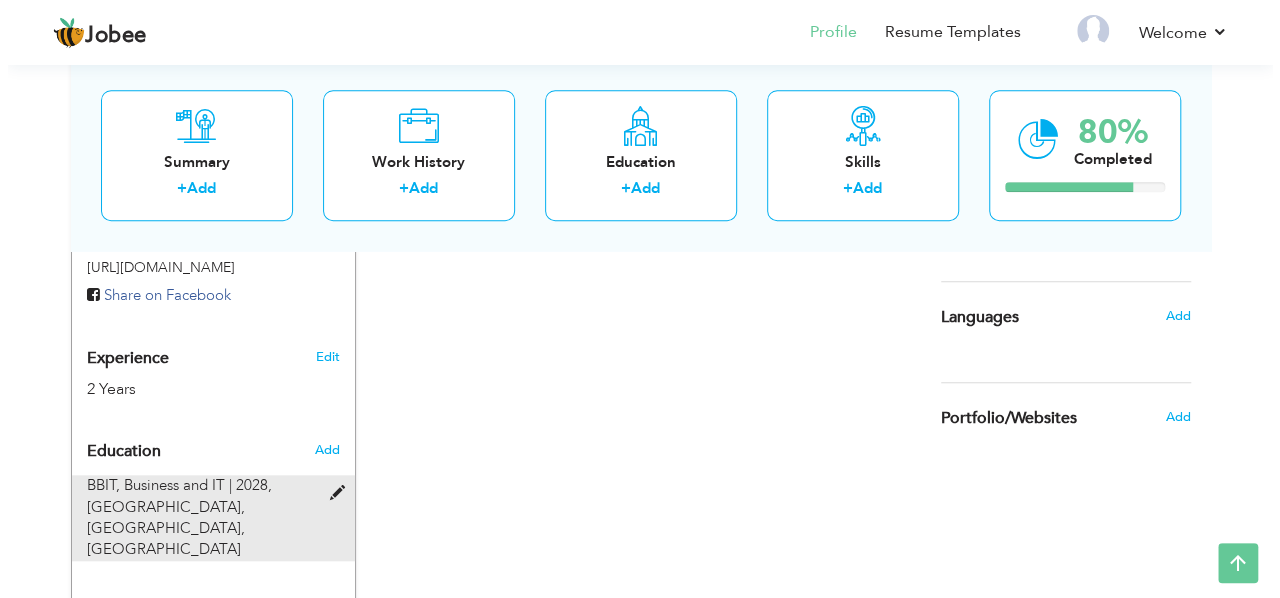 scroll, scrollTop: 694, scrollLeft: 0, axis: vertical 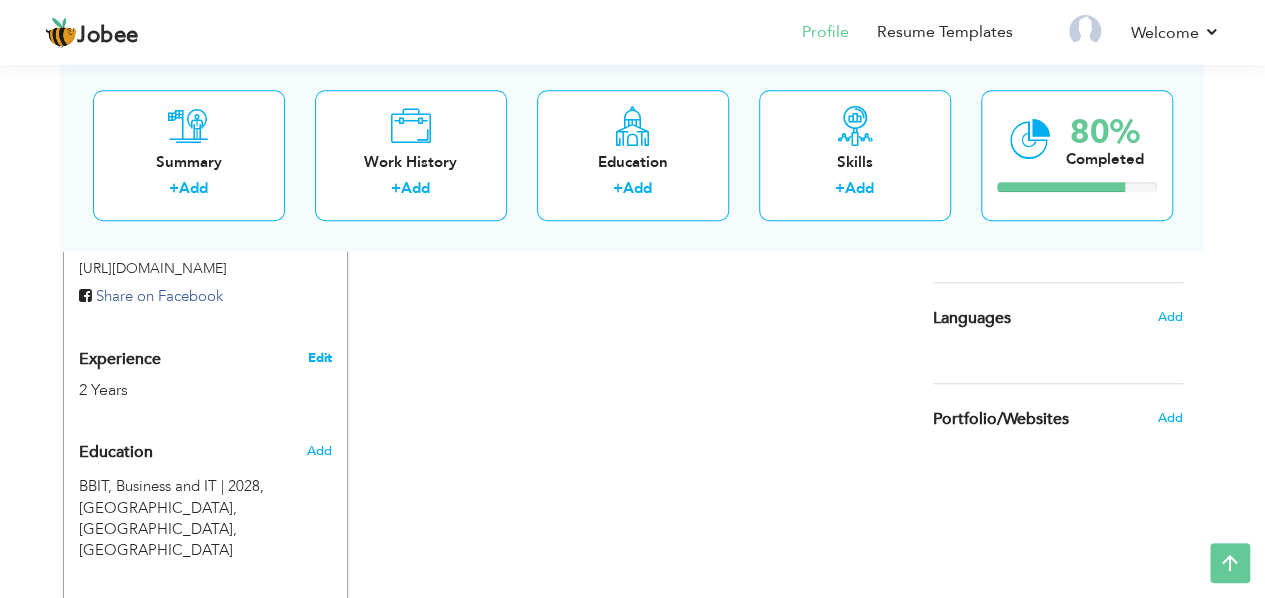 click on "Edit" at bounding box center (319, 358) 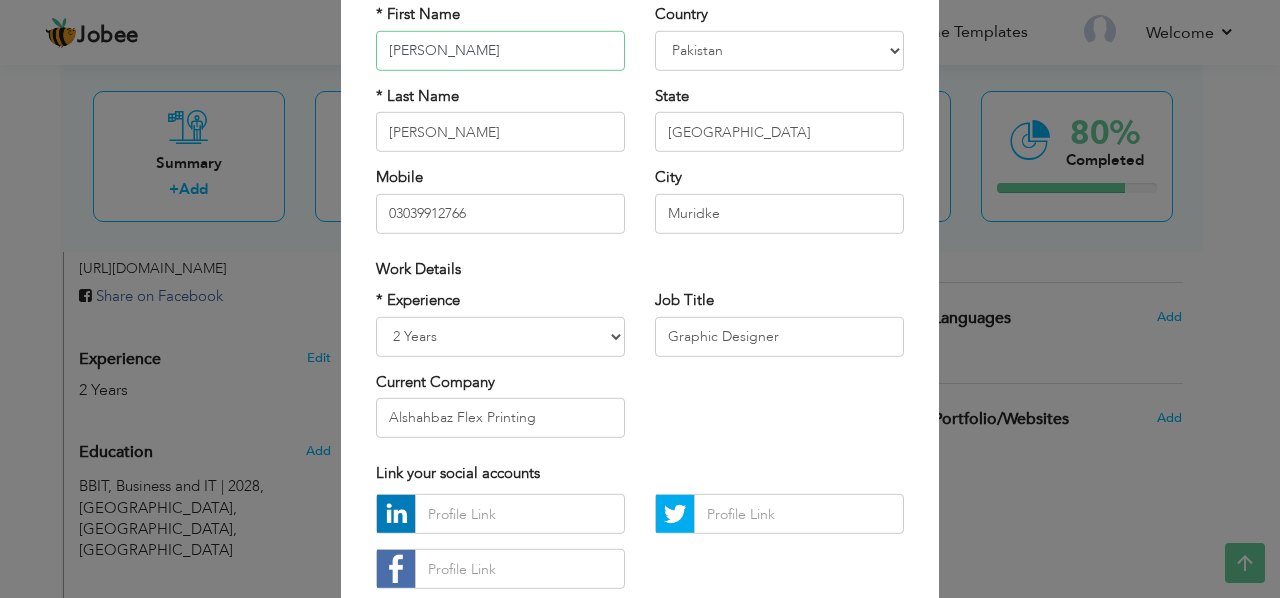 scroll, scrollTop: 192, scrollLeft: 0, axis: vertical 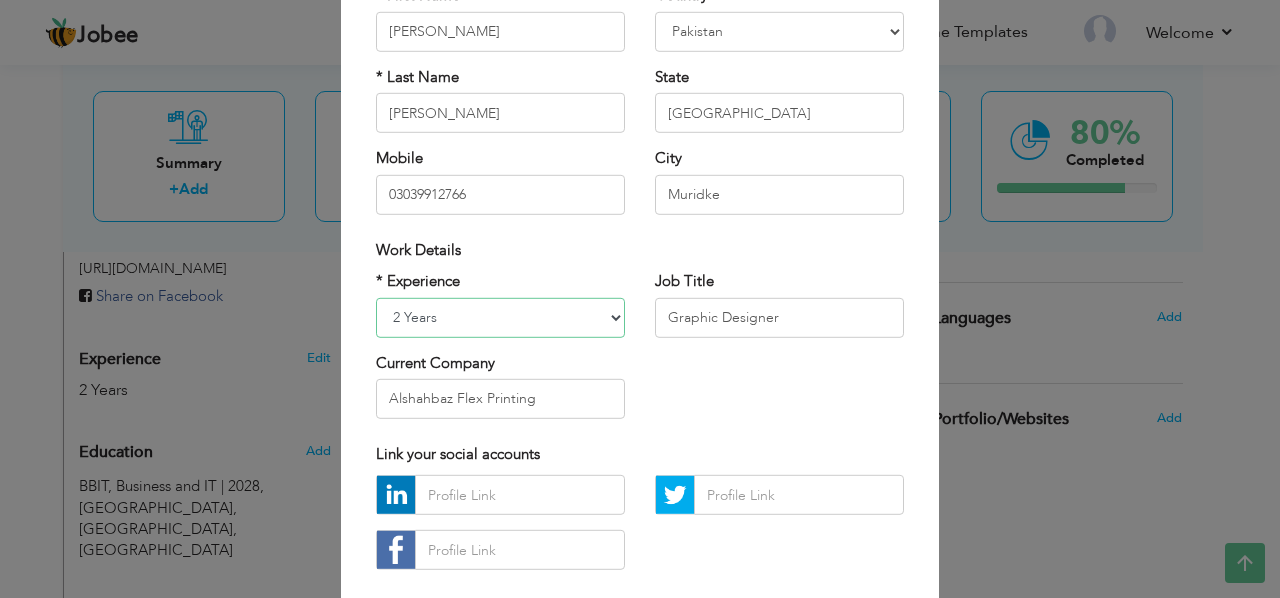click on "Entry Level Less than 1 Year 1 Year 2 Years 3 Years 4 Years 5 Years 6 Years 7 Years 8 Years 9 Years 10 Years 11 Years 12 Years 13 Years 14 Years 15 Years 16 Years 17 Years 18 Years 19 Years 20 Years 21 Years 22 Years 23 Years 24 Years 25 Years 26 Years 27 Years 28 Years 29 Years 30 Years 31 Years 32 Years 33 Years 34 Years 35 Years More than 35 Years" at bounding box center (500, 317) 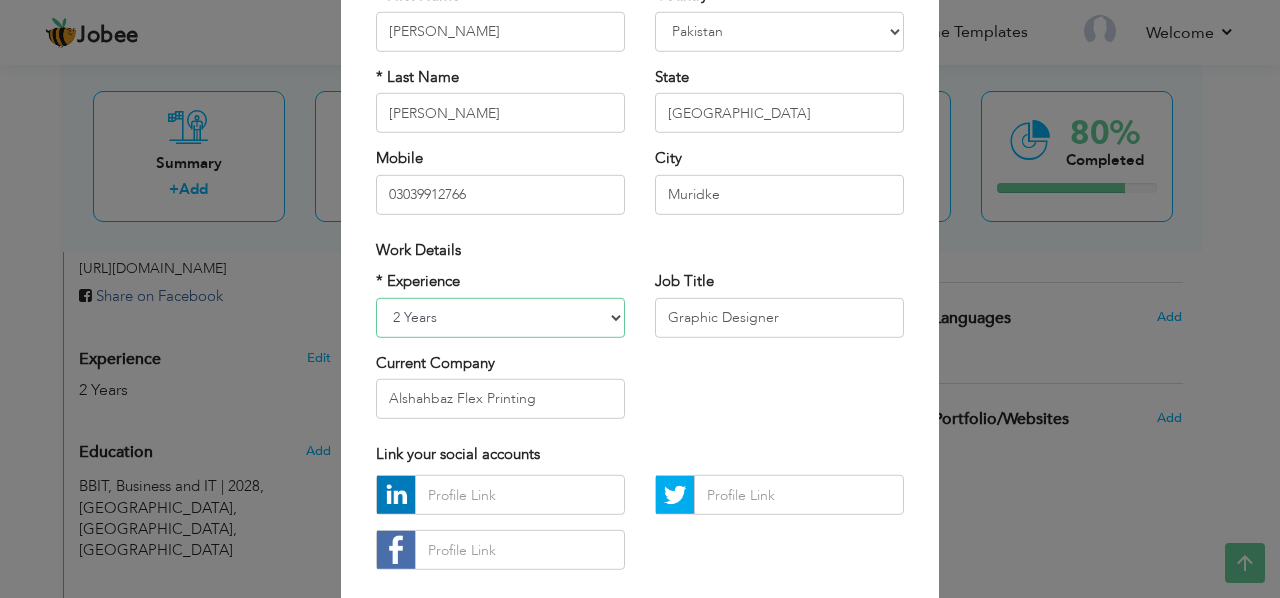 click on "Entry Level Less than 1 Year 1 Year 2 Years 3 Years 4 Years 5 Years 6 Years 7 Years 8 Years 9 Years 10 Years 11 Years 12 Years 13 Years 14 Years 15 Years 16 Years 17 Years 18 Years 19 Years 20 Years 21 Years 22 Years 23 Years 24 Years 25 Years 26 Years 27 Years 28 Years 29 Years 30 Years 31 Years 32 Years 33 Years 34 Years 35 Years More than 35 Years" at bounding box center (500, 317) 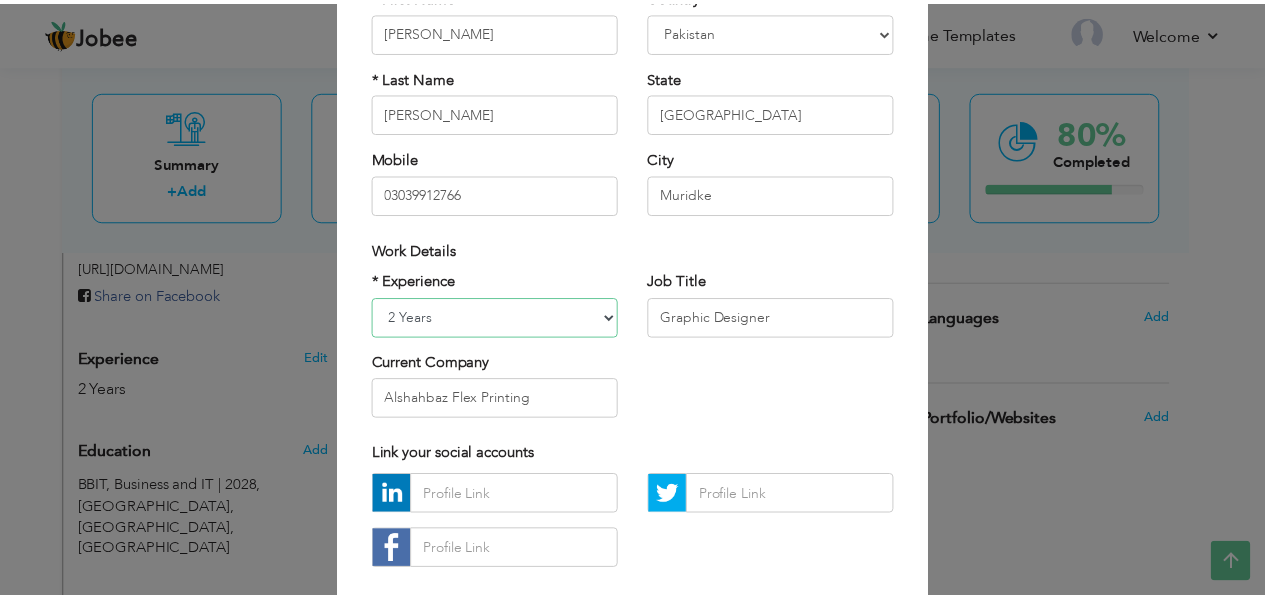scroll, scrollTop: 300, scrollLeft: 0, axis: vertical 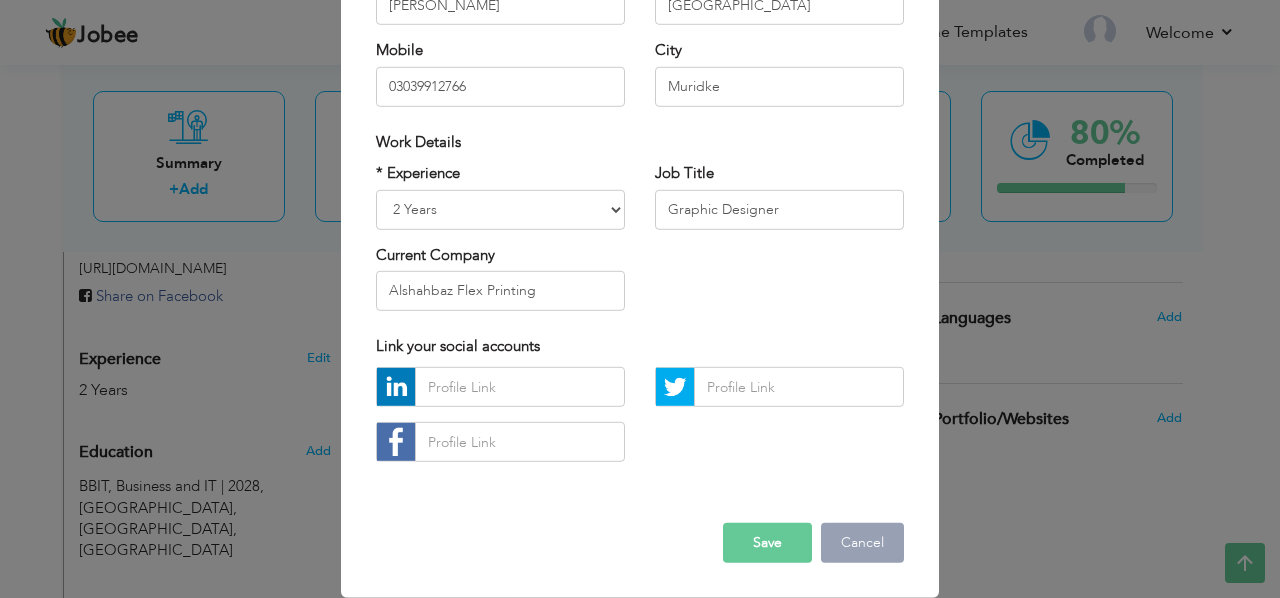 click on "Cancel" at bounding box center (862, 543) 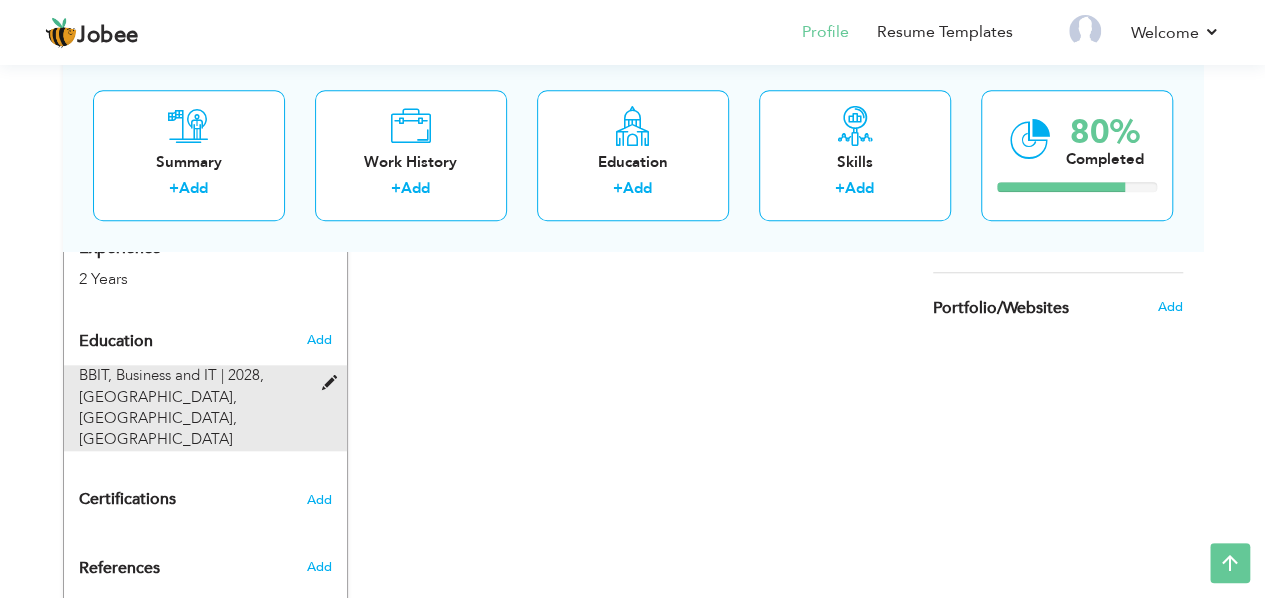 scroll, scrollTop: 843, scrollLeft: 0, axis: vertical 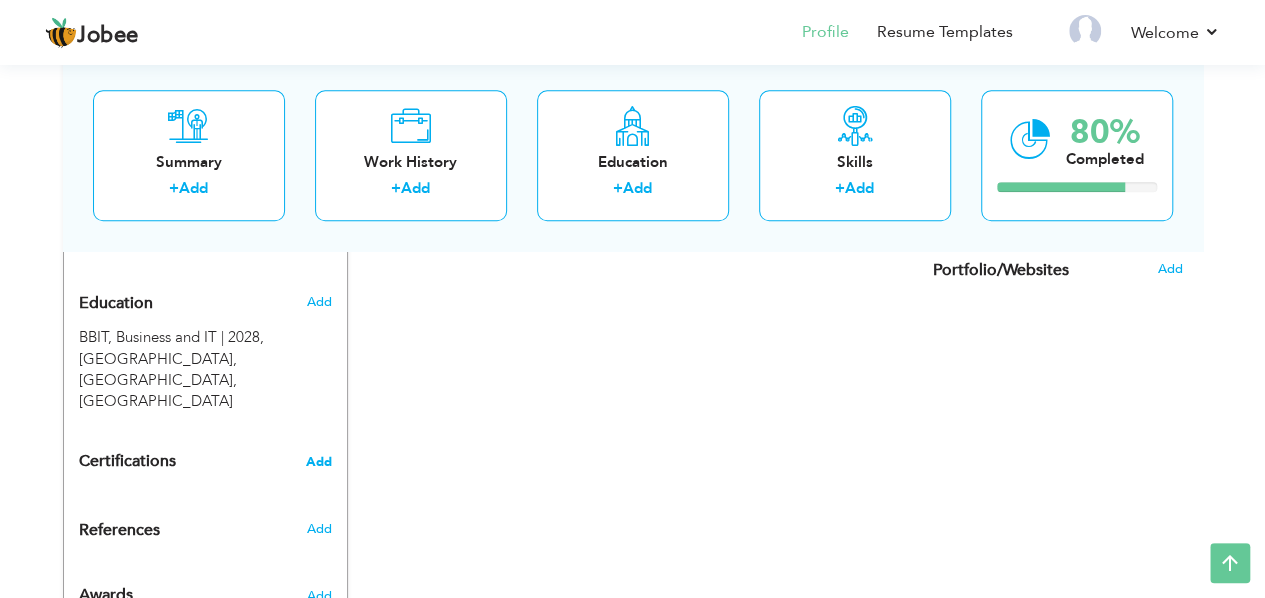 click on "Add" at bounding box center (319, 462) 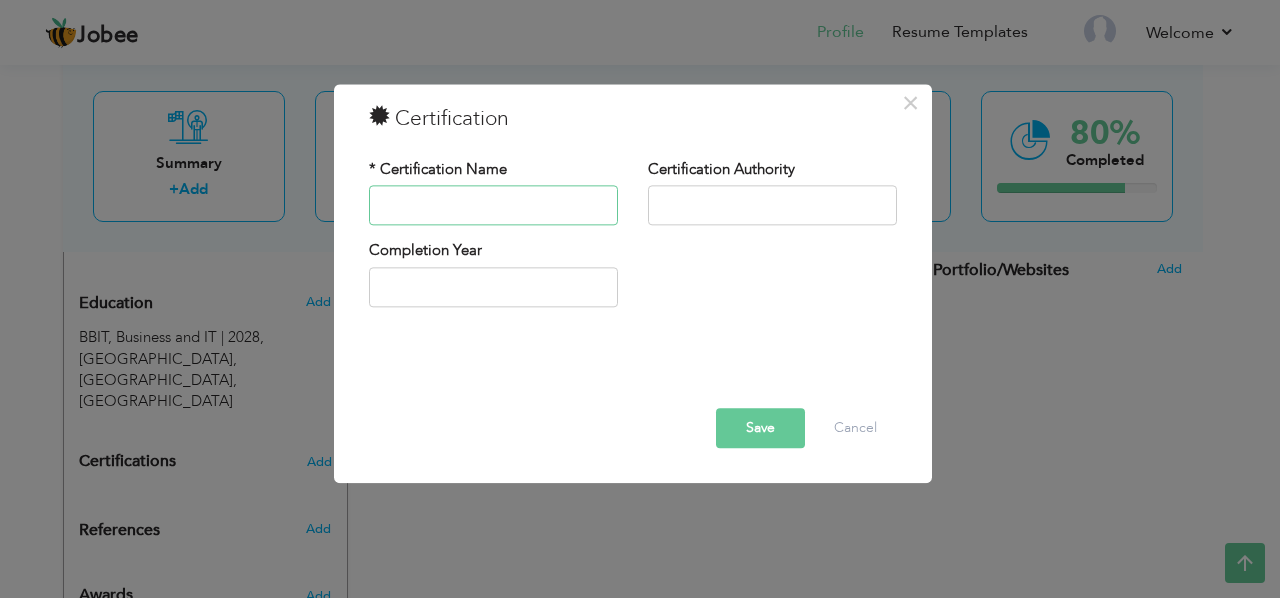click at bounding box center [493, 206] 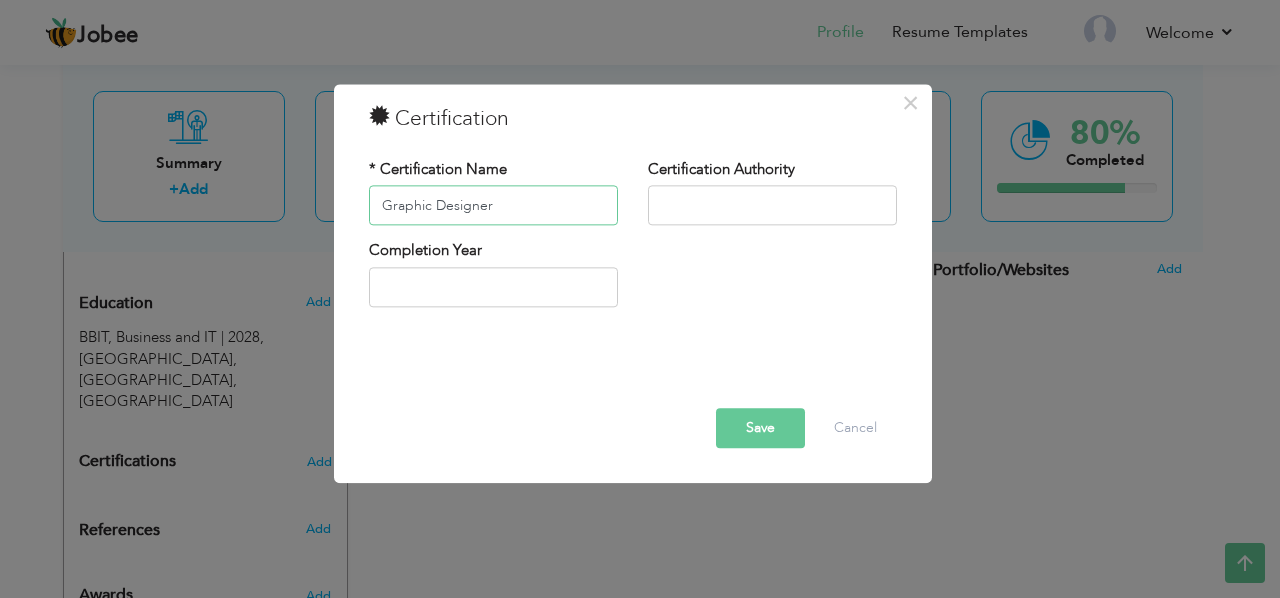 type on "Graphic Designer" 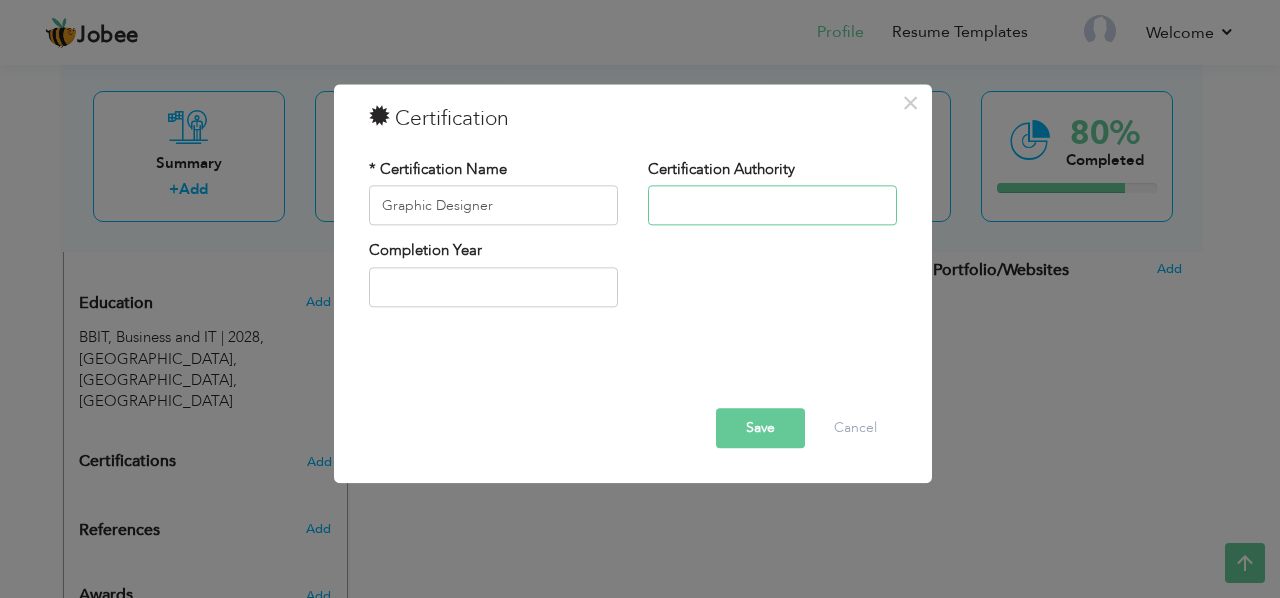click at bounding box center (772, 206) 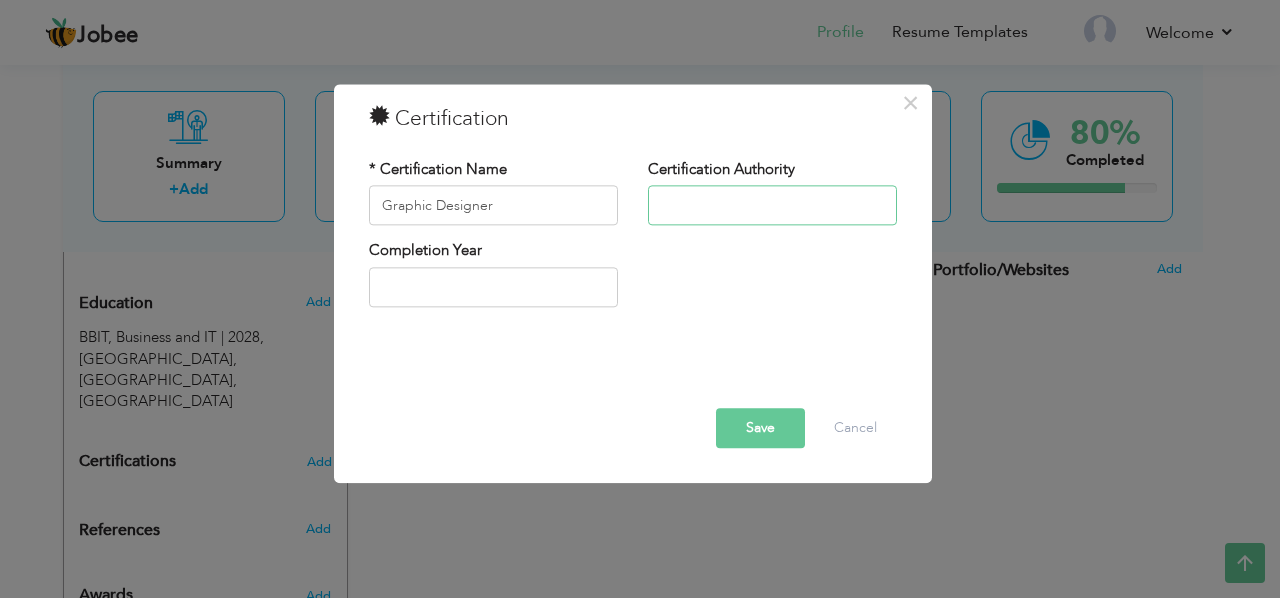 paste on "TNVAF8VMK" 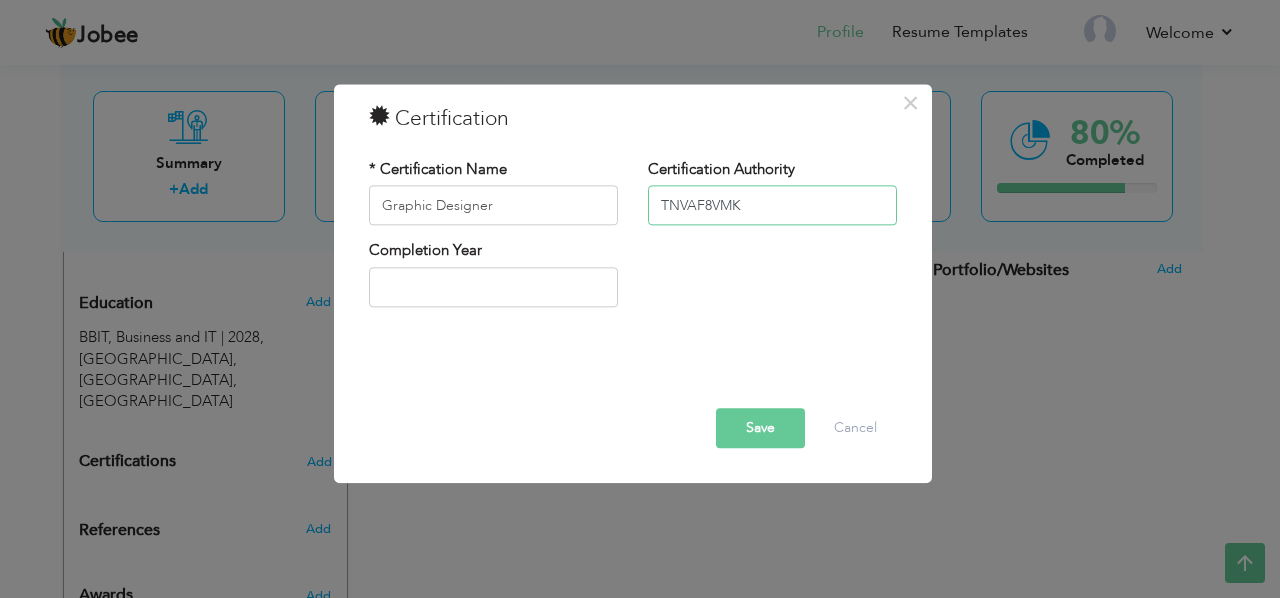 type on "TNVAF8VMK" 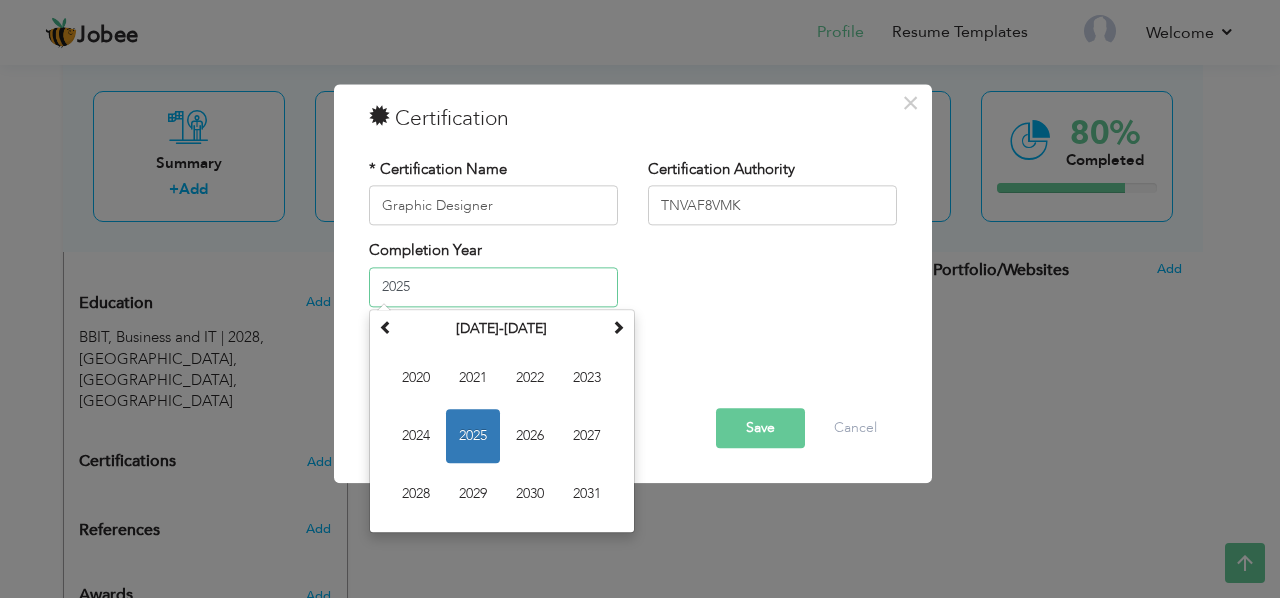 click on "2025" at bounding box center (493, 287) 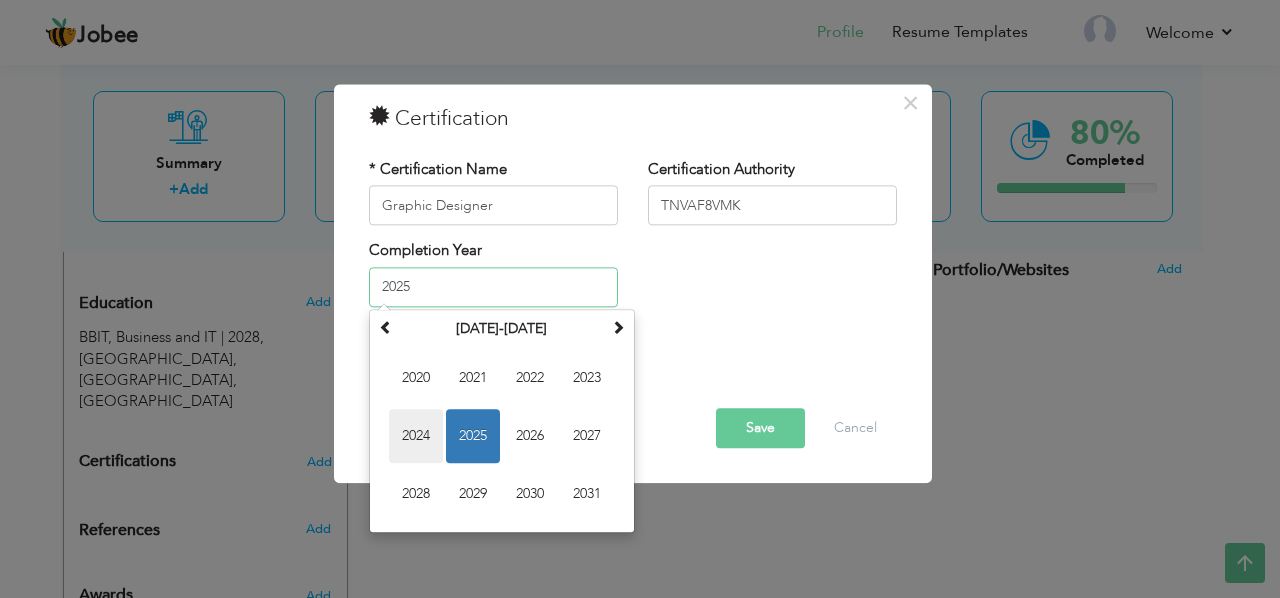 click on "2024" at bounding box center (416, 436) 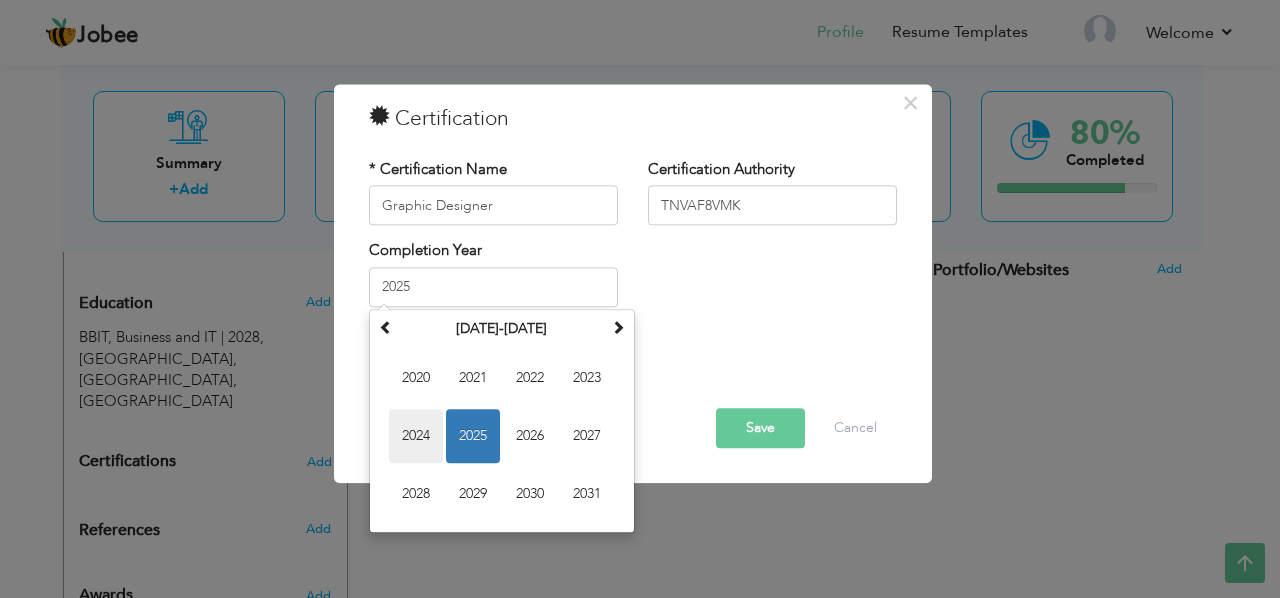 type on "2024" 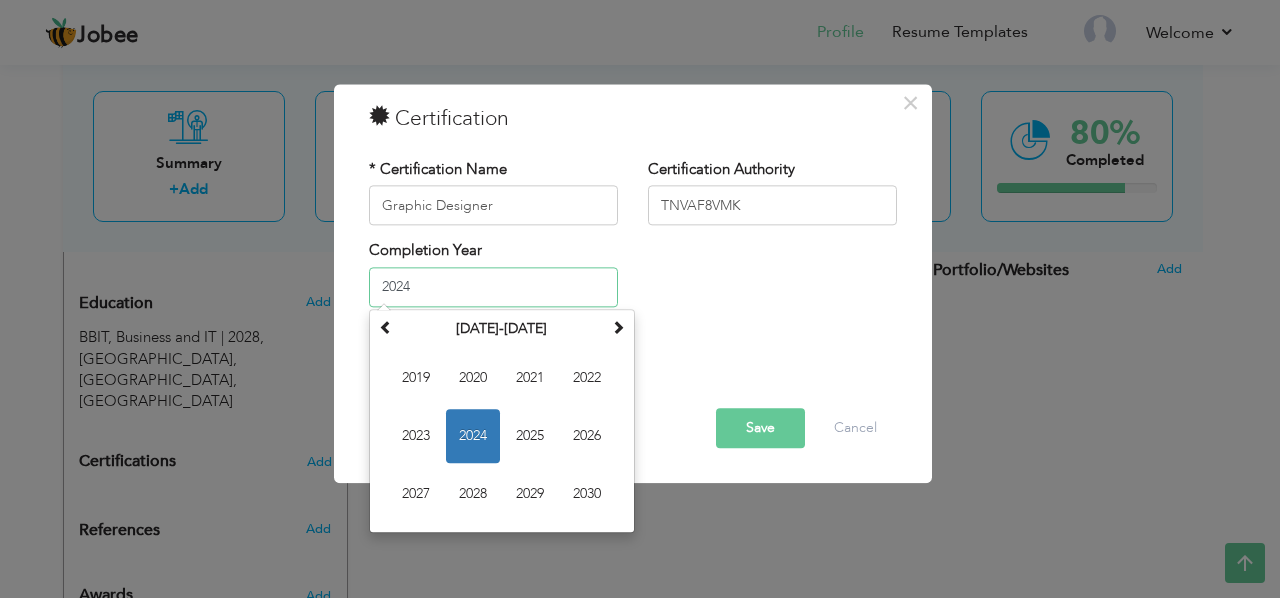 click on "2024" at bounding box center [493, 287] 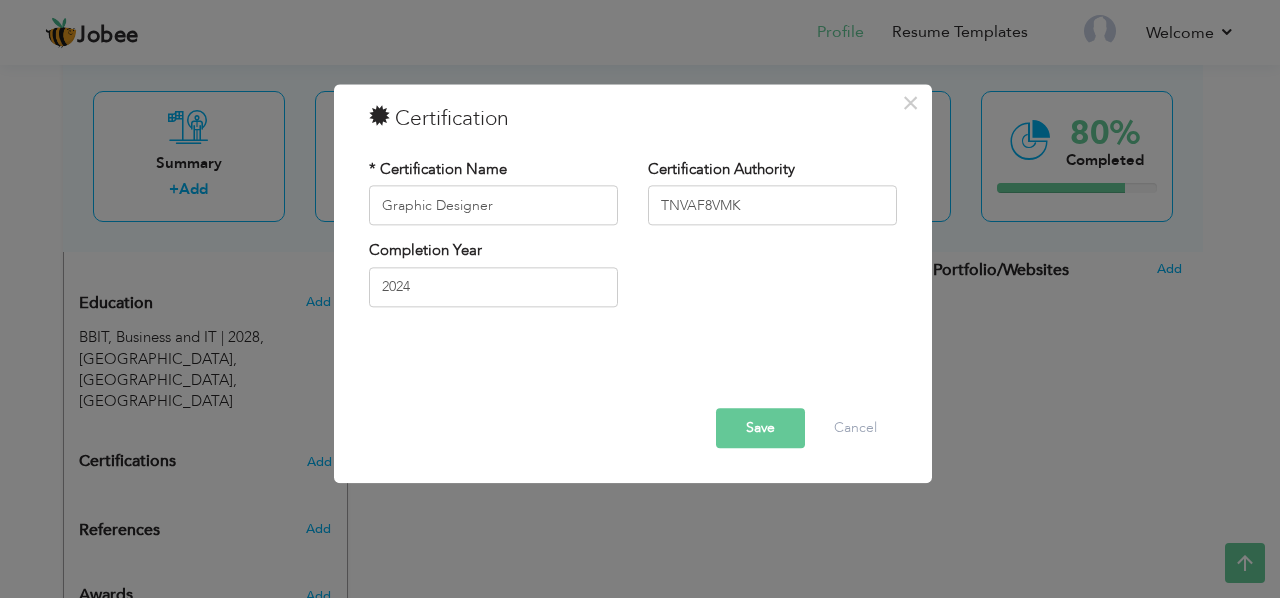 click on "Save" at bounding box center [760, 429] 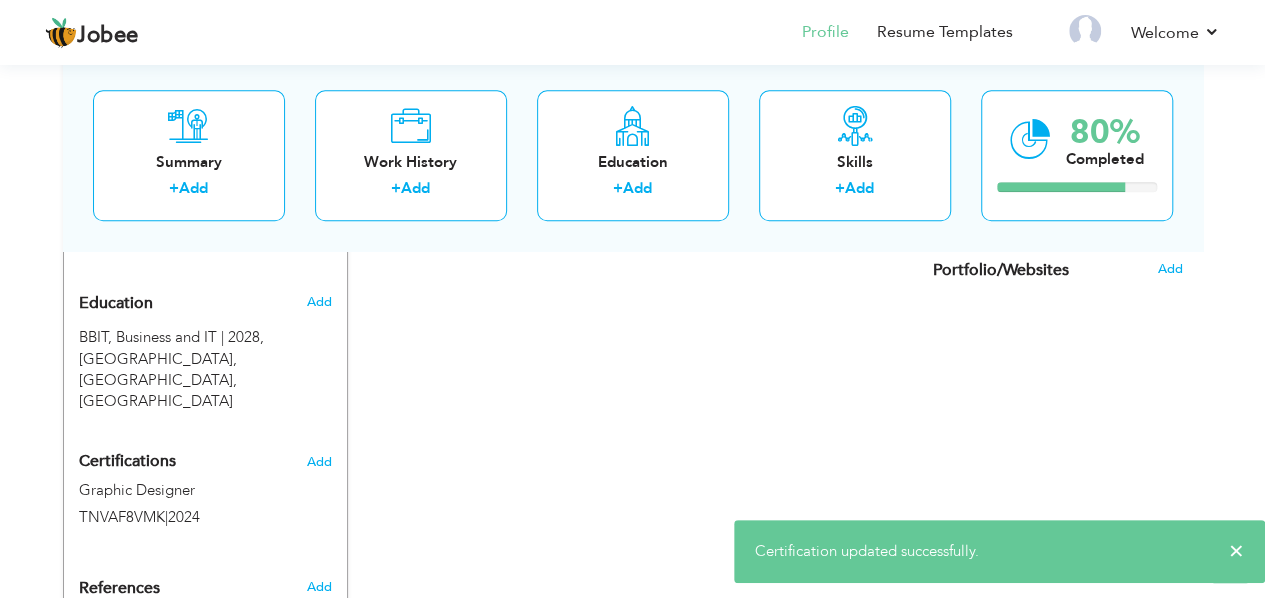 scroll, scrollTop: 940, scrollLeft: 0, axis: vertical 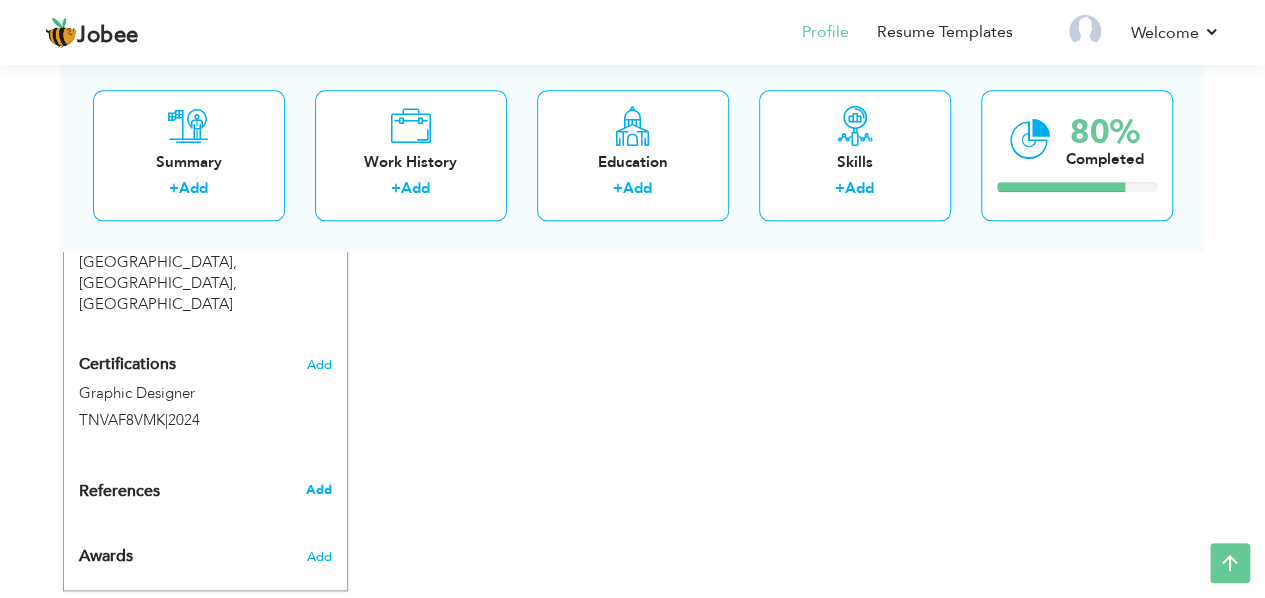 click on "Add" at bounding box center (318, 490) 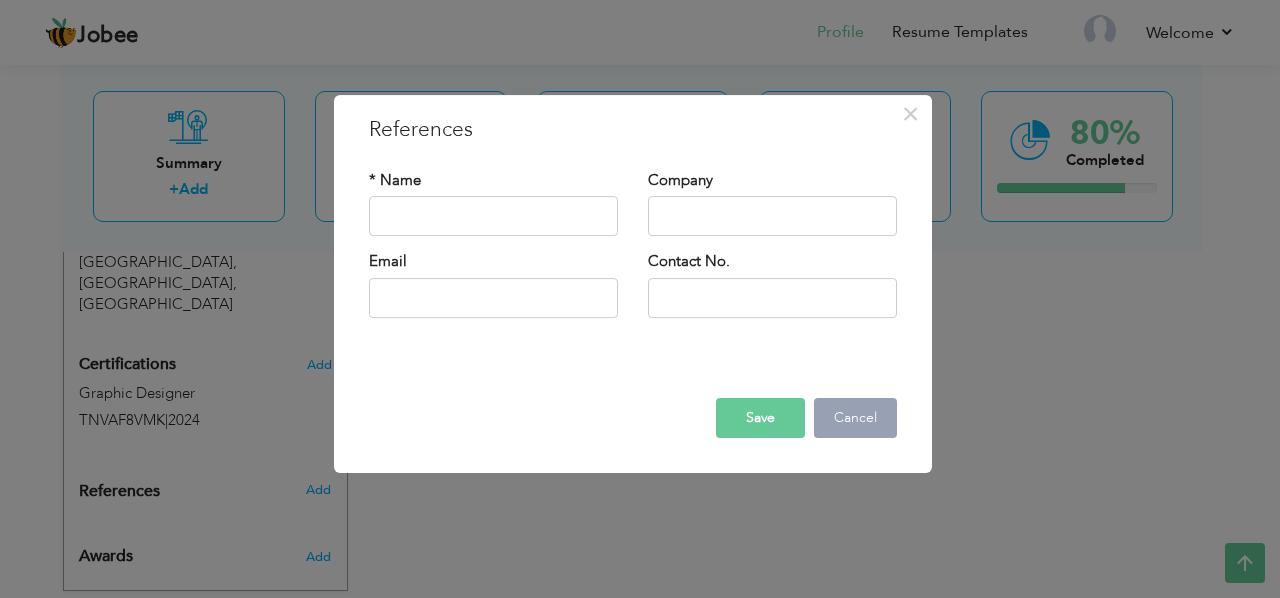 click on "Cancel" at bounding box center [855, 418] 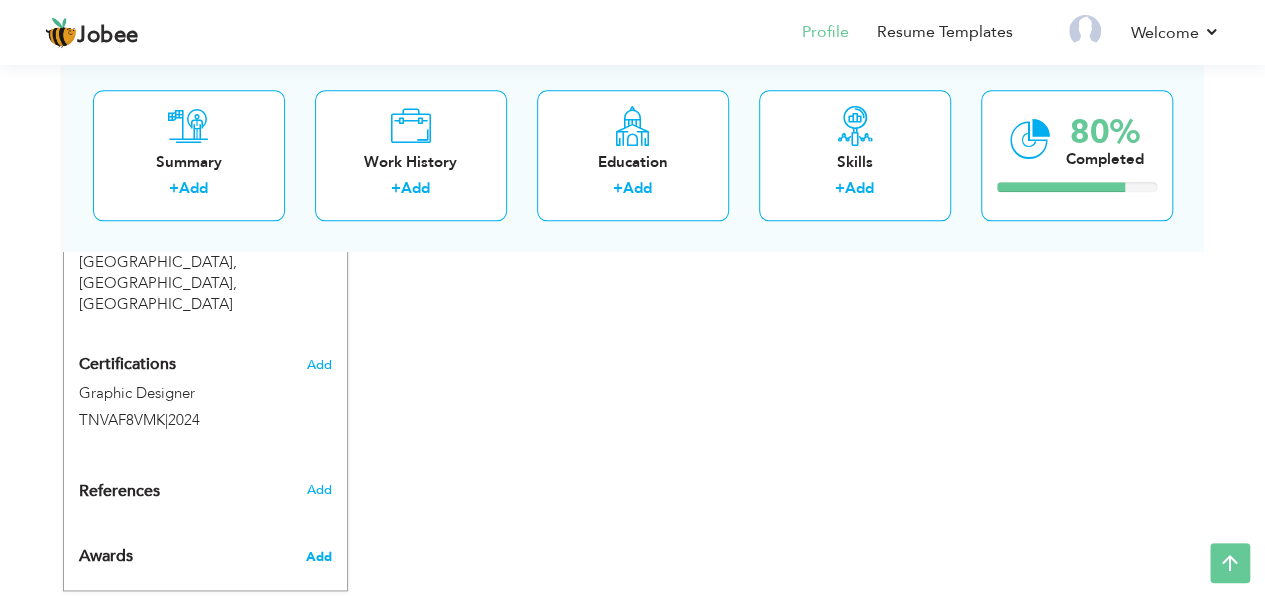 click on "Add" at bounding box center (318, 557) 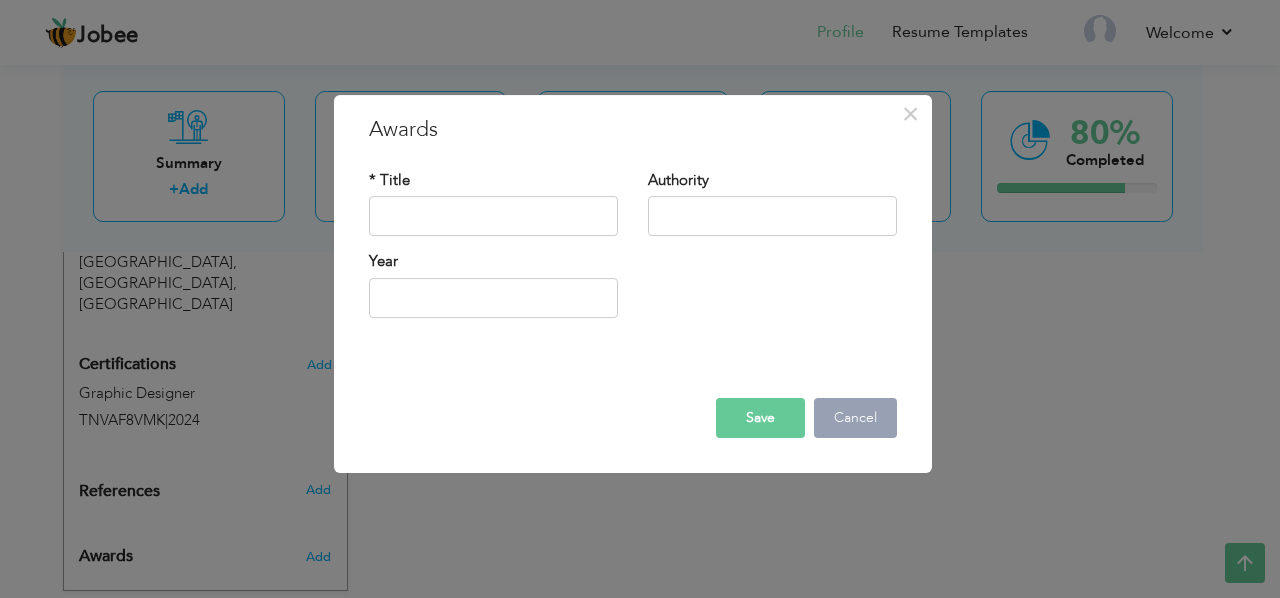 click on "Cancel" at bounding box center [855, 418] 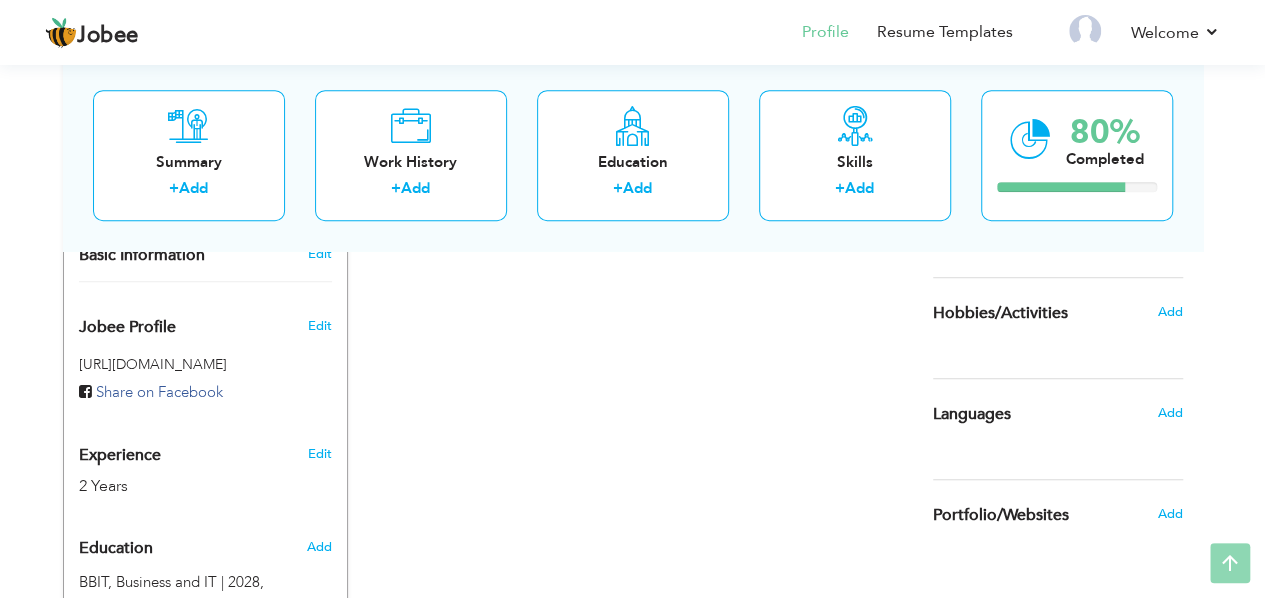 scroll, scrollTop: 940, scrollLeft: 0, axis: vertical 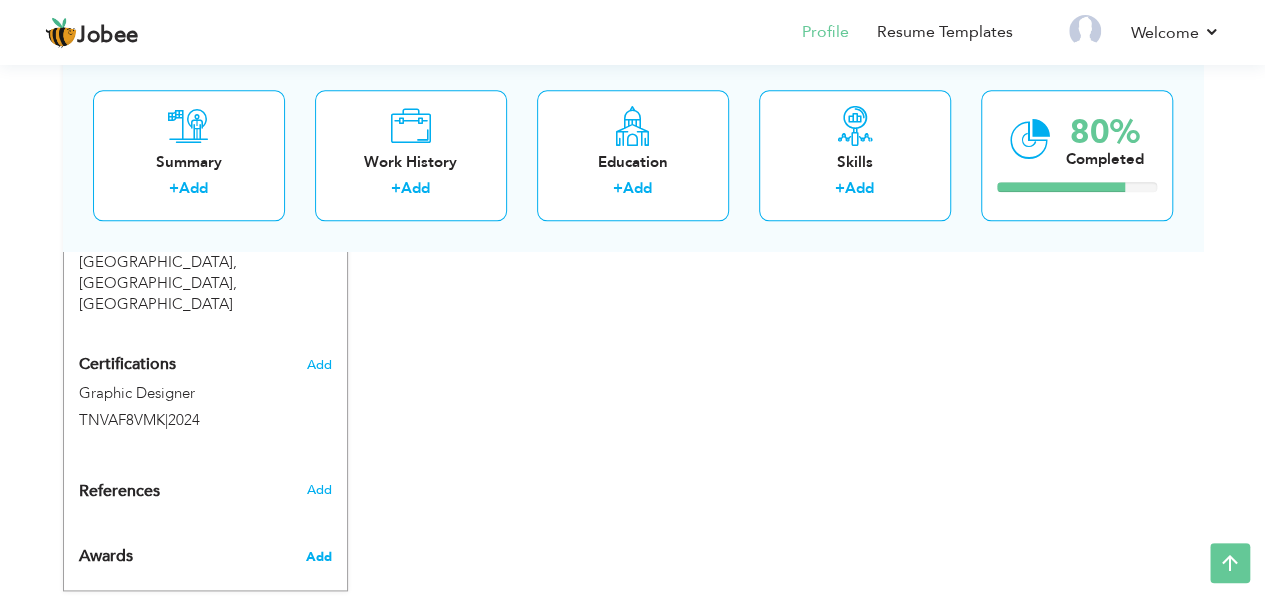 click on "Add" at bounding box center (318, 557) 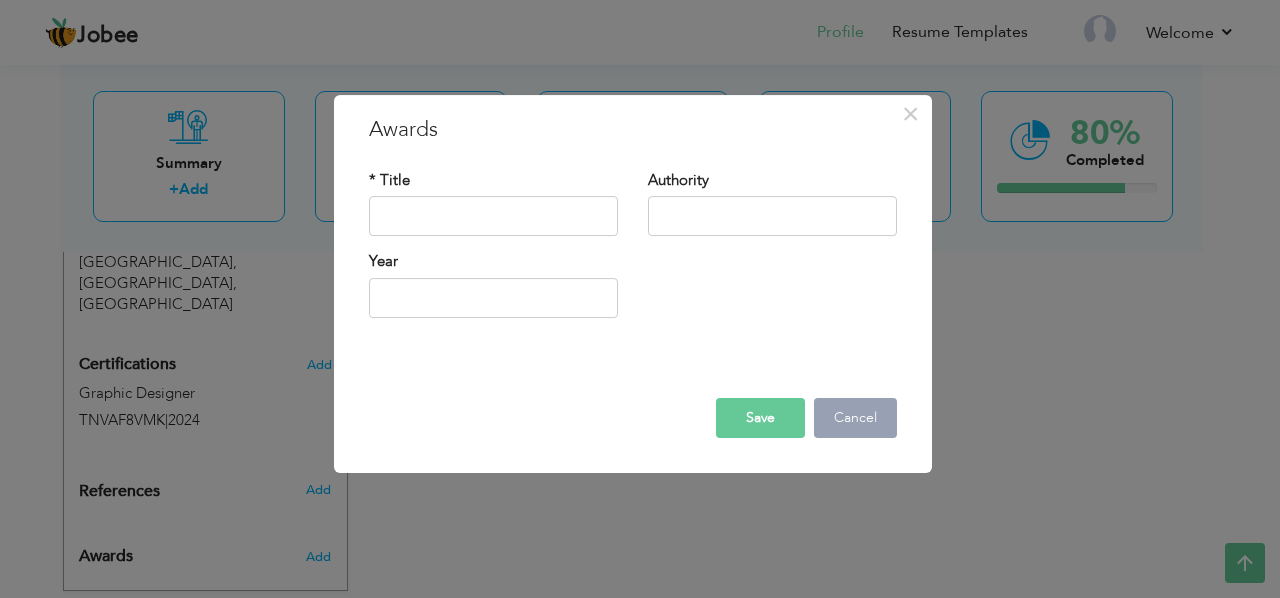 click on "Cancel" at bounding box center (855, 418) 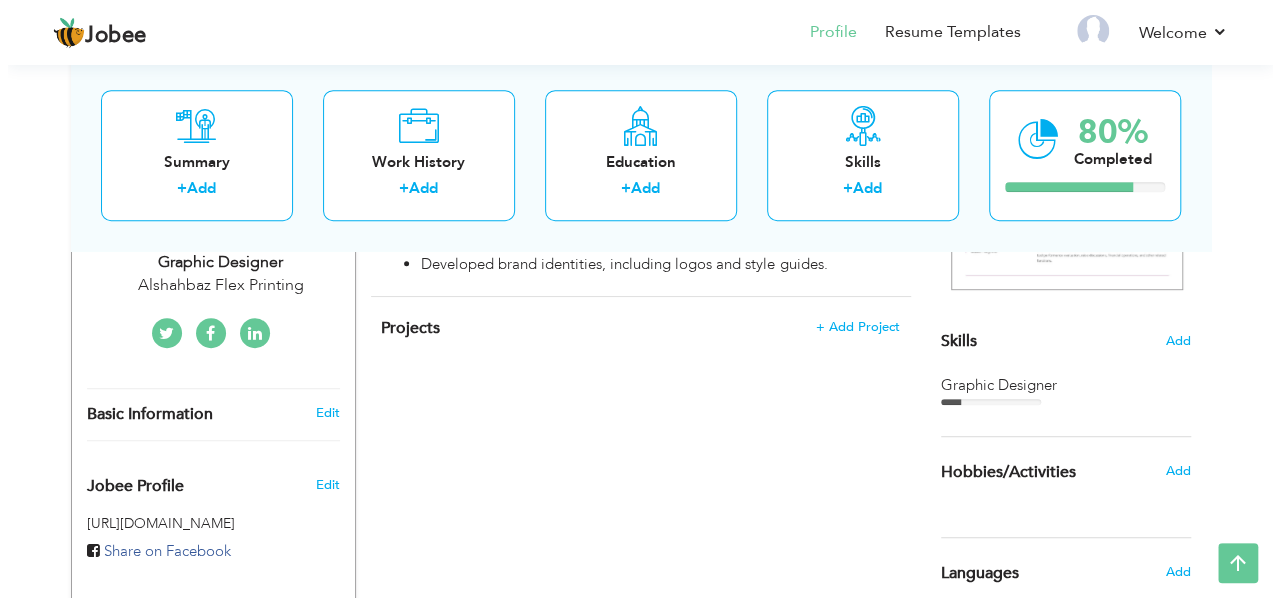 scroll, scrollTop: 440, scrollLeft: 0, axis: vertical 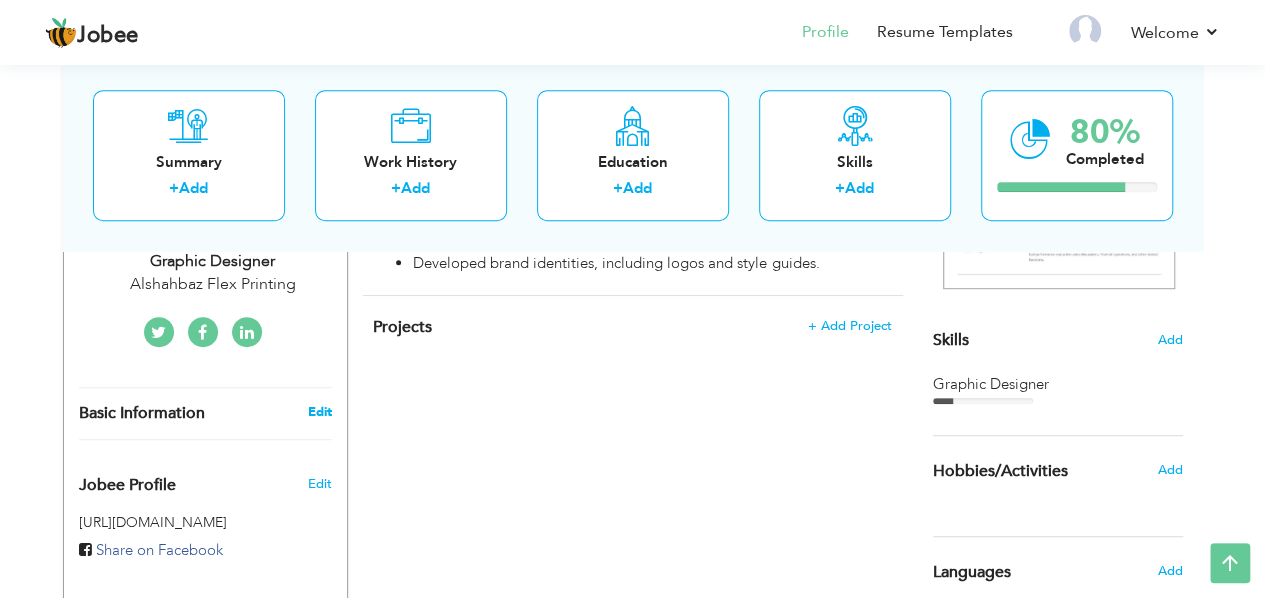 click on "Edit" at bounding box center [319, 412] 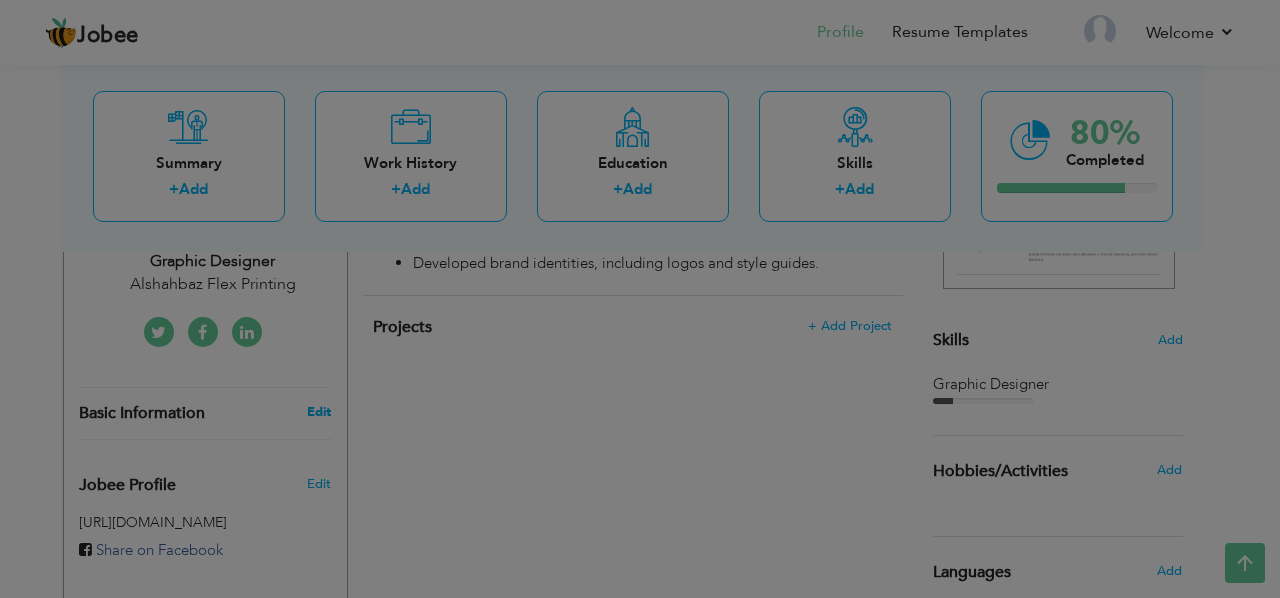 scroll, scrollTop: 0, scrollLeft: 0, axis: both 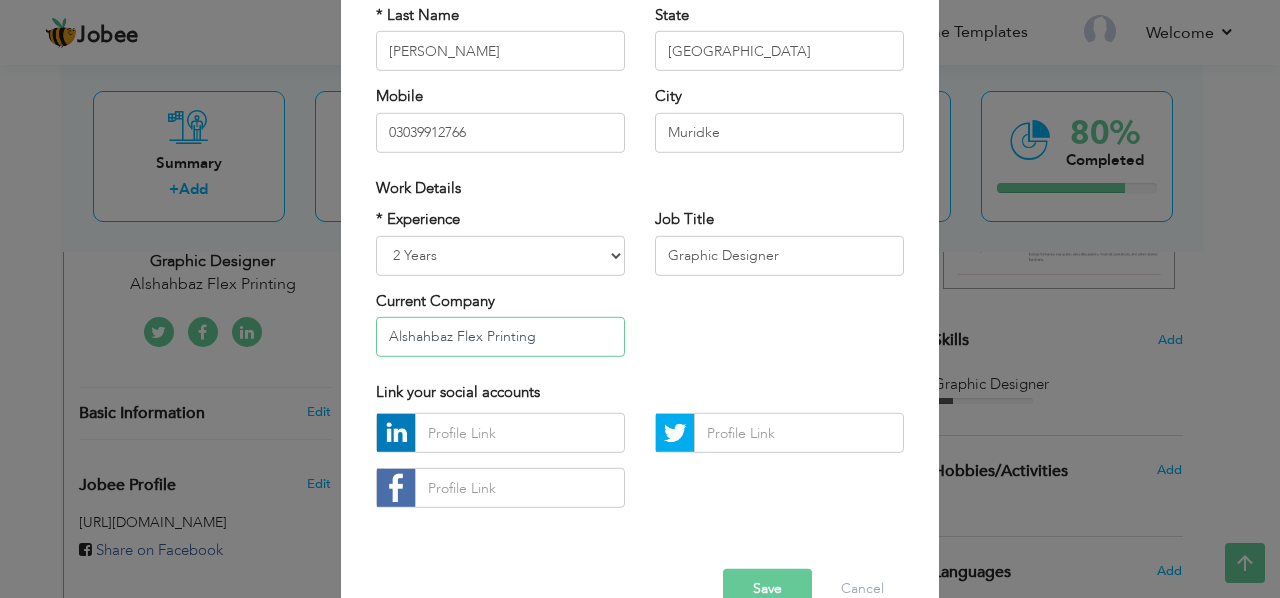 click on "Alshahbaz Flex Printing" at bounding box center [500, 337] 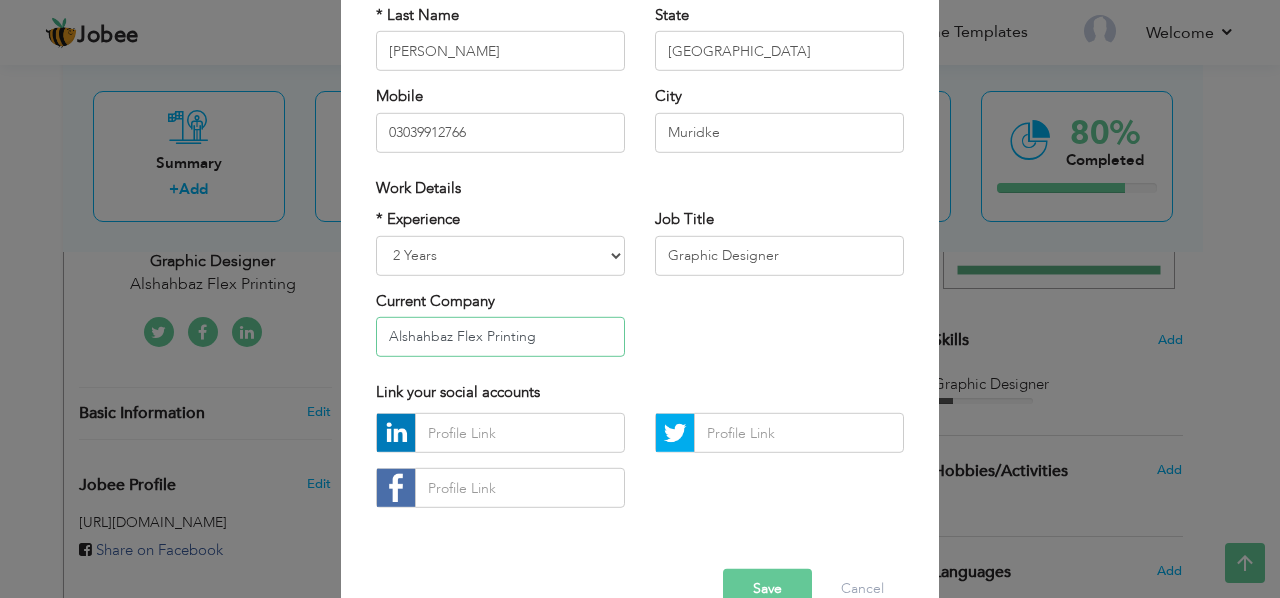 click on "Alshahbaz Flex Printing" at bounding box center (500, 337) 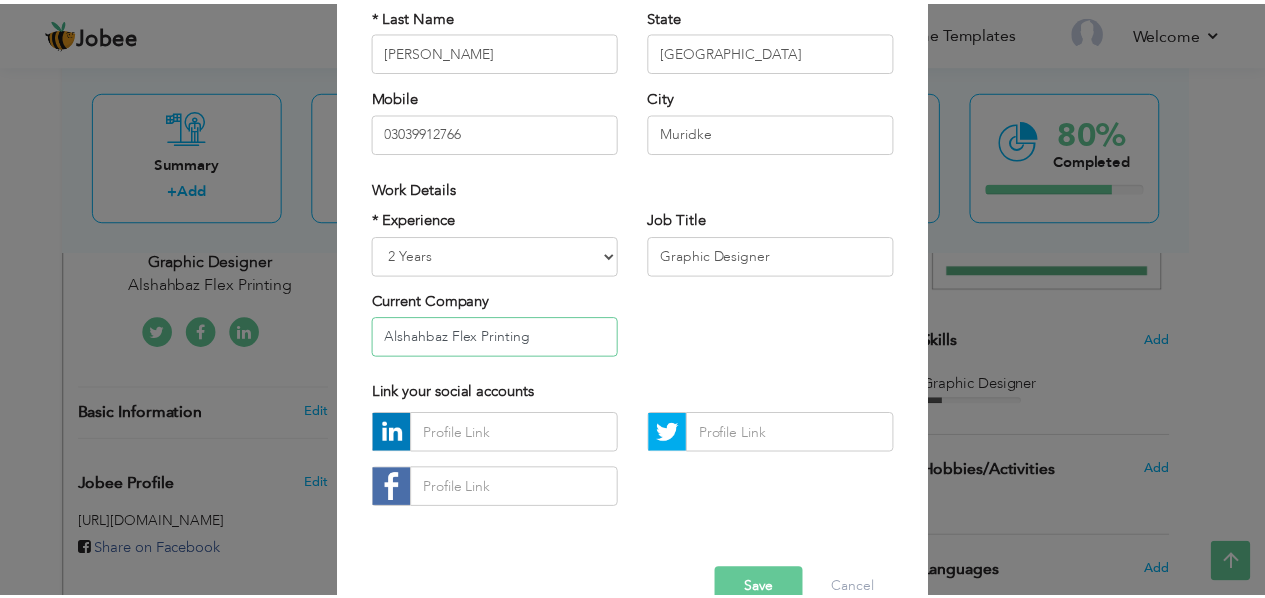 scroll, scrollTop: 300, scrollLeft: 0, axis: vertical 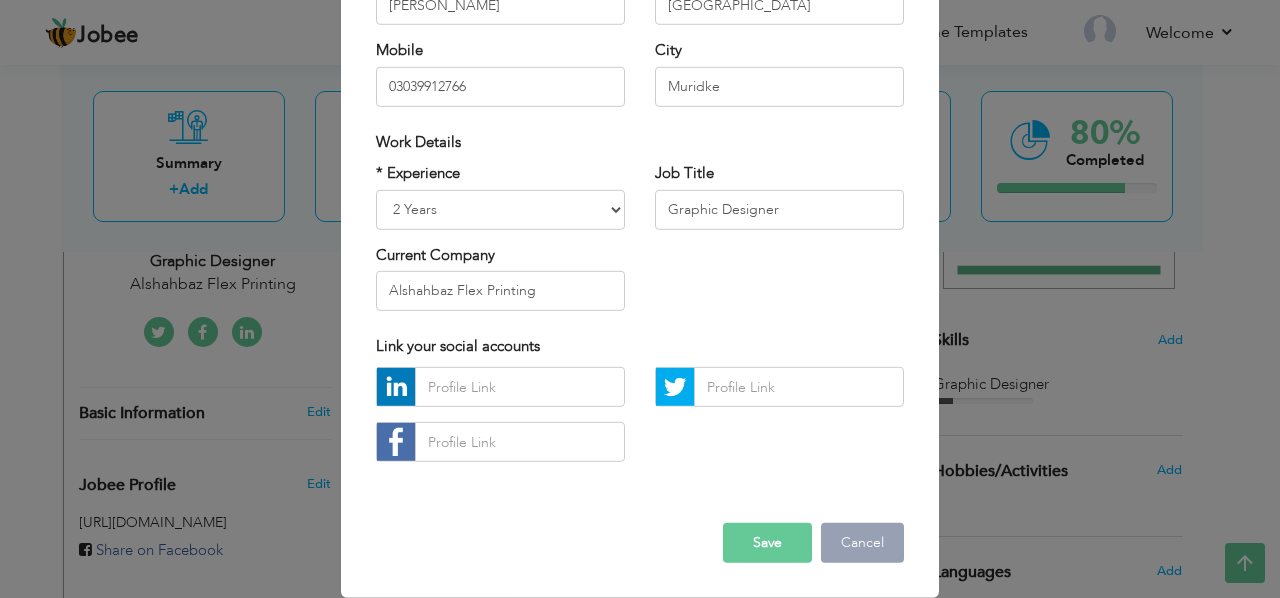 click on "Cancel" at bounding box center [862, 543] 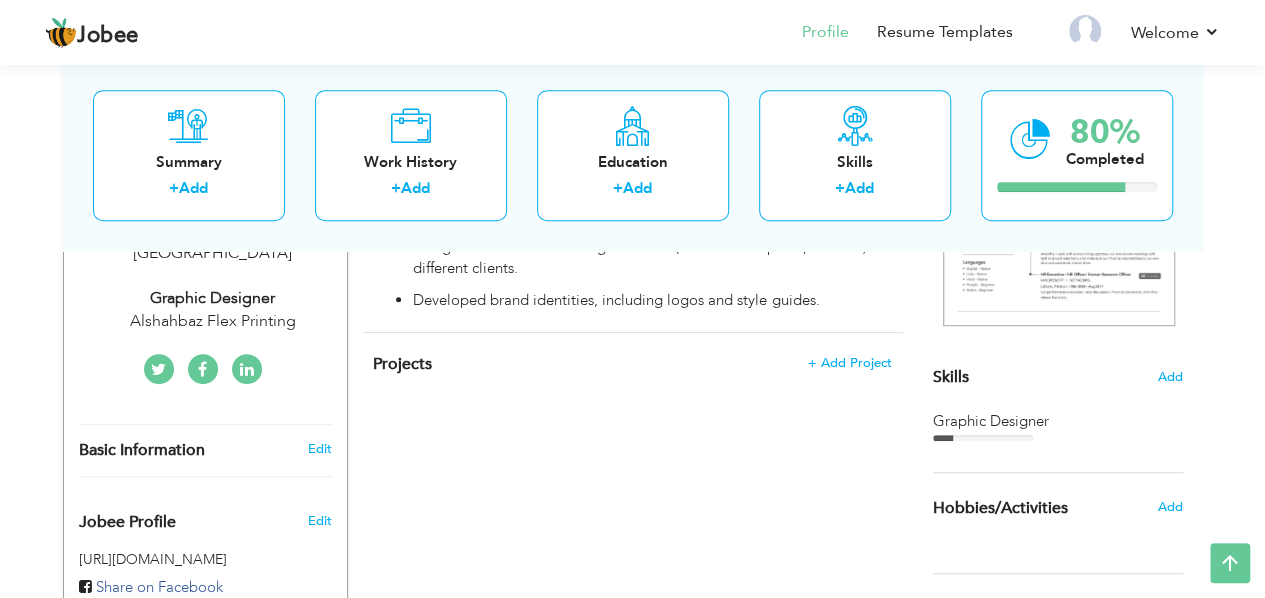 scroll, scrollTop: 402, scrollLeft: 0, axis: vertical 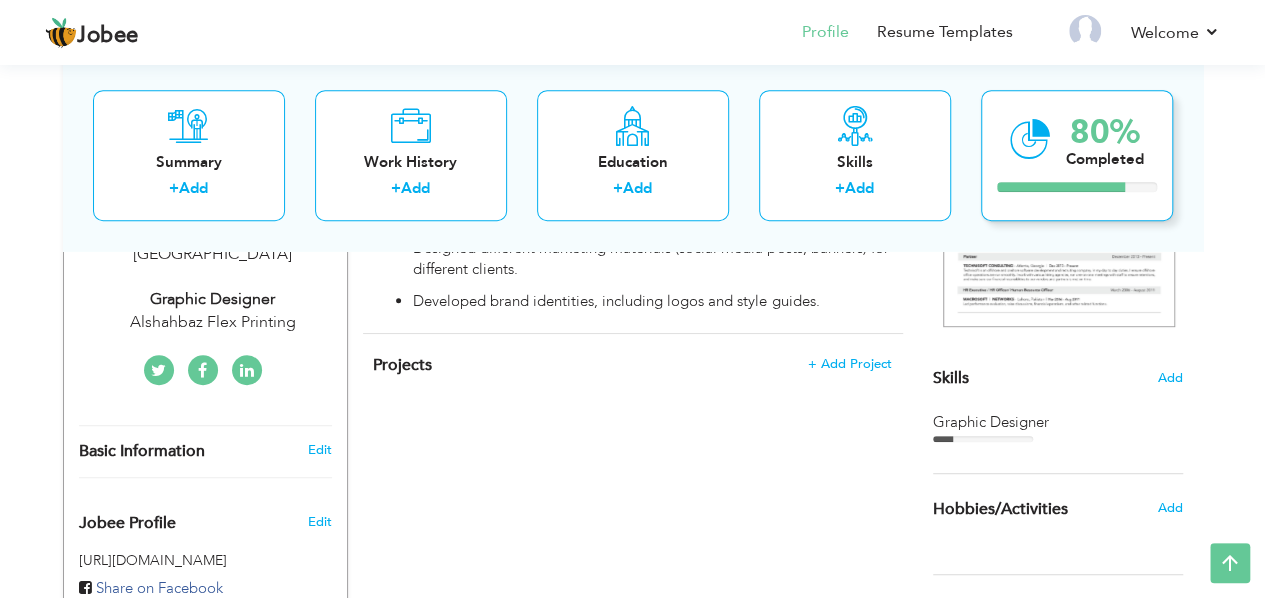 click on "Completed" at bounding box center [1105, 159] 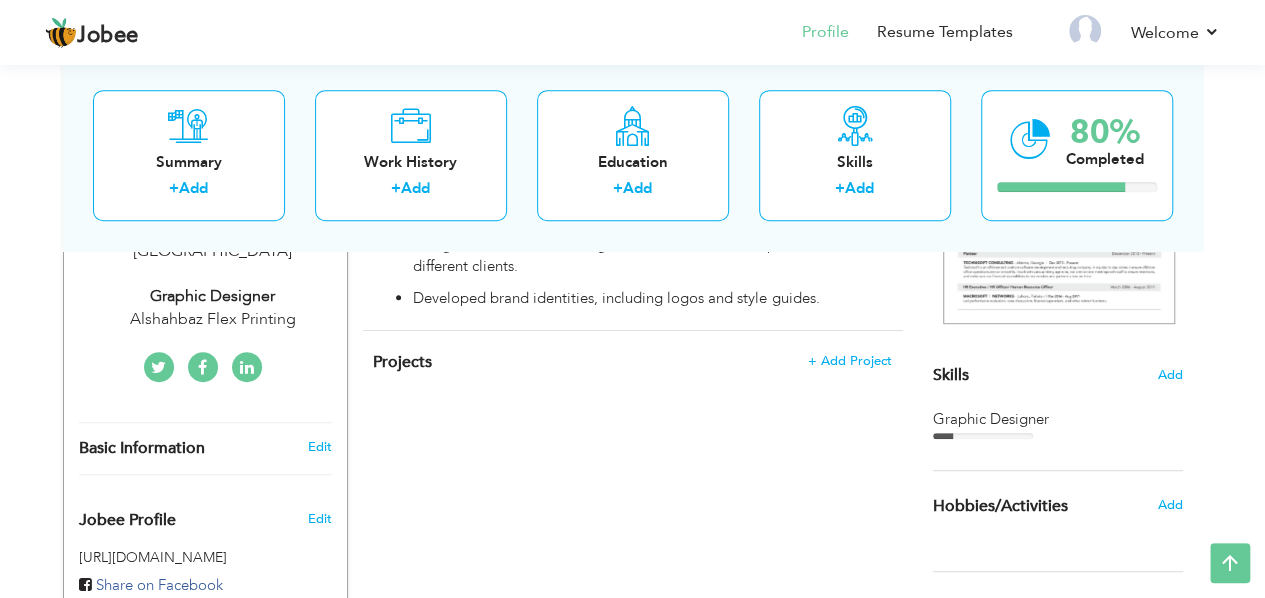 scroll, scrollTop: 0, scrollLeft: 0, axis: both 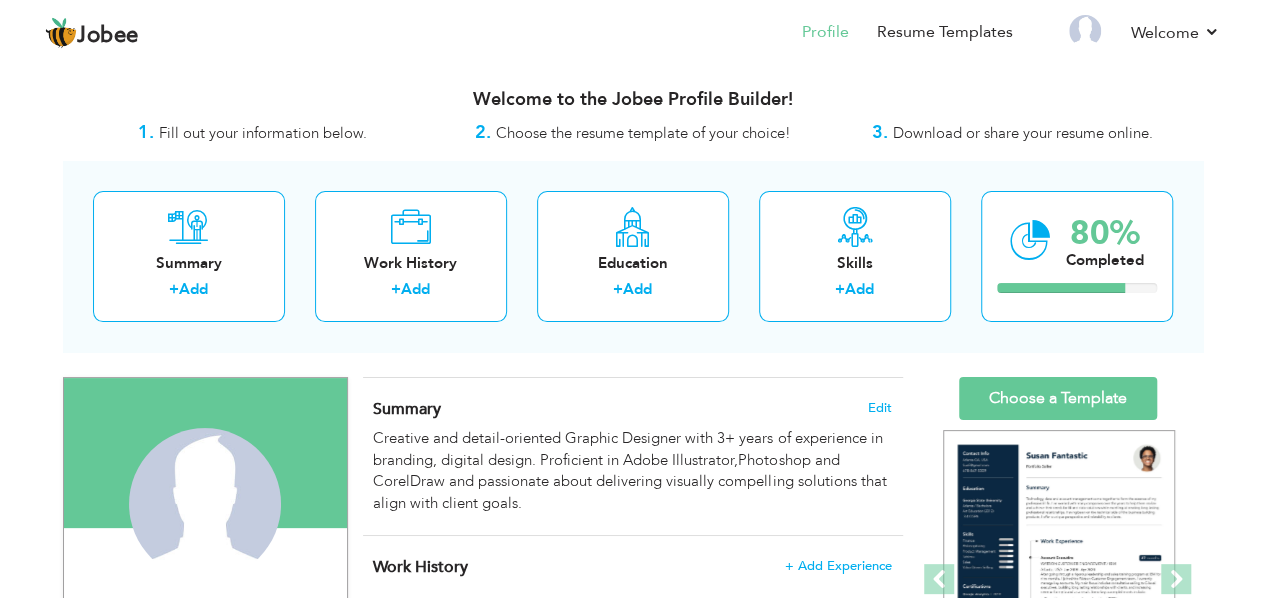 click on "Choose the resume template of your choice!" at bounding box center (643, 133) 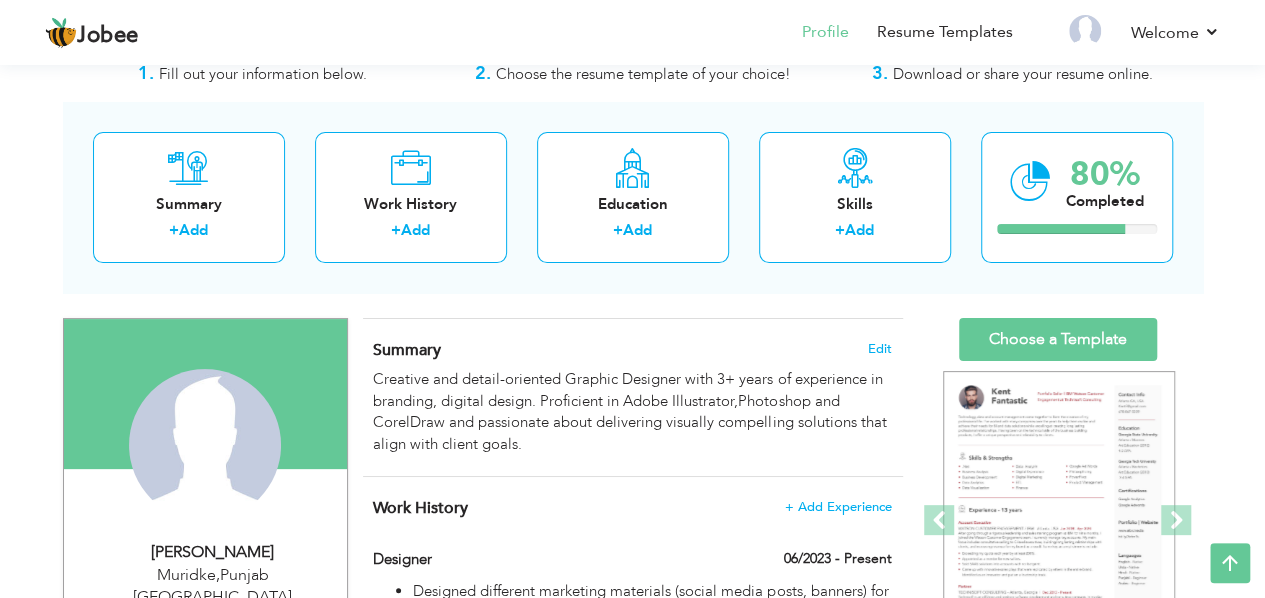 scroll, scrollTop: 0, scrollLeft: 0, axis: both 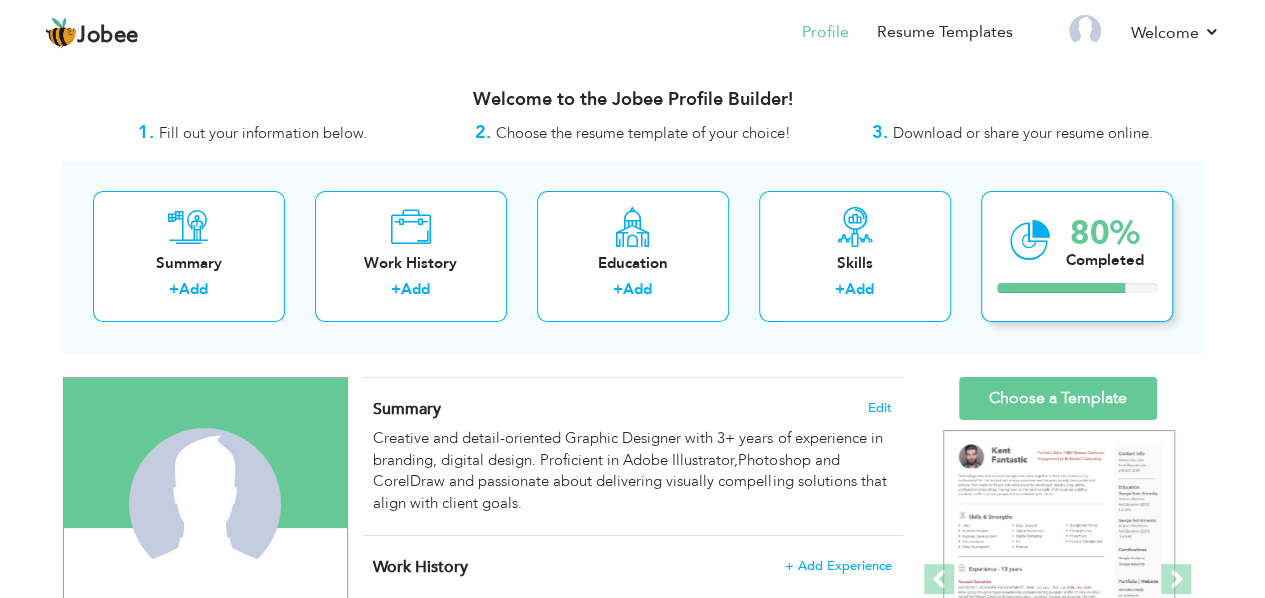 click at bounding box center (1030, 240) 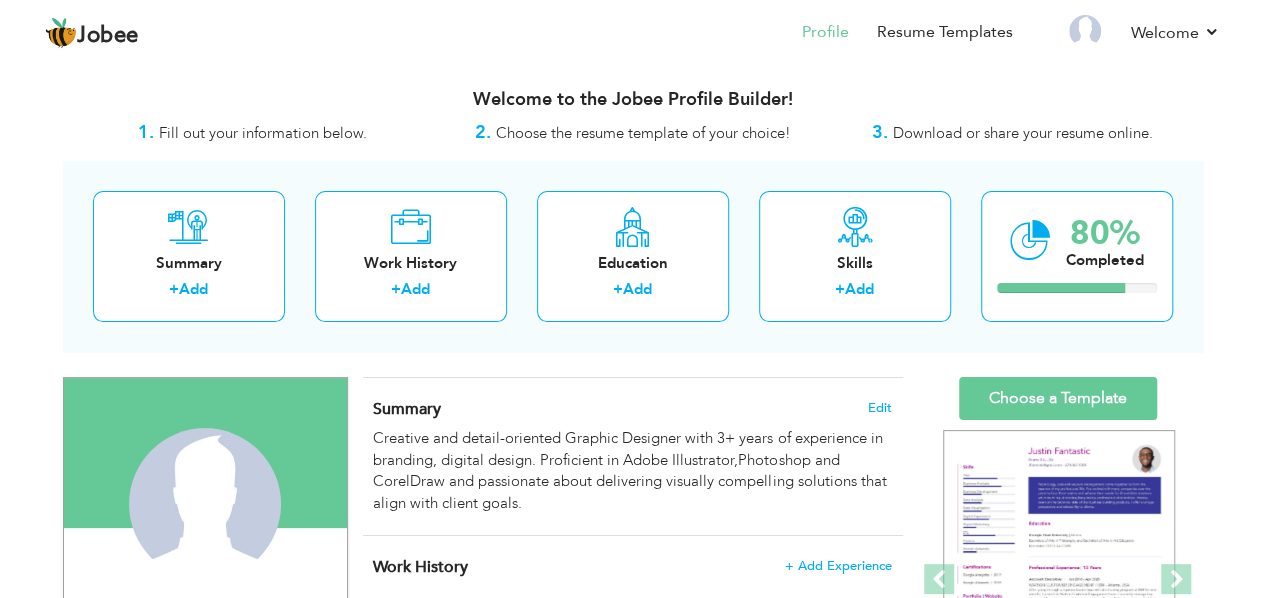 click on "2. Choose the resume template of your choice!" at bounding box center (633, 133) 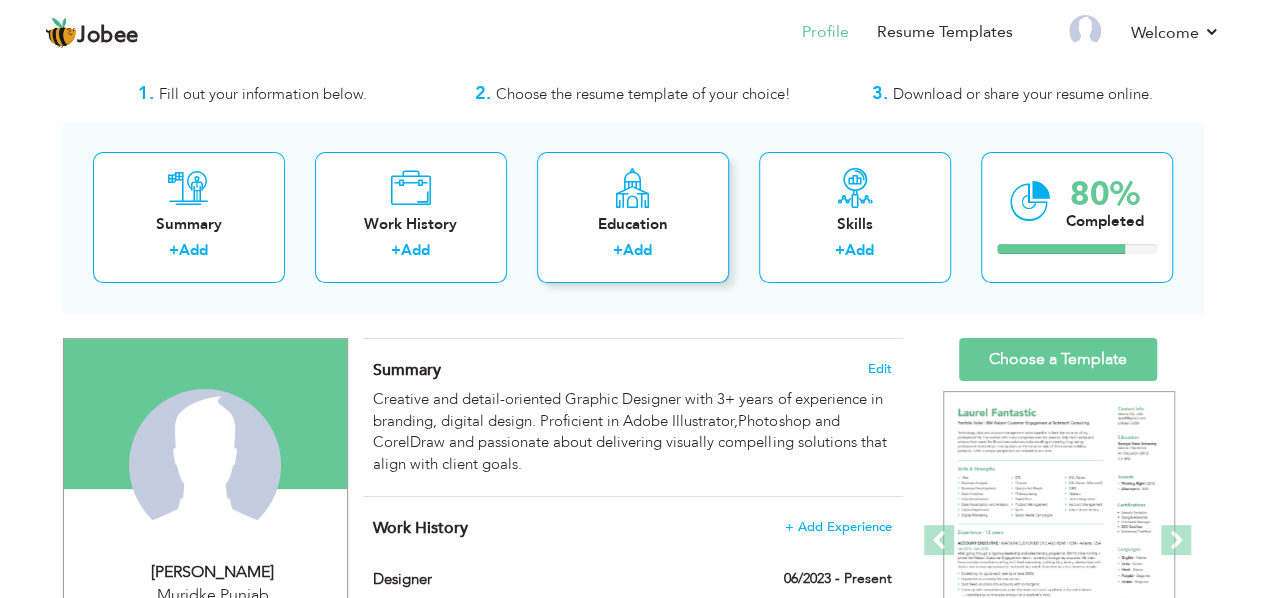 scroll, scrollTop: 0, scrollLeft: 0, axis: both 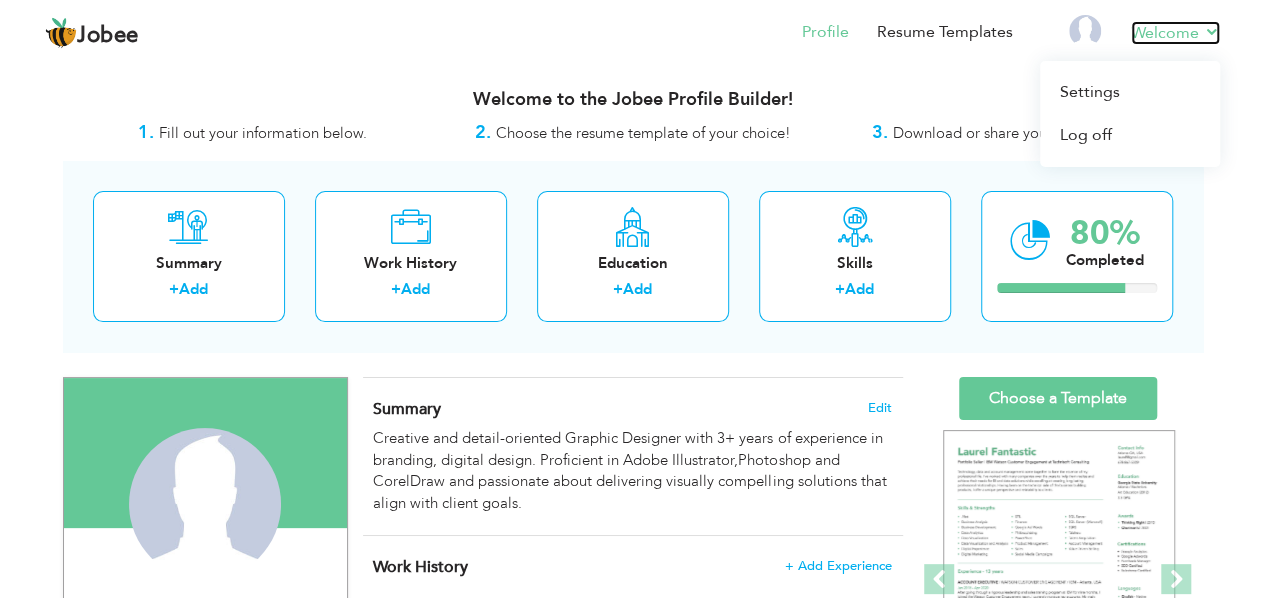 click on "Welcome" at bounding box center [1175, 33] 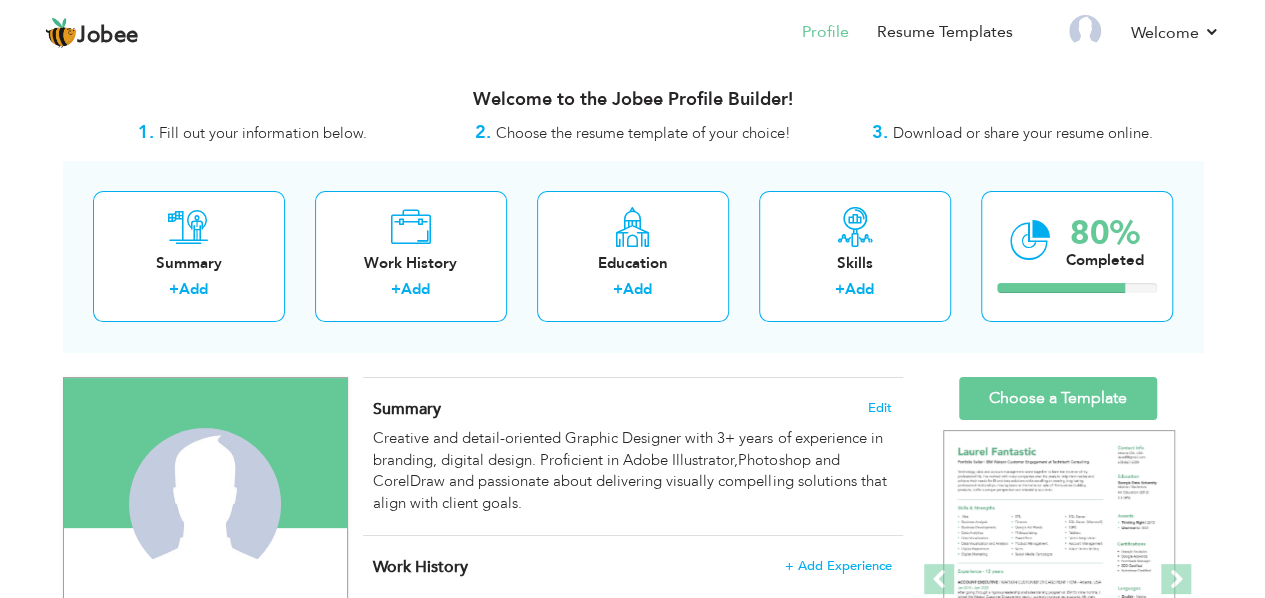 click on "Profile" at bounding box center (811, 34) 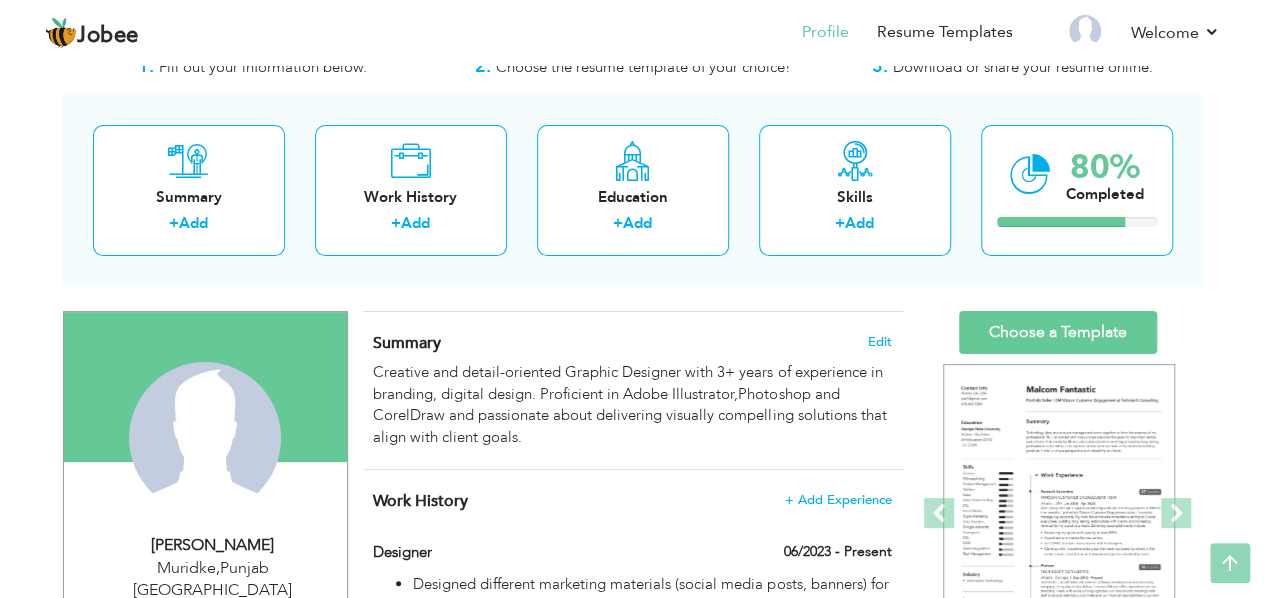 scroll, scrollTop: 64, scrollLeft: 0, axis: vertical 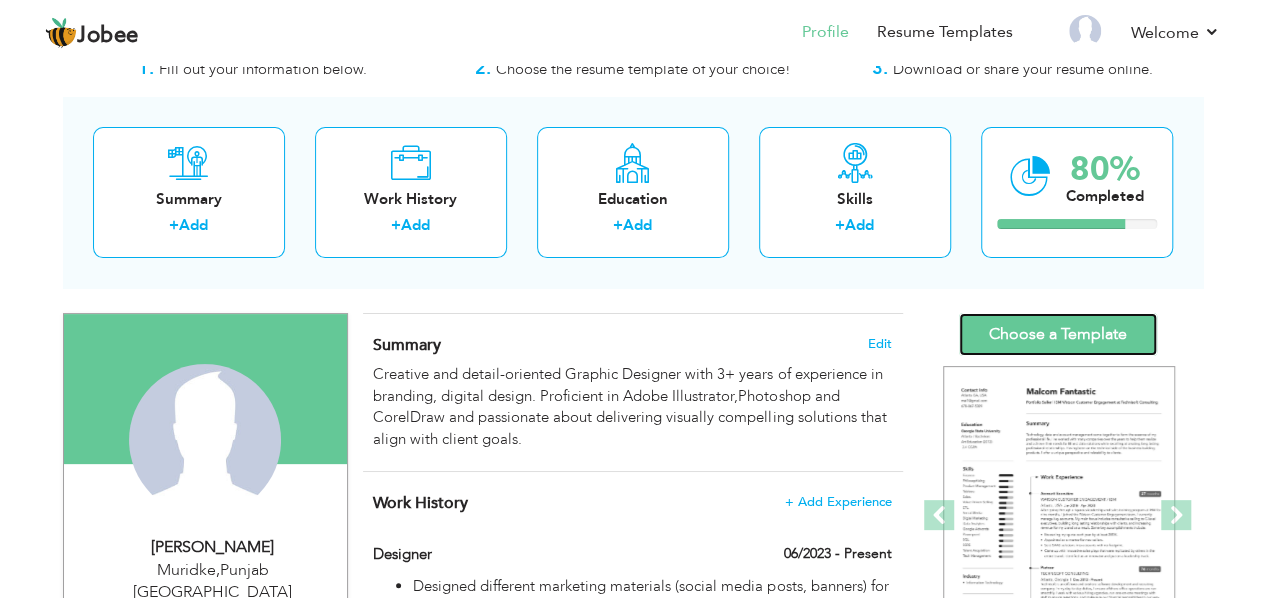 click on "Choose a Template" at bounding box center (1058, 334) 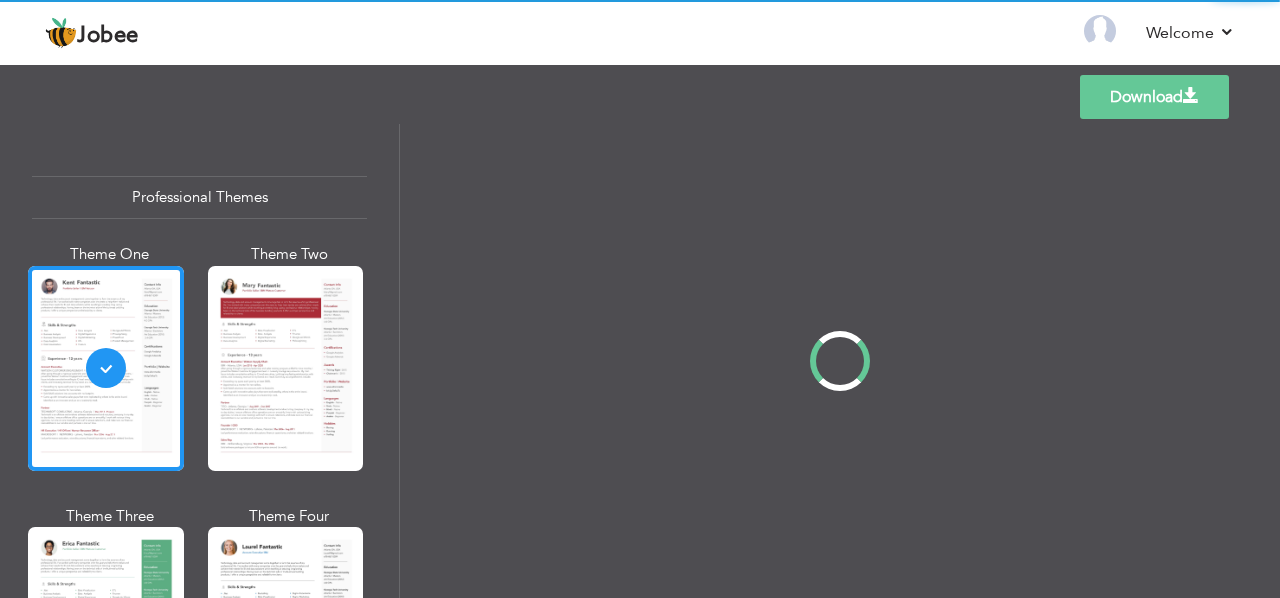 scroll, scrollTop: 0, scrollLeft: 0, axis: both 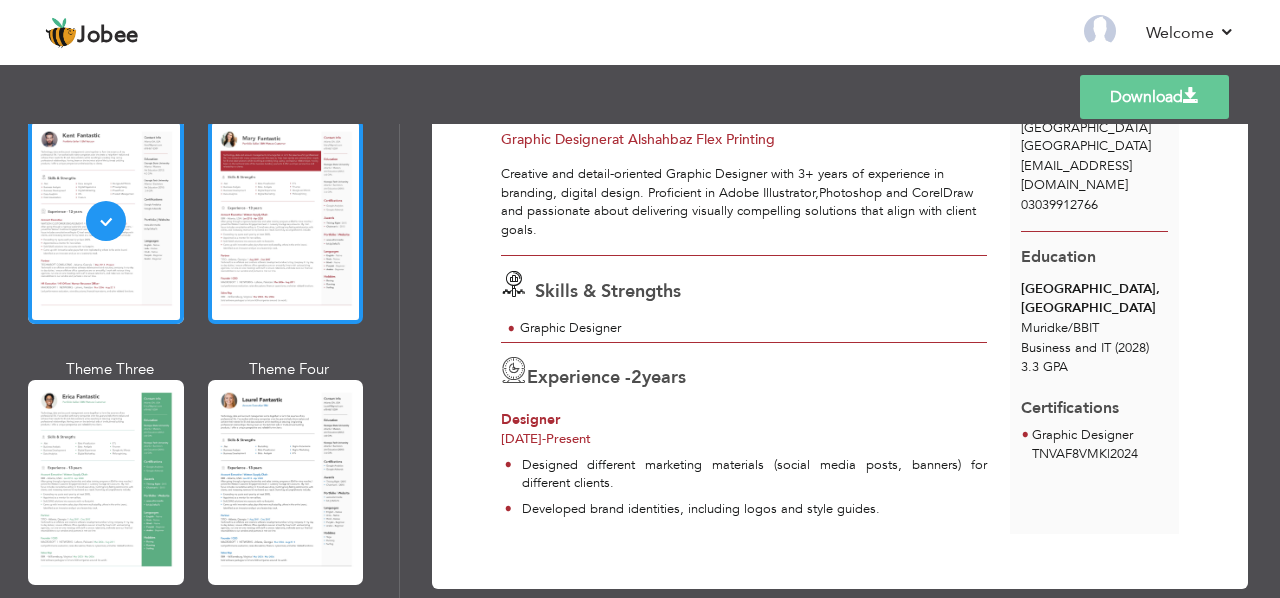 click at bounding box center (286, 221) 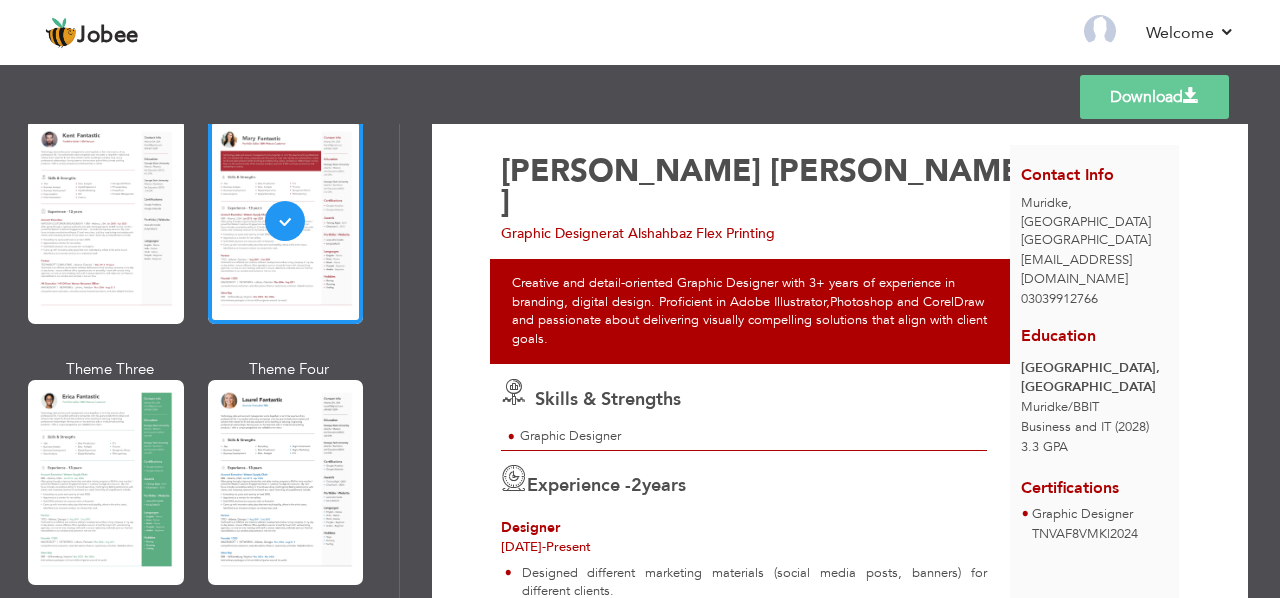 scroll, scrollTop: 0, scrollLeft: 0, axis: both 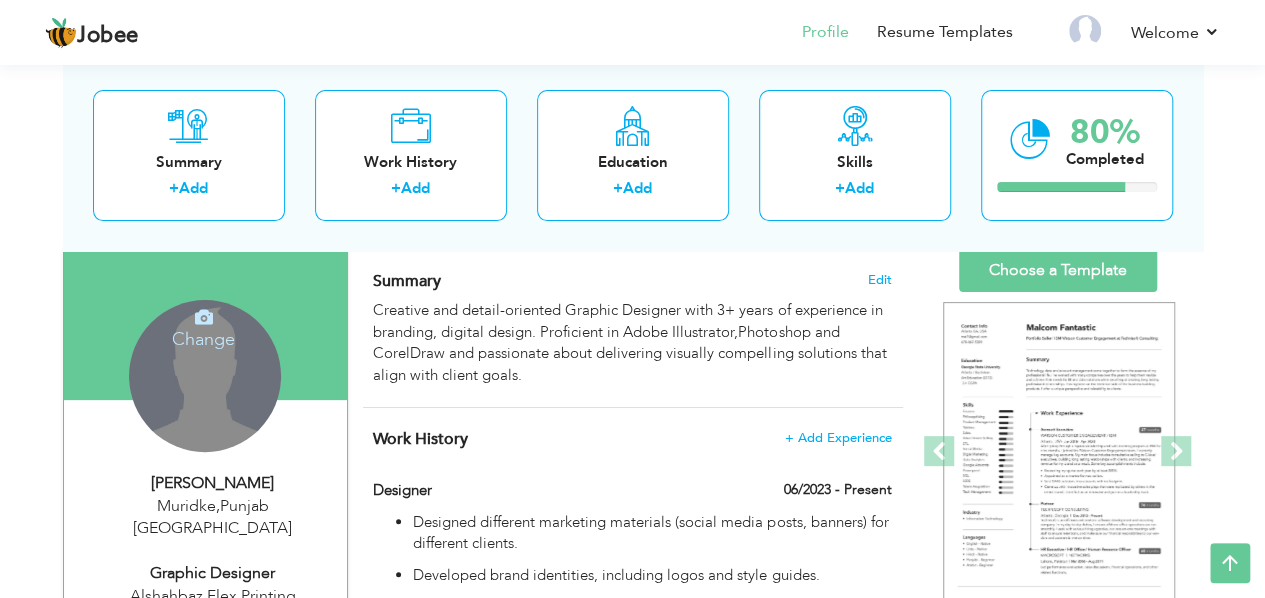 click on "Change
Remove" at bounding box center (205, 376) 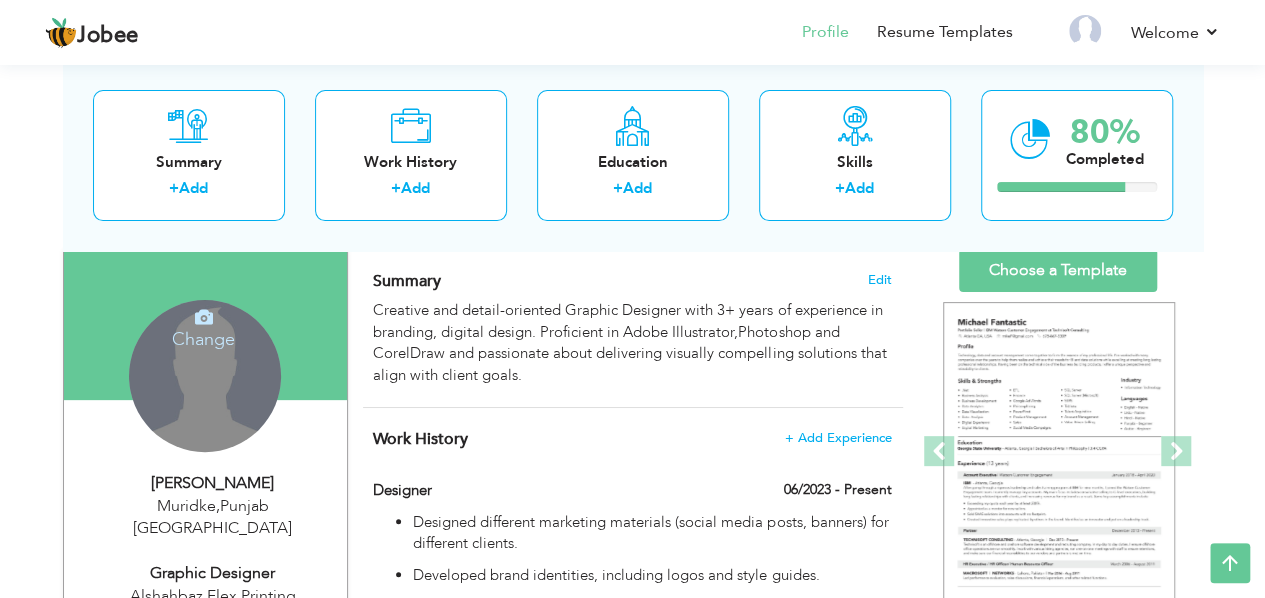 click at bounding box center (204, 317) 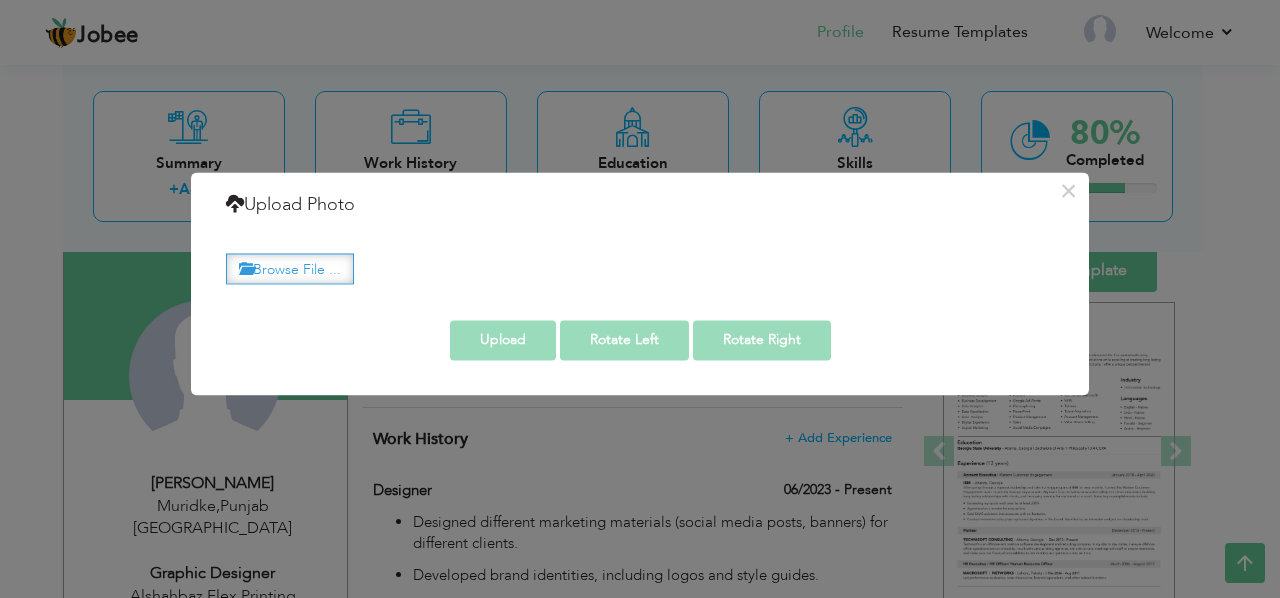 click on "Browse File ..." at bounding box center [290, 268] 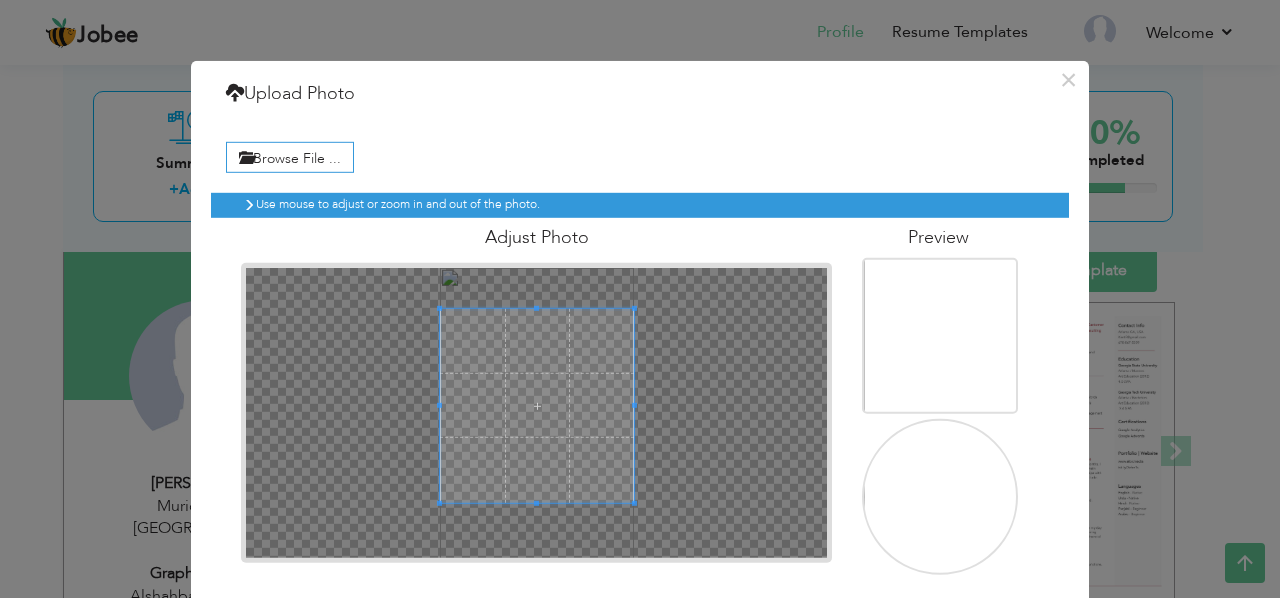 click at bounding box center [536, 413] 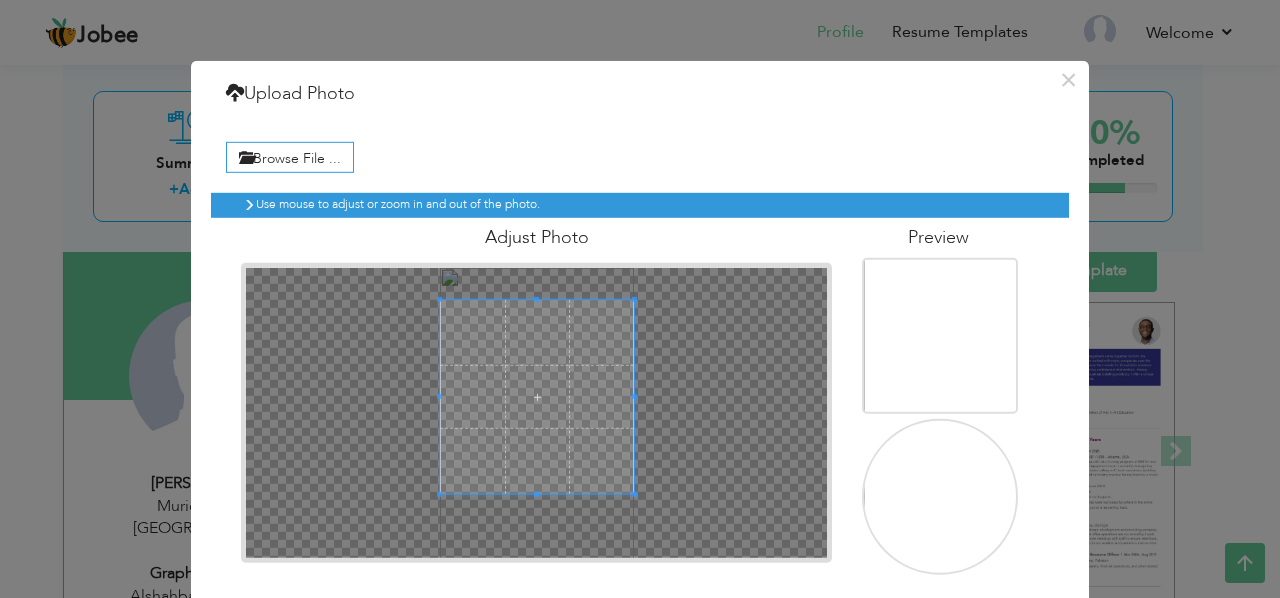 click at bounding box center (537, 397) 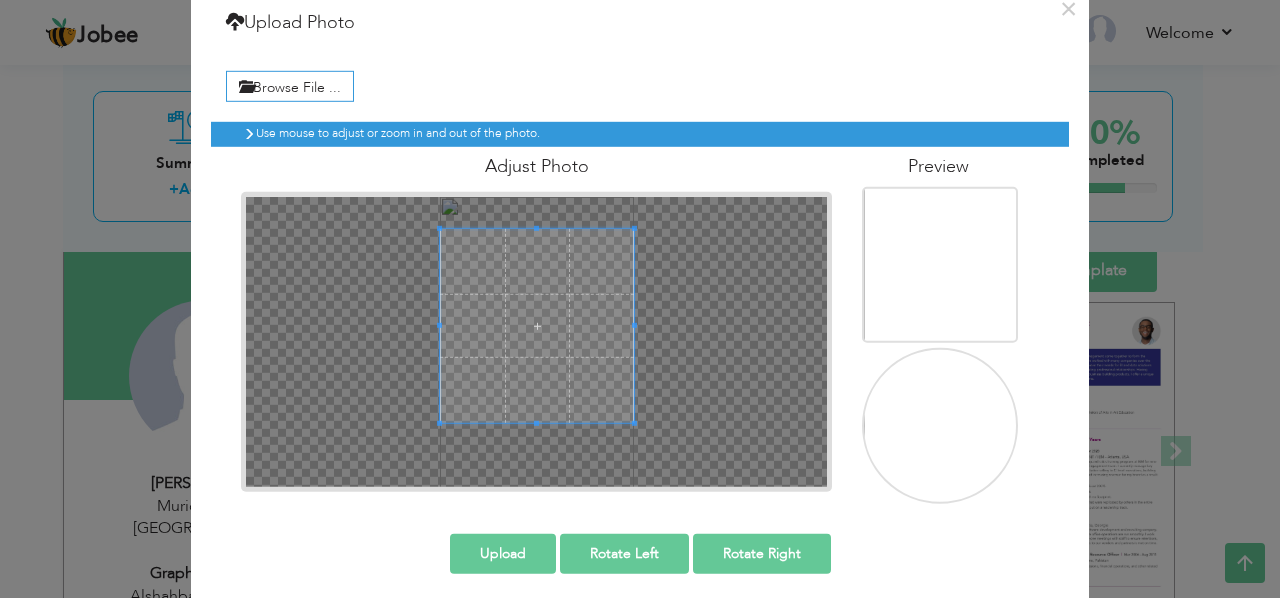 scroll, scrollTop: 80, scrollLeft: 0, axis: vertical 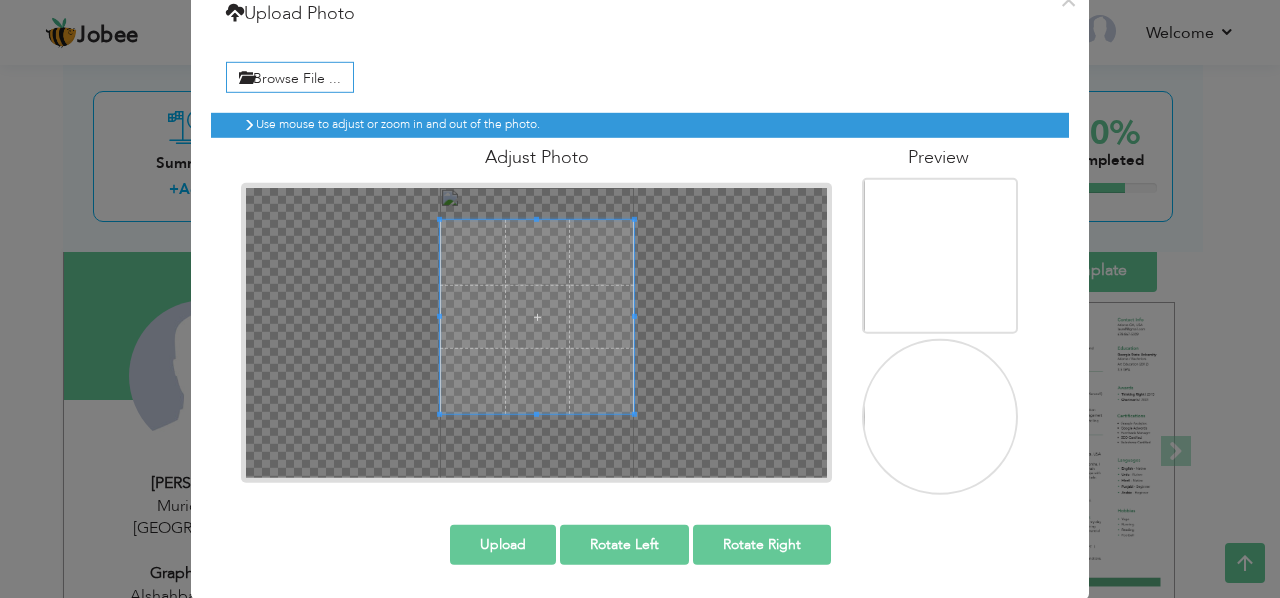 click on "Upload" at bounding box center (503, 545) 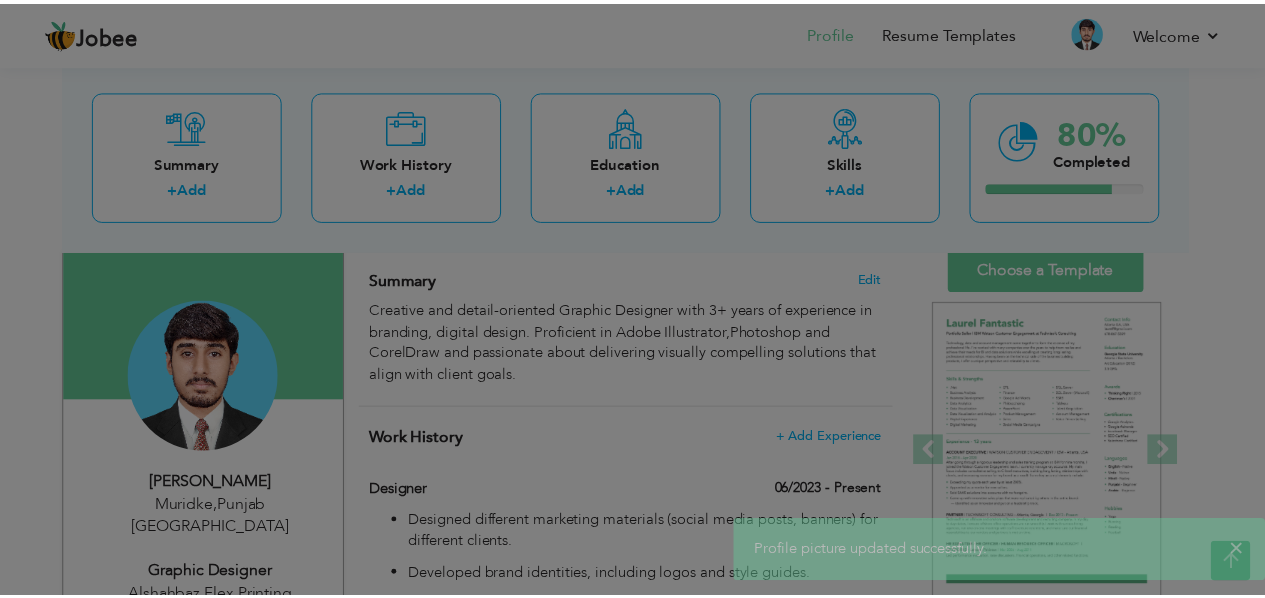 scroll, scrollTop: 0, scrollLeft: 0, axis: both 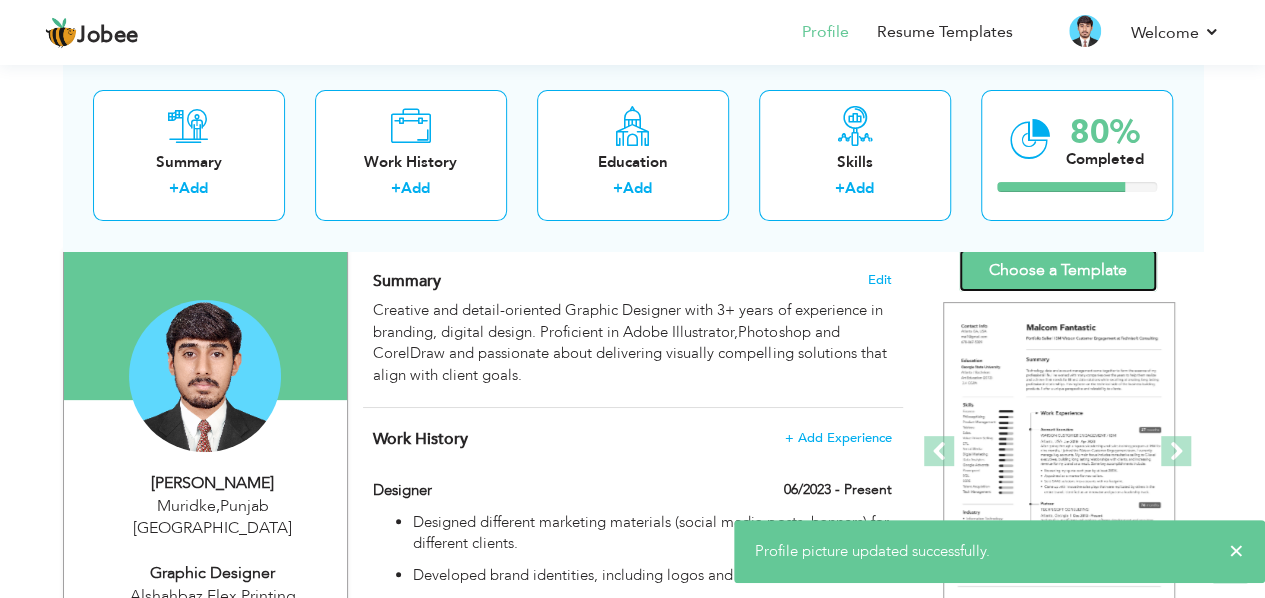 click on "Choose a Template" at bounding box center [1058, 270] 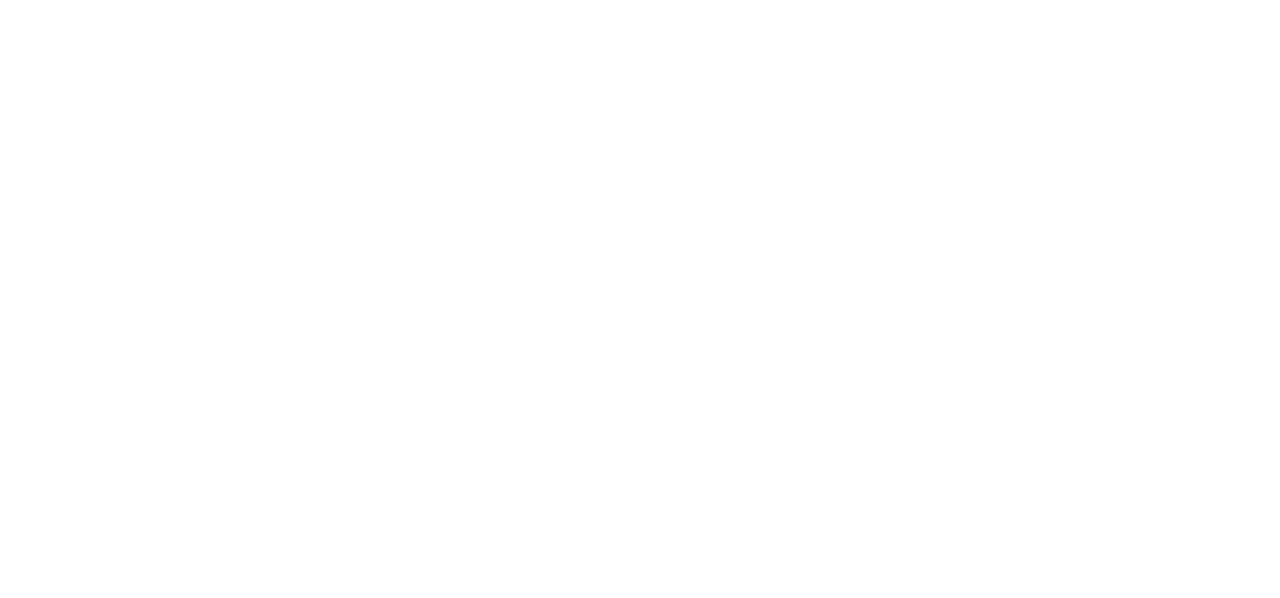 scroll, scrollTop: 0, scrollLeft: 0, axis: both 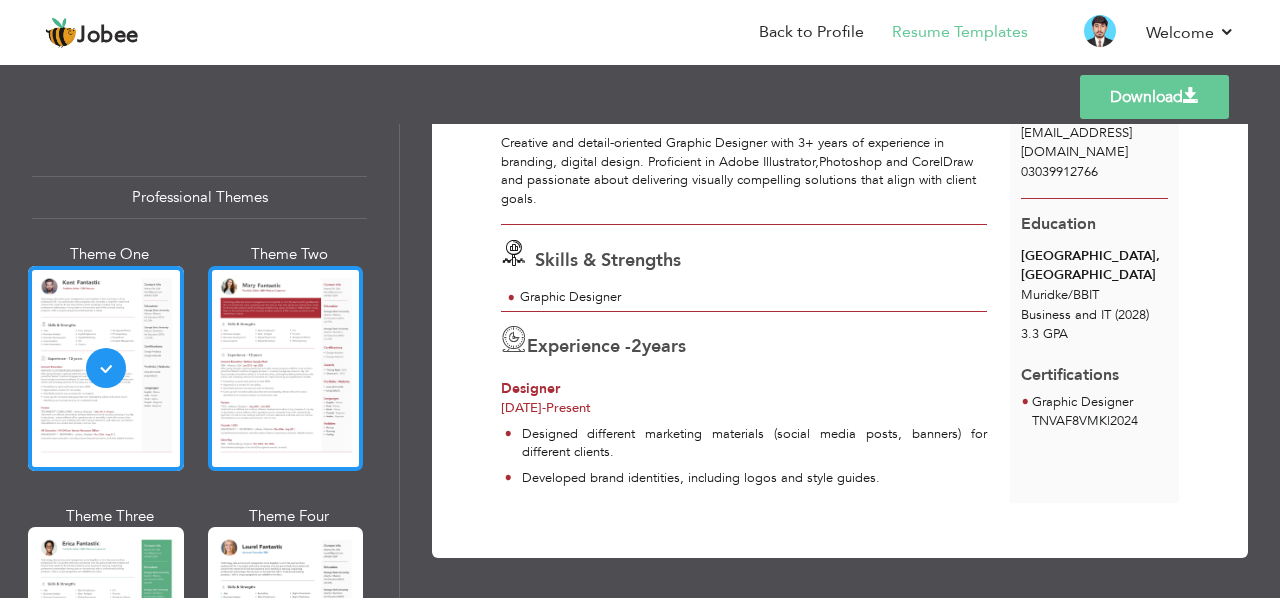 click at bounding box center [286, 368] 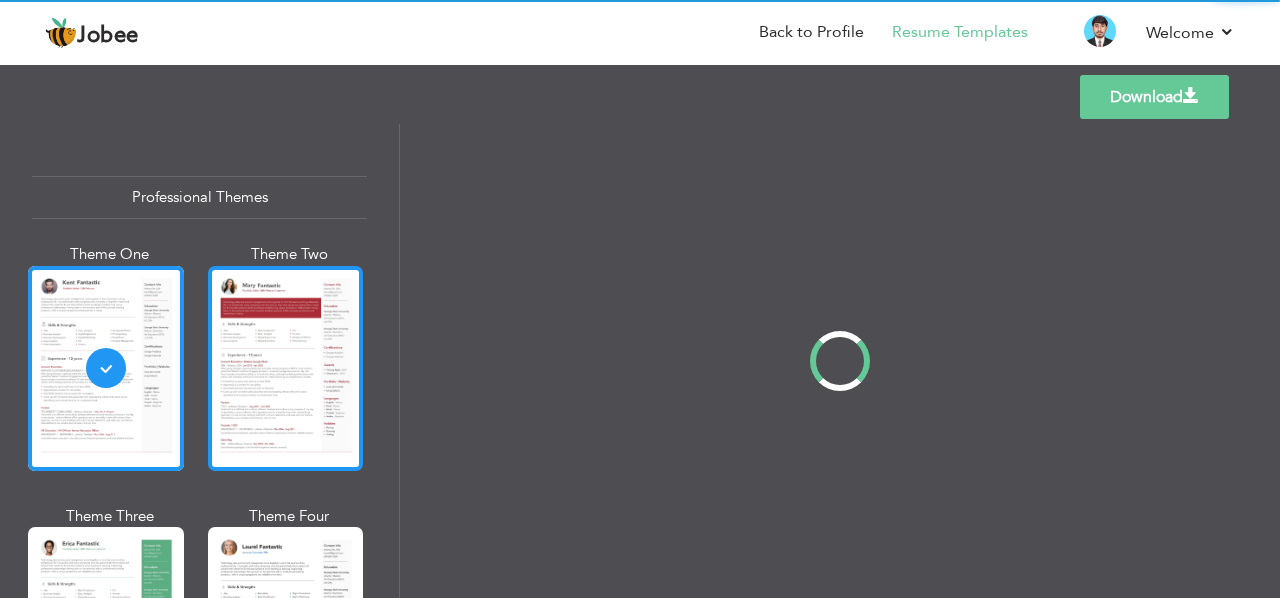 scroll, scrollTop: 0, scrollLeft: 0, axis: both 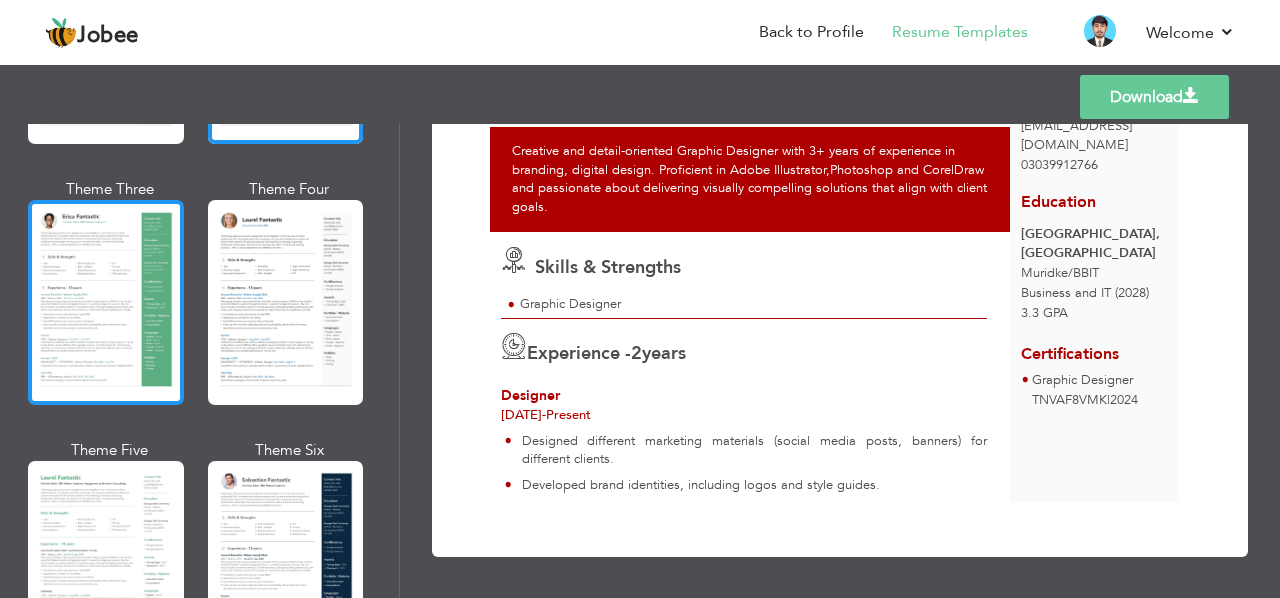click at bounding box center [106, 302] 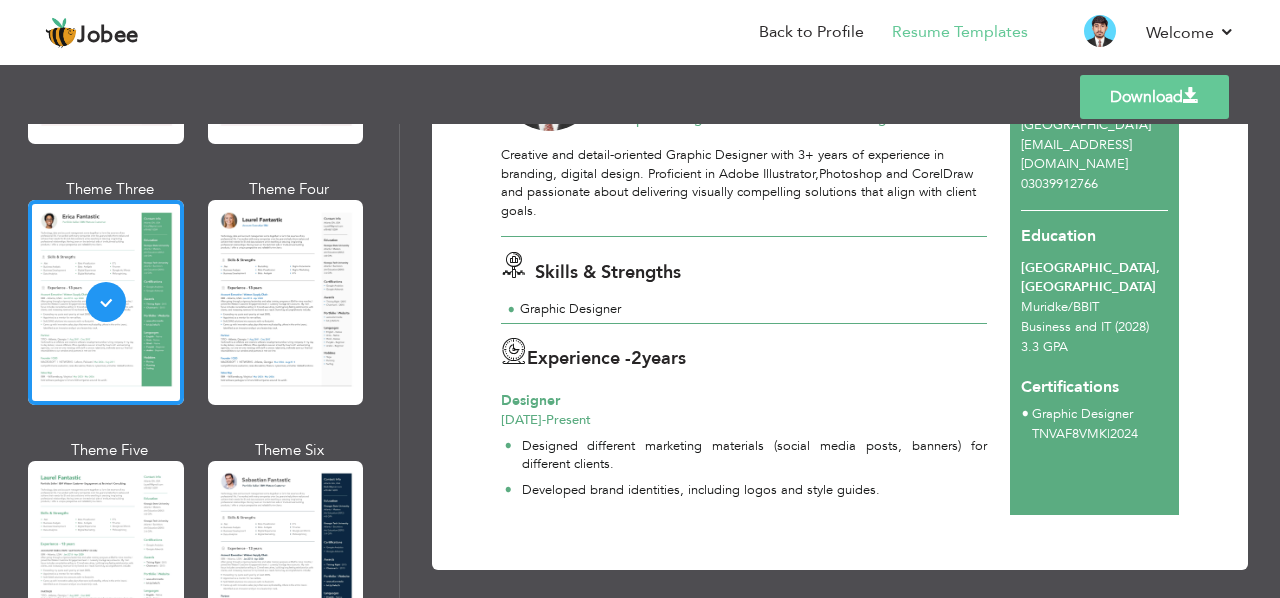 scroll, scrollTop: 166, scrollLeft: 0, axis: vertical 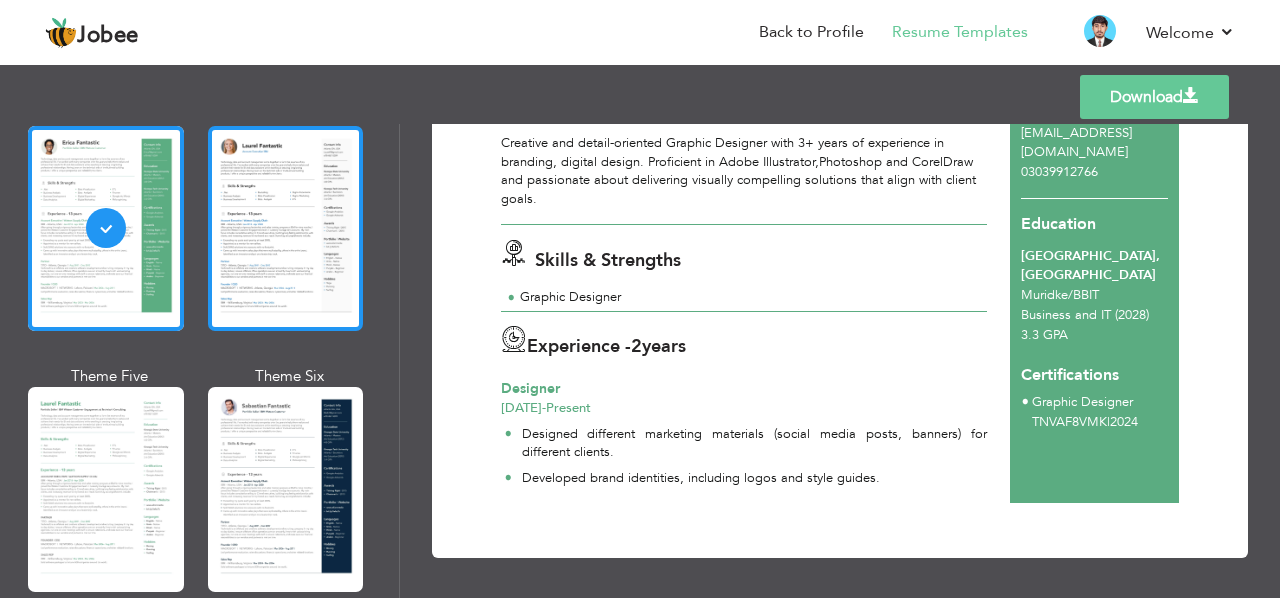 click at bounding box center [286, 228] 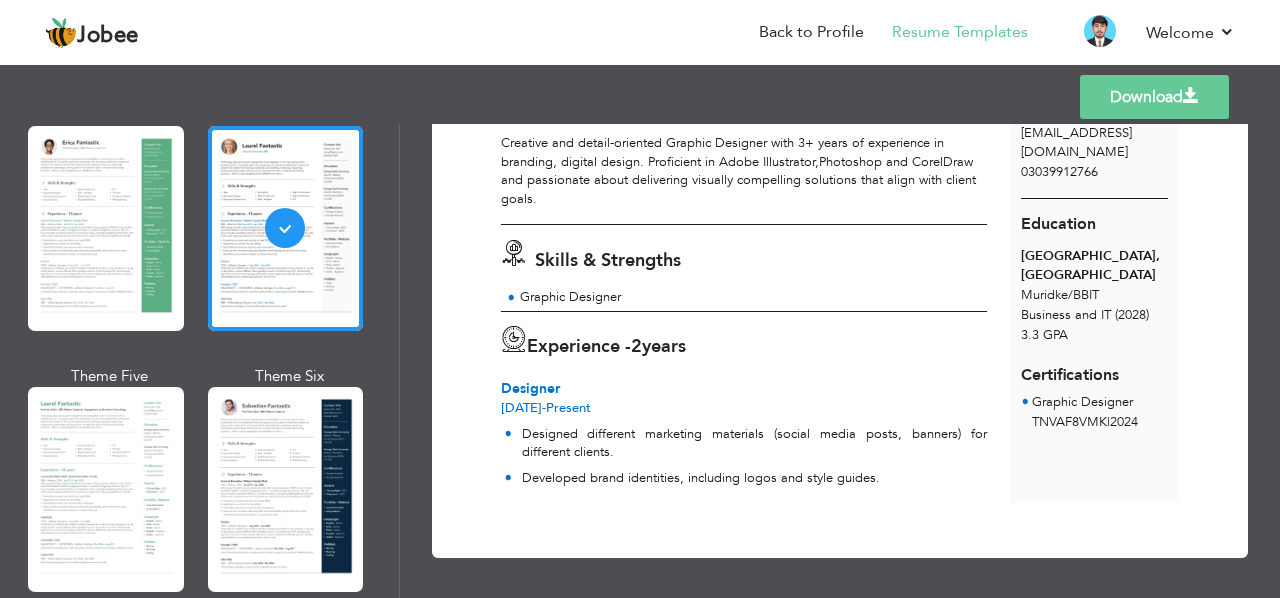 scroll, scrollTop: 0, scrollLeft: 0, axis: both 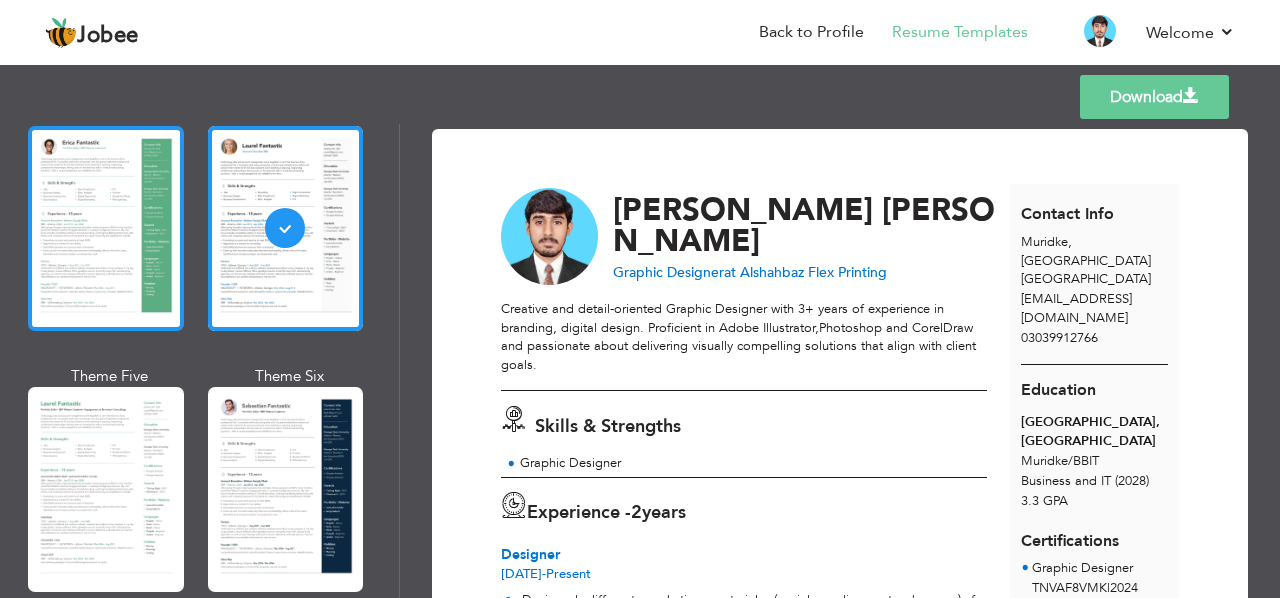 click at bounding box center [106, 228] 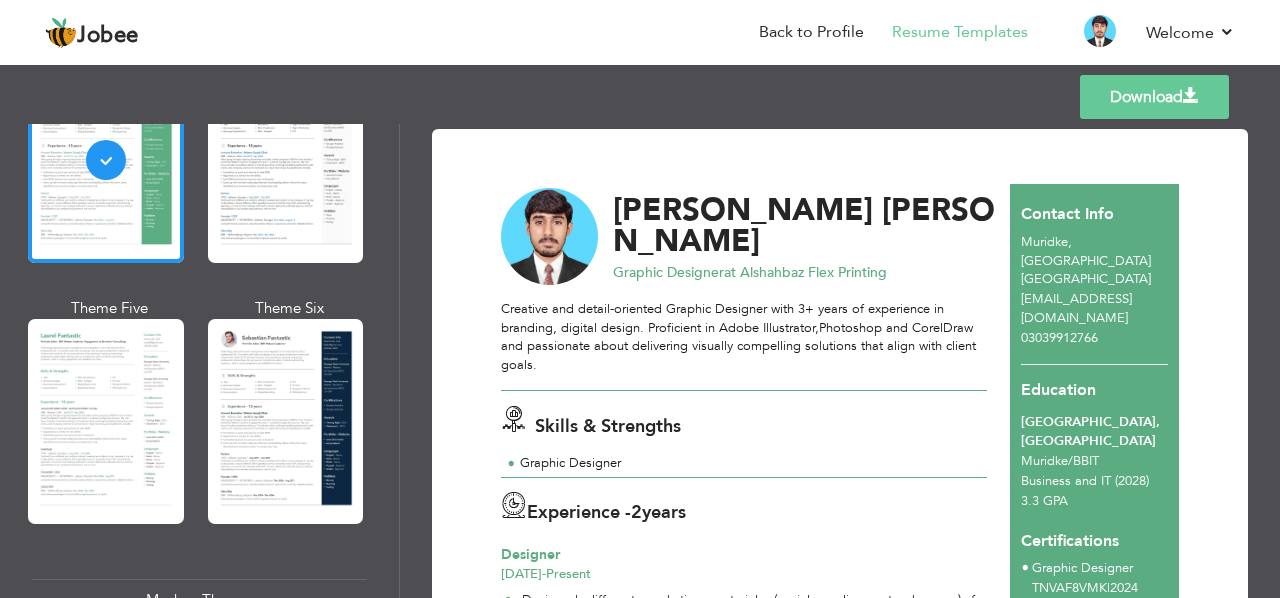 scroll, scrollTop: 471, scrollLeft: 0, axis: vertical 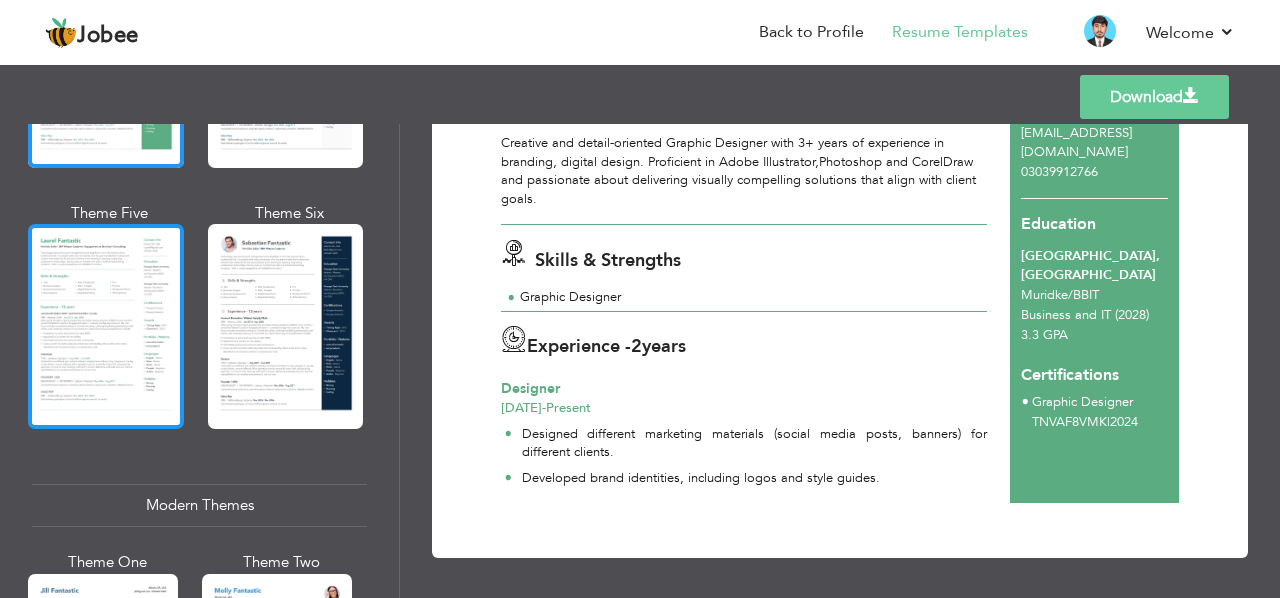 click at bounding box center [106, 326] 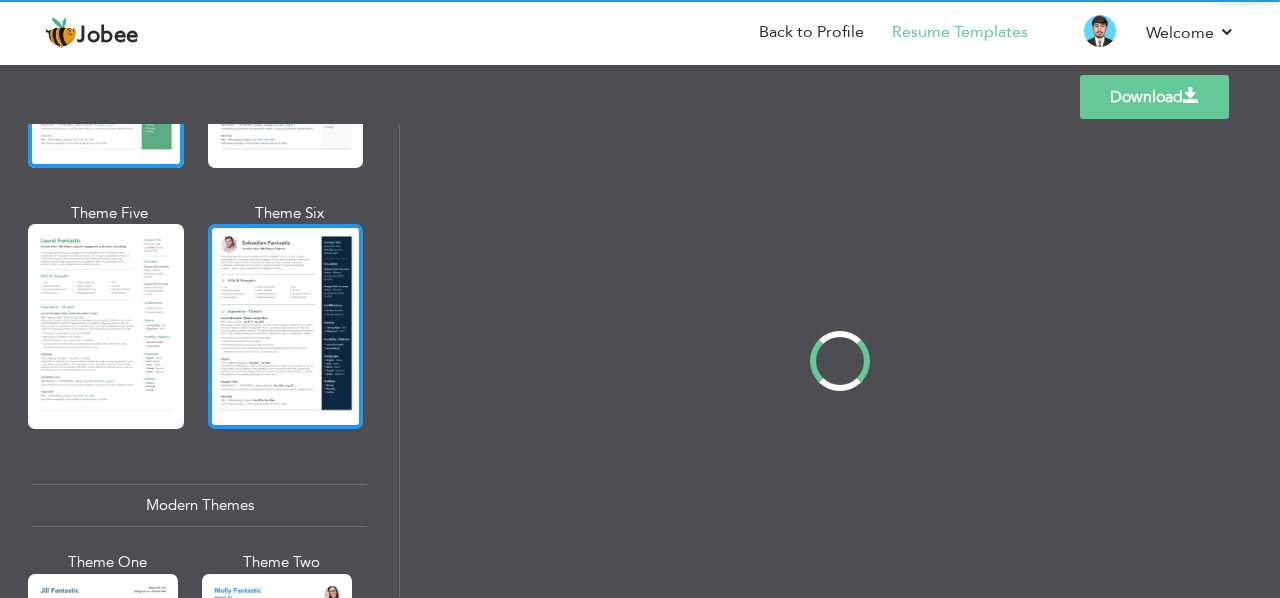 scroll, scrollTop: 0, scrollLeft: 0, axis: both 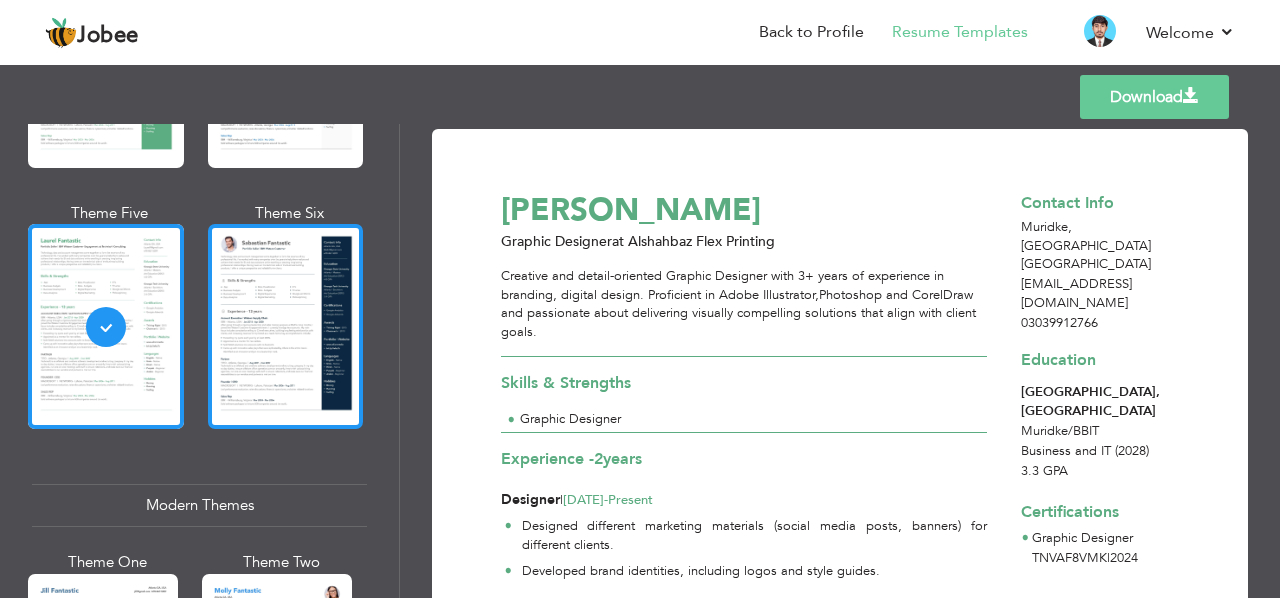 click at bounding box center [286, 326] 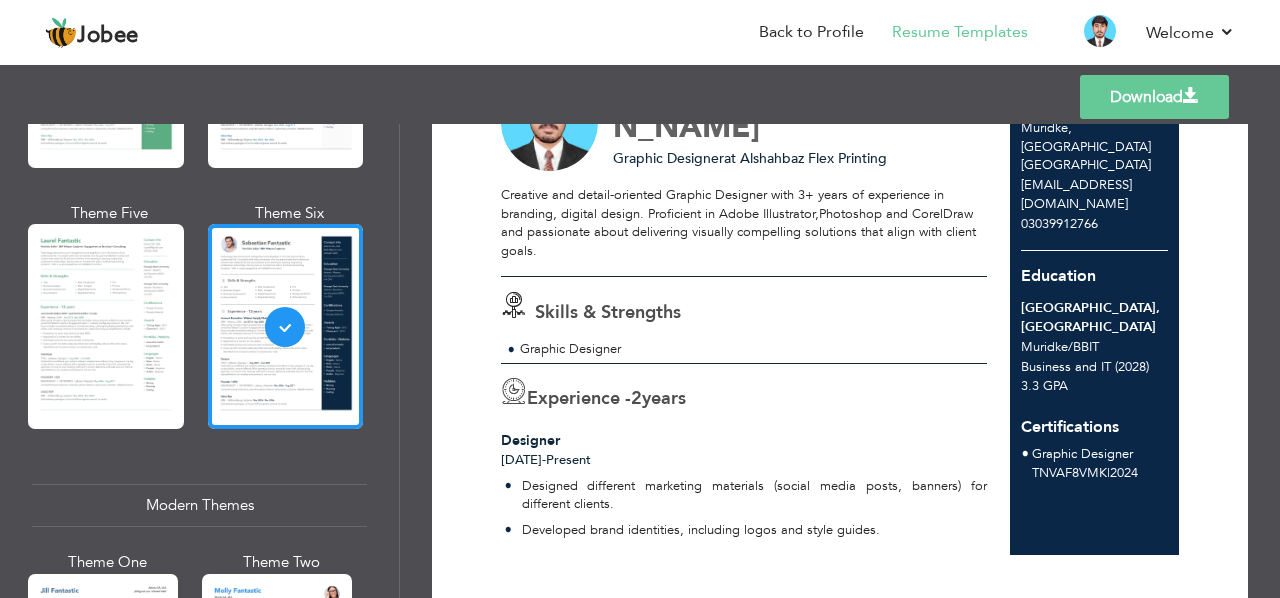 scroll, scrollTop: 166, scrollLeft: 0, axis: vertical 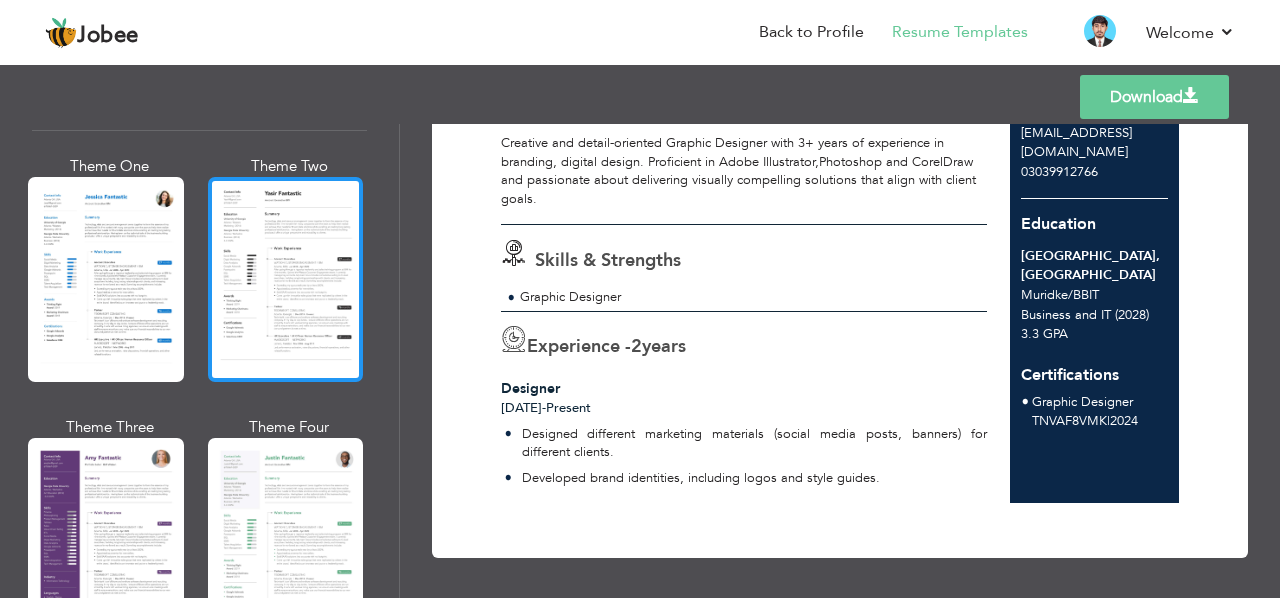 click at bounding box center (286, 279) 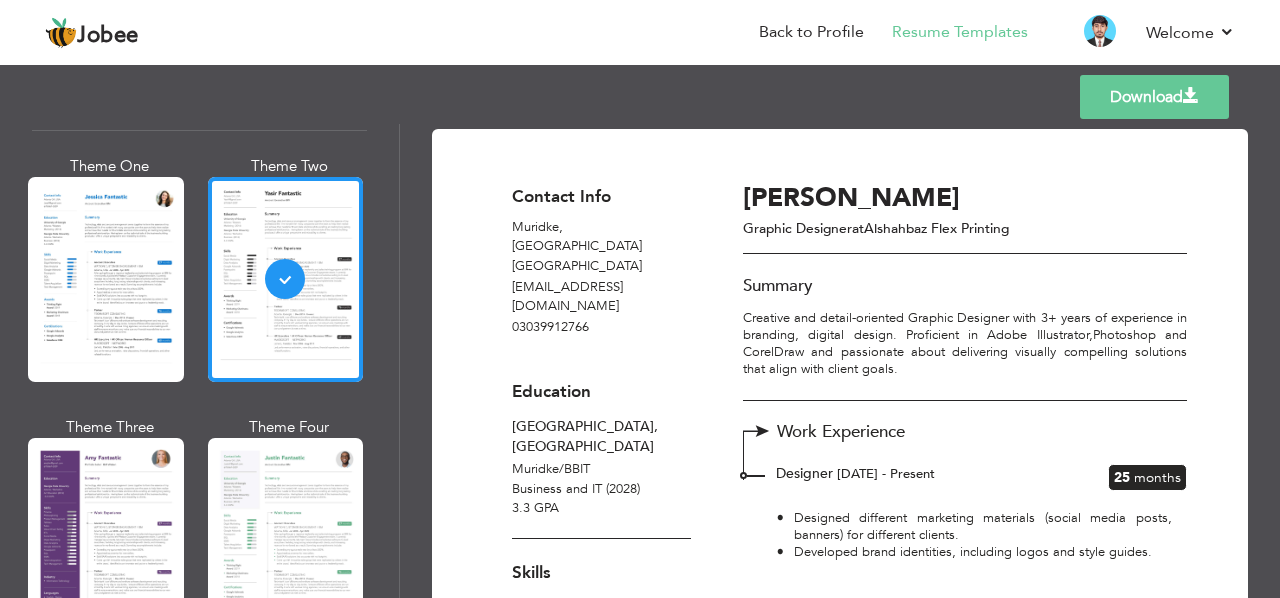 scroll, scrollTop: 188, scrollLeft: 0, axis: vertical 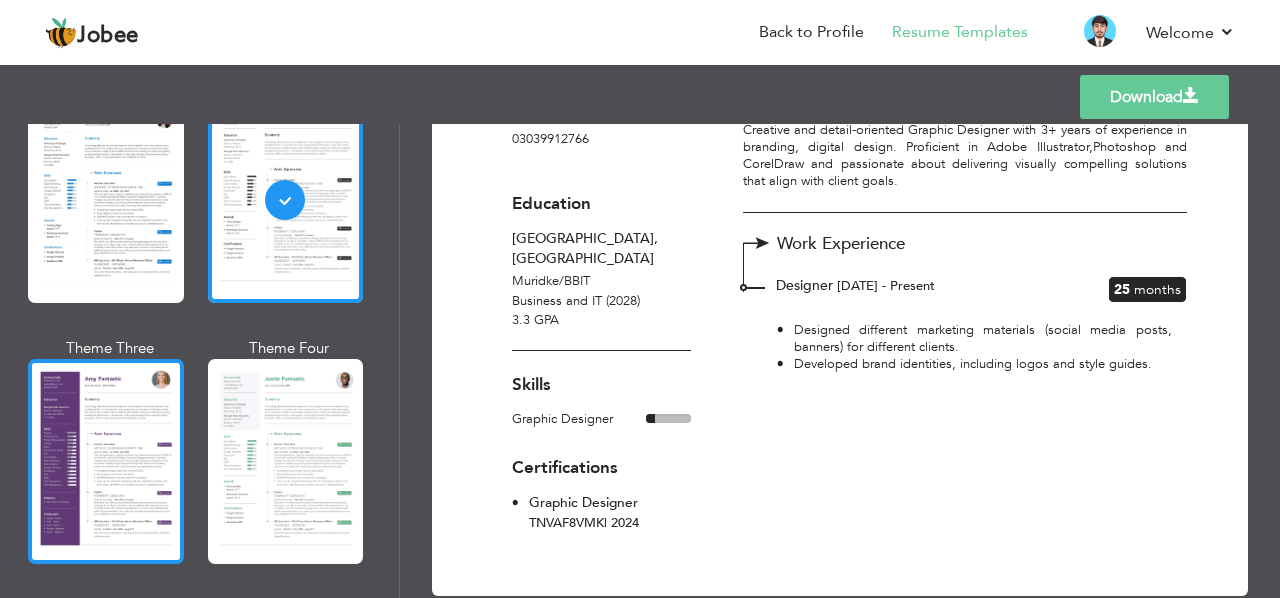 click at bounding box center [106, 461] 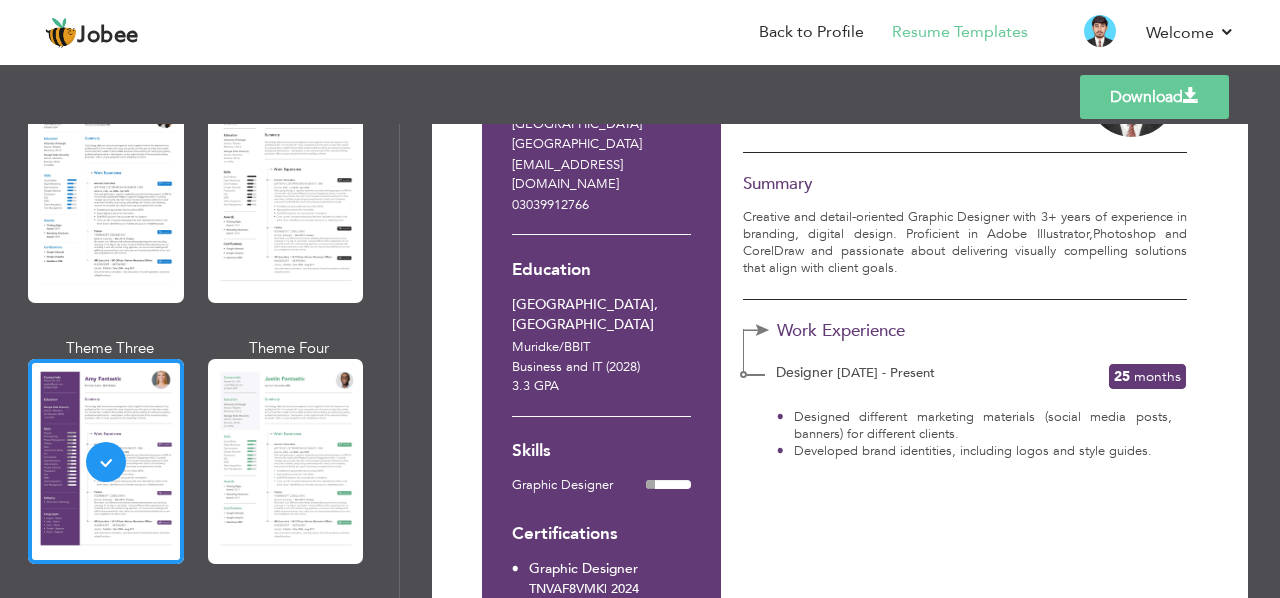 scroll, scrollTop: 0, scrollLeft: 0, axis: both 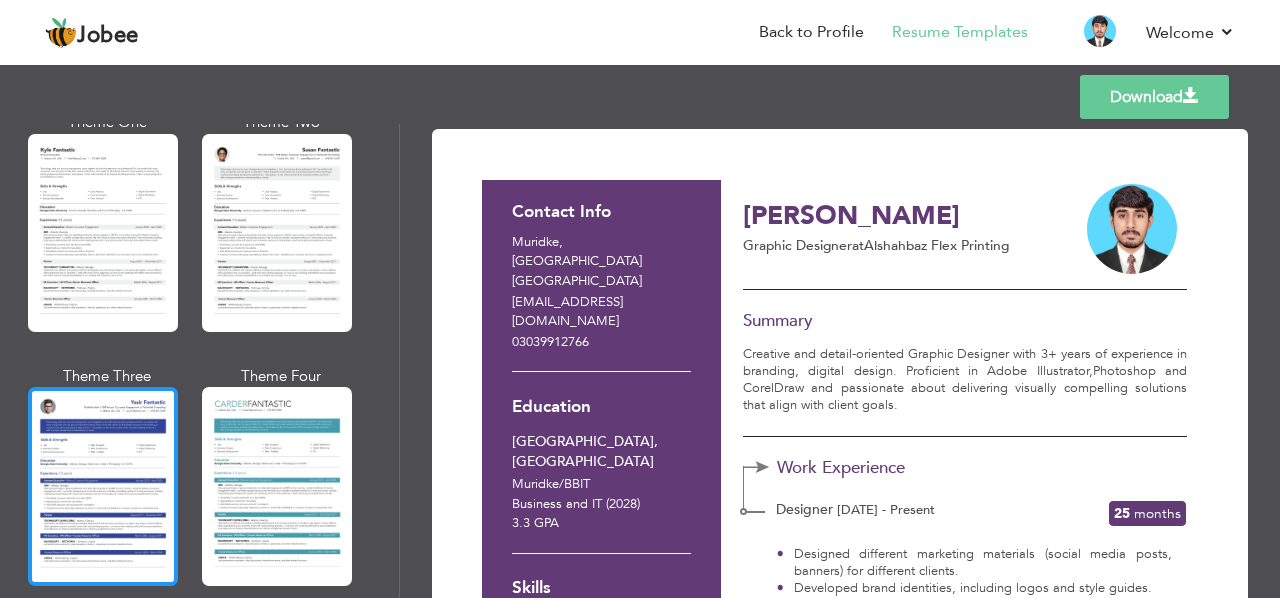 click at bounding box center (103, 486) 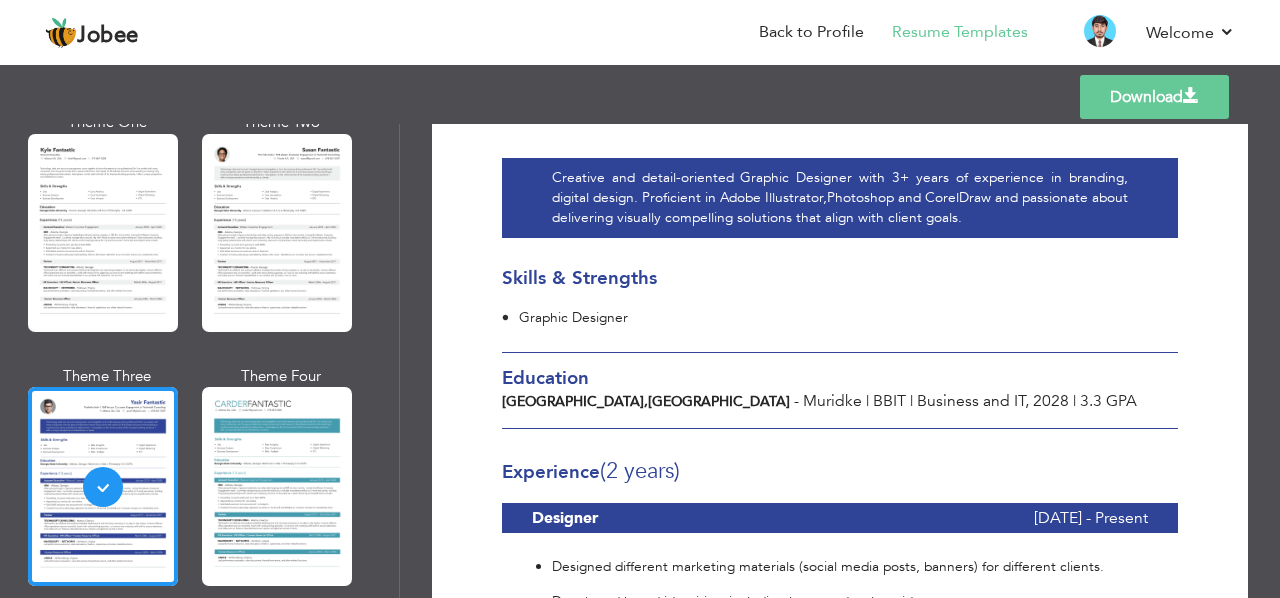 scroll, scrollTop: 0, scrollLeft: 0, axis: both 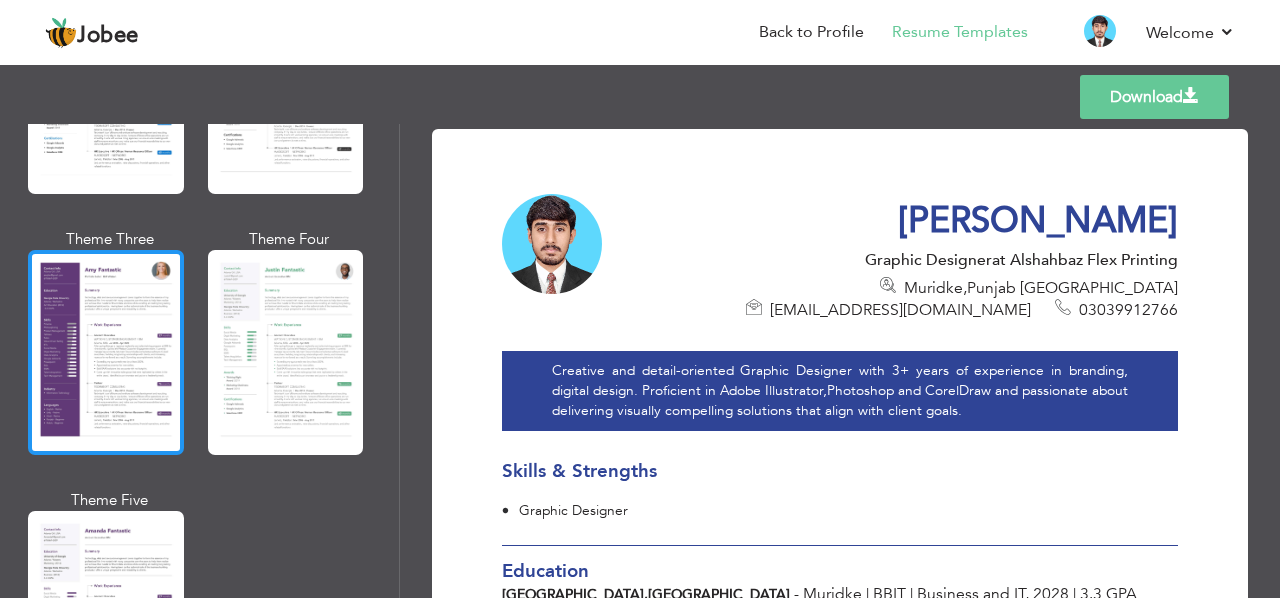 click at bounding box center [106, 352] 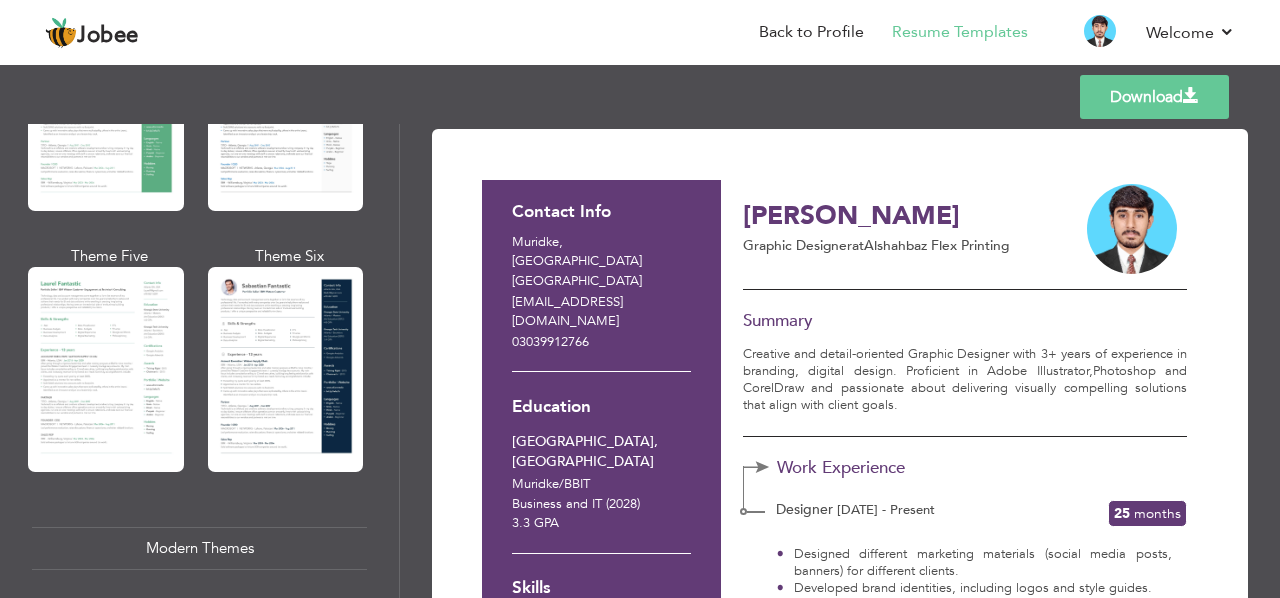 scroll, scrollTop: 547, scrollLeft: 0, axis: vertical 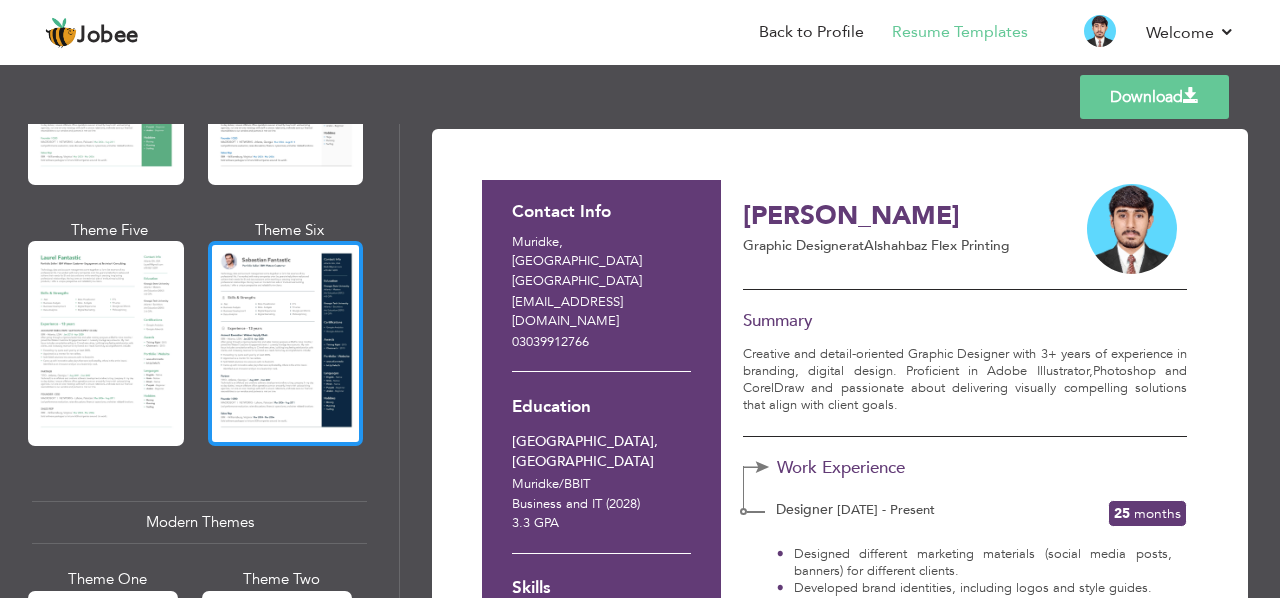 click at bounding box center (286, 343) 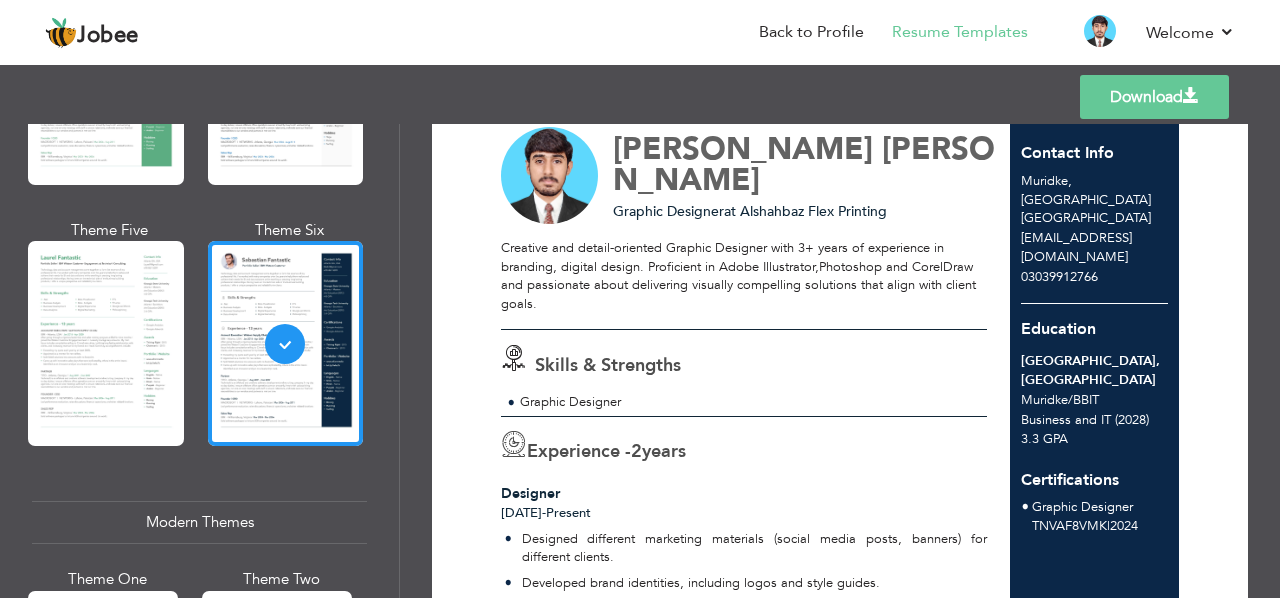 scroll, scrollTop: 0, scrollLeft: 0, axis: both 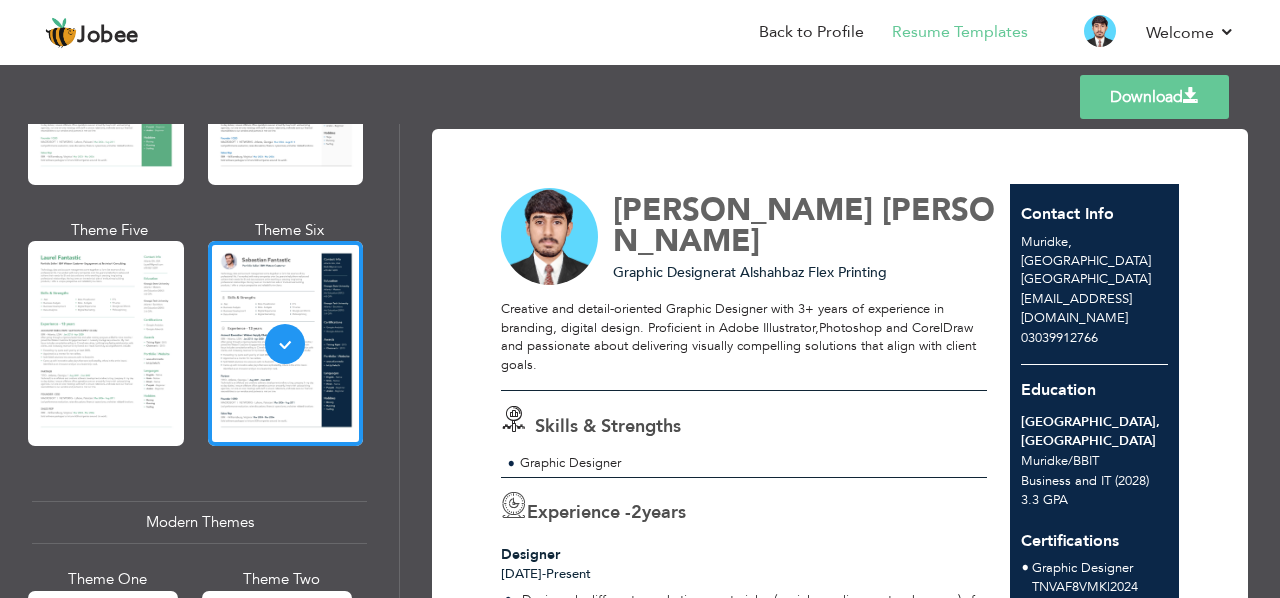 click at bounding box center (1191, 96) 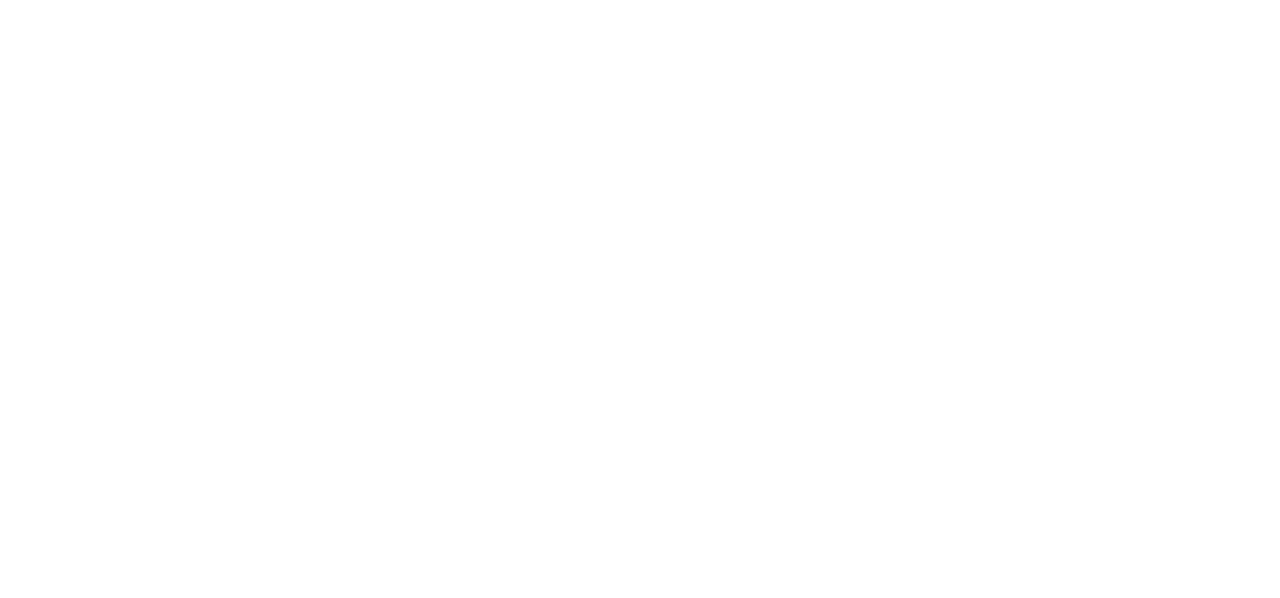 scroll, scrollTop: 0, scrollLeft: 0, axis: both 